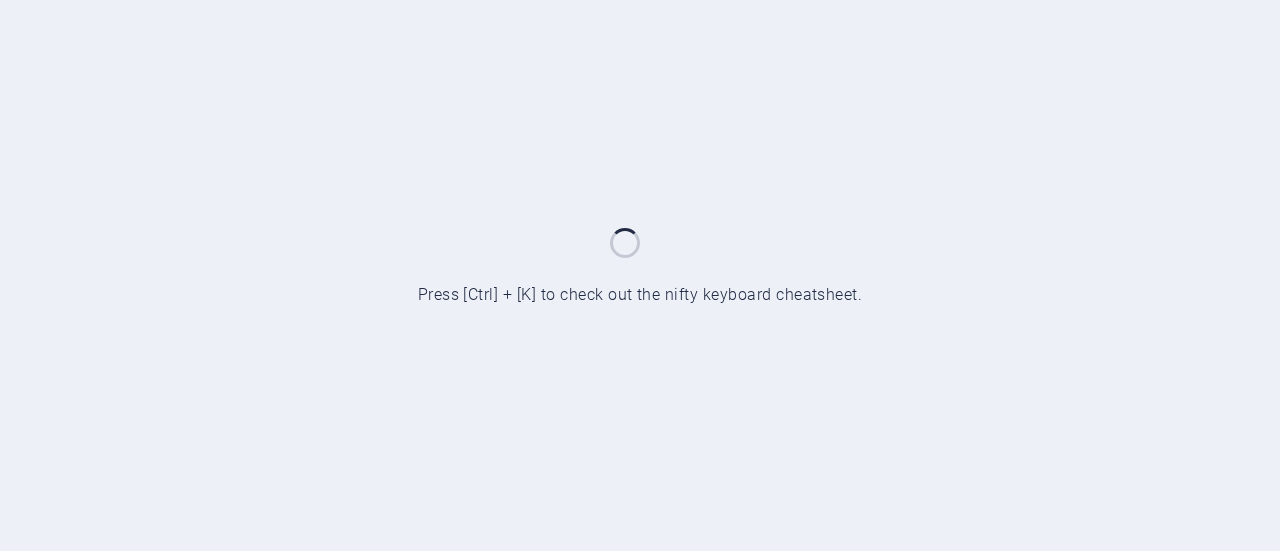 scroll, scrollTop: 0, scrollLeft: 0, axis: both 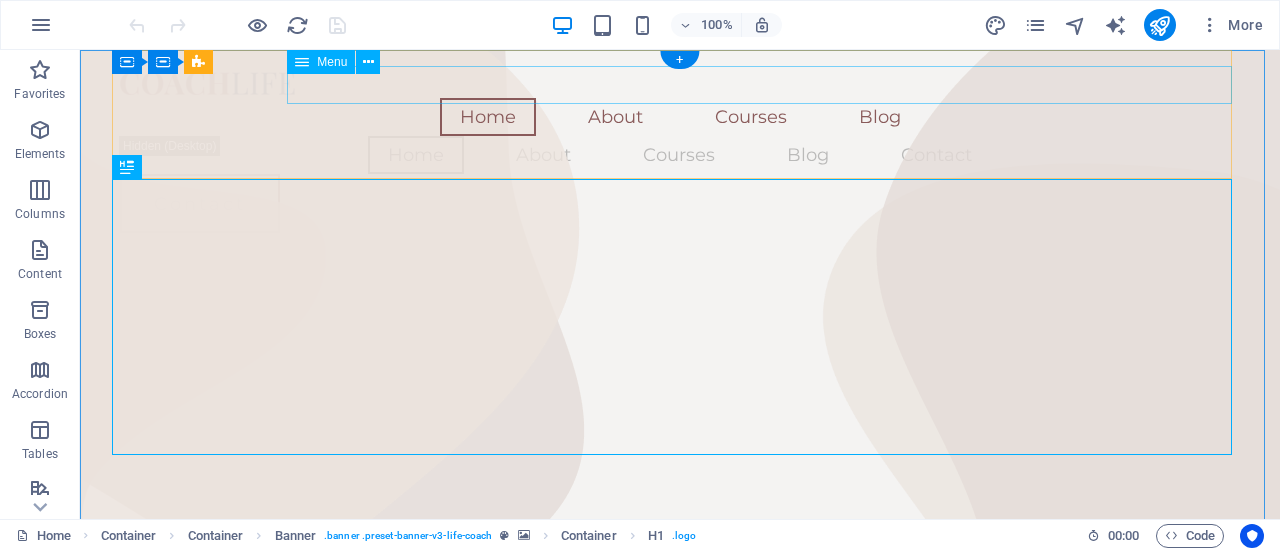 click on "Home About Courses Blog" at bounding box center [680, 117] 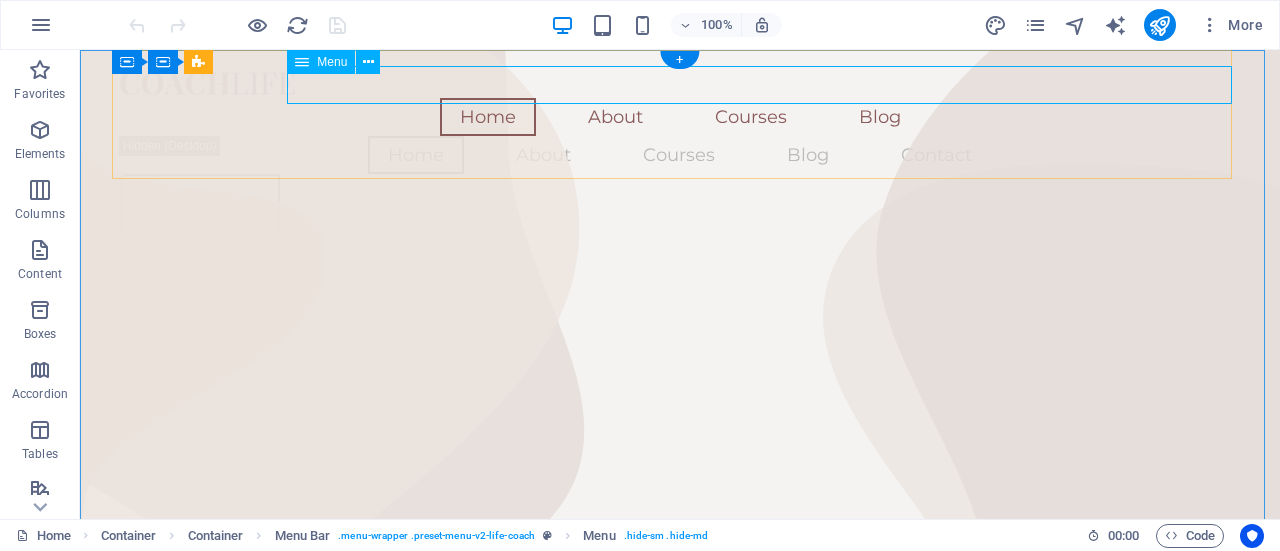 click on "Home About Courses Blog" at bounding box center (680, 117) 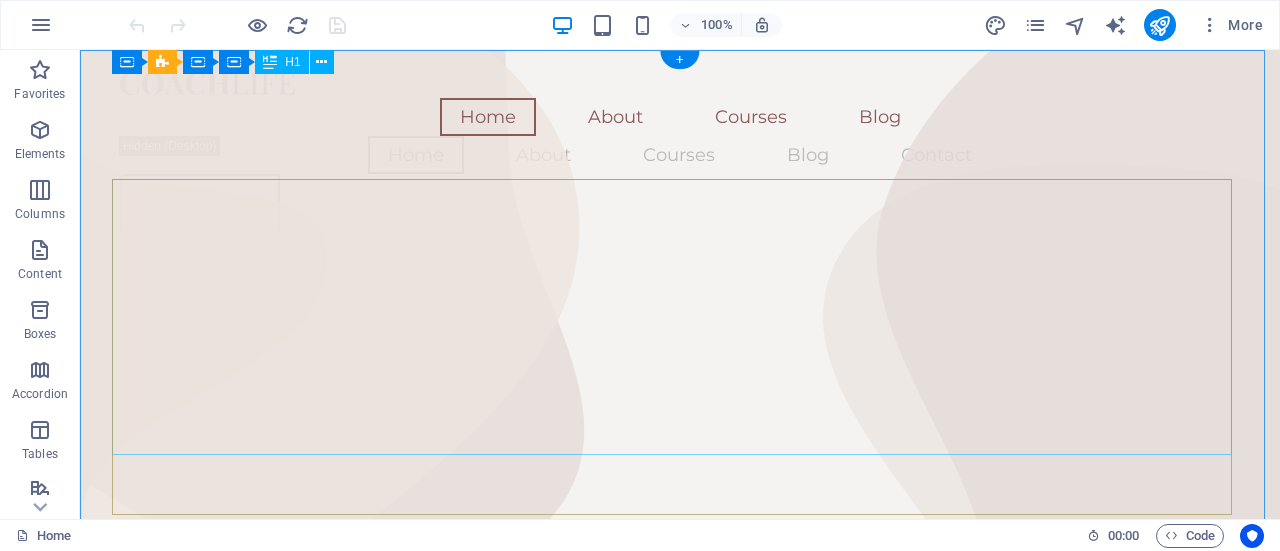 scroll, scrollTop: 0, scrollLeft: 0, axis: both 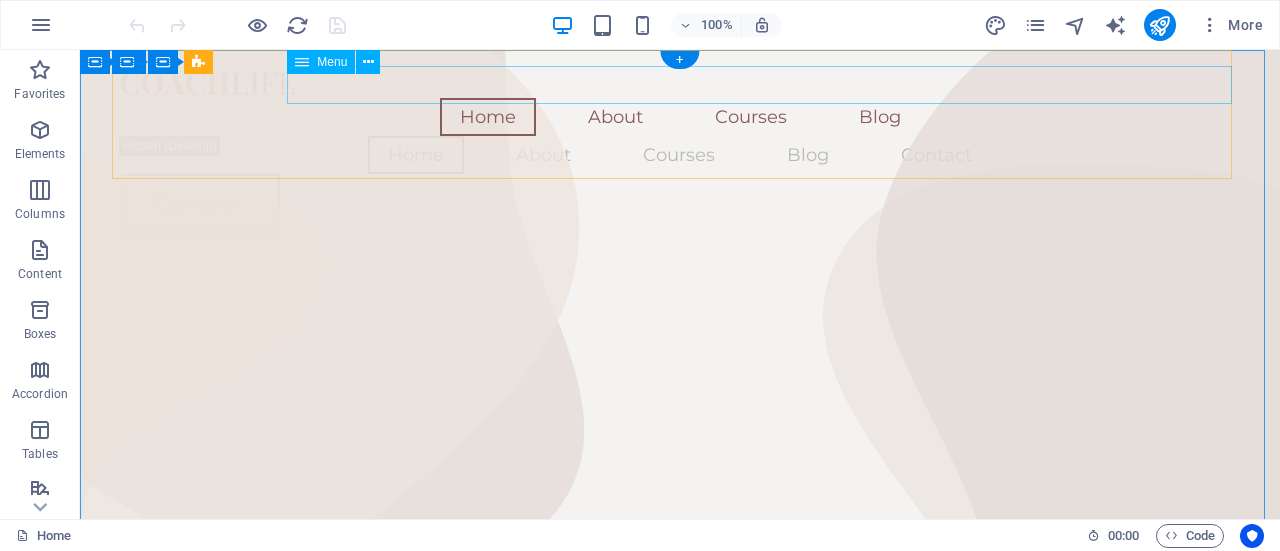 click on "Home About Courses Blog" at bounding box center [680, 117] 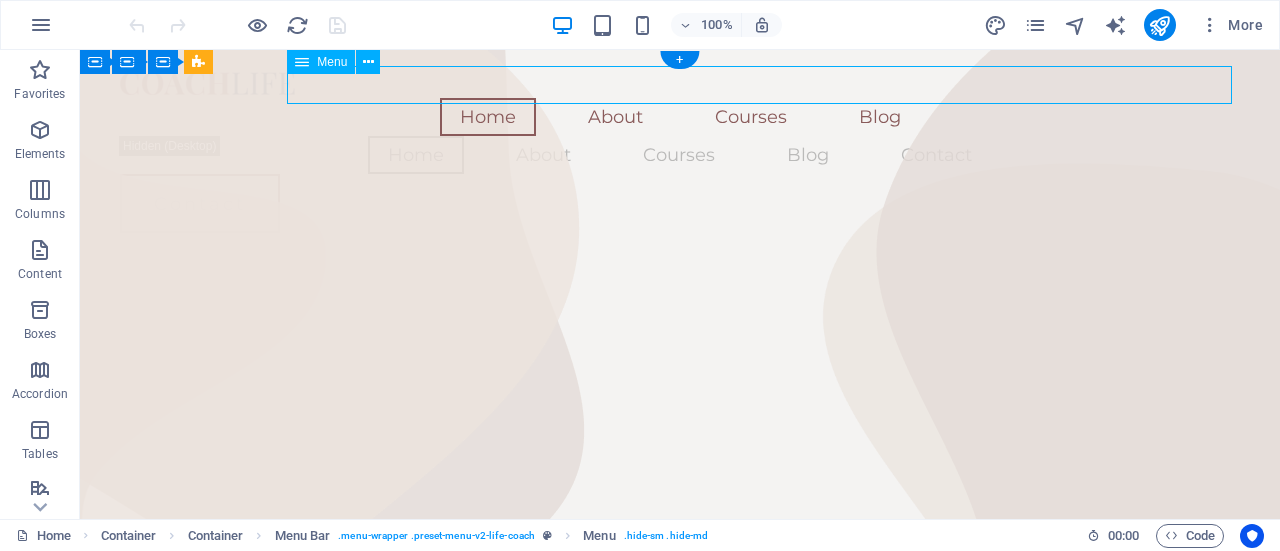 click on "Home About Courses Blog" at bounding box center (680, 117) 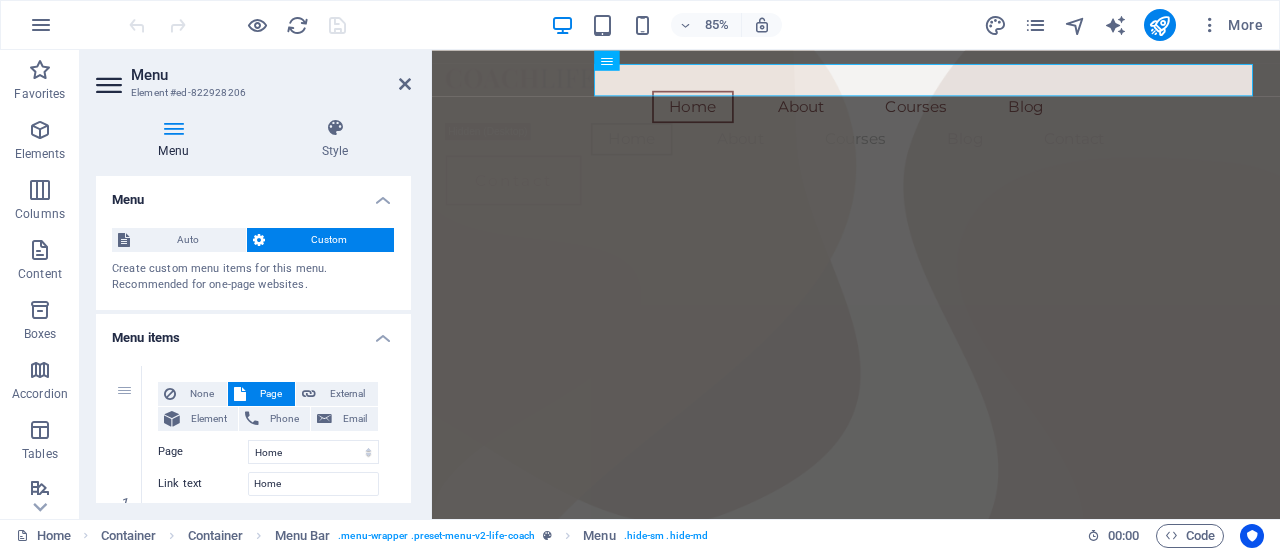 click on "Menu" at bounding box center (271, 75) 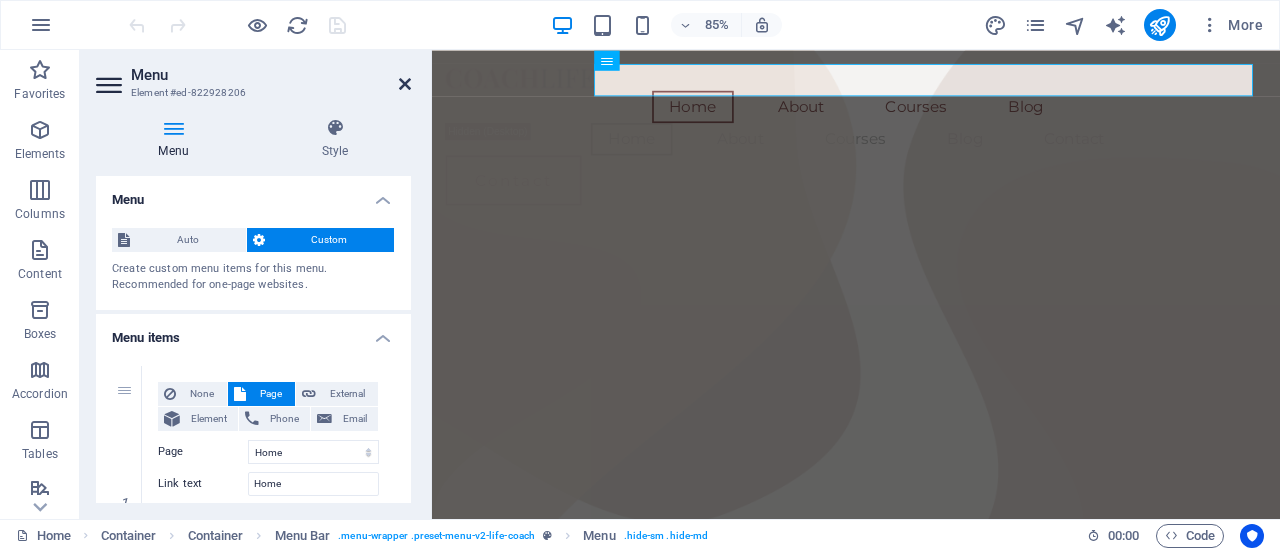 click at bounding box center [405, 84] 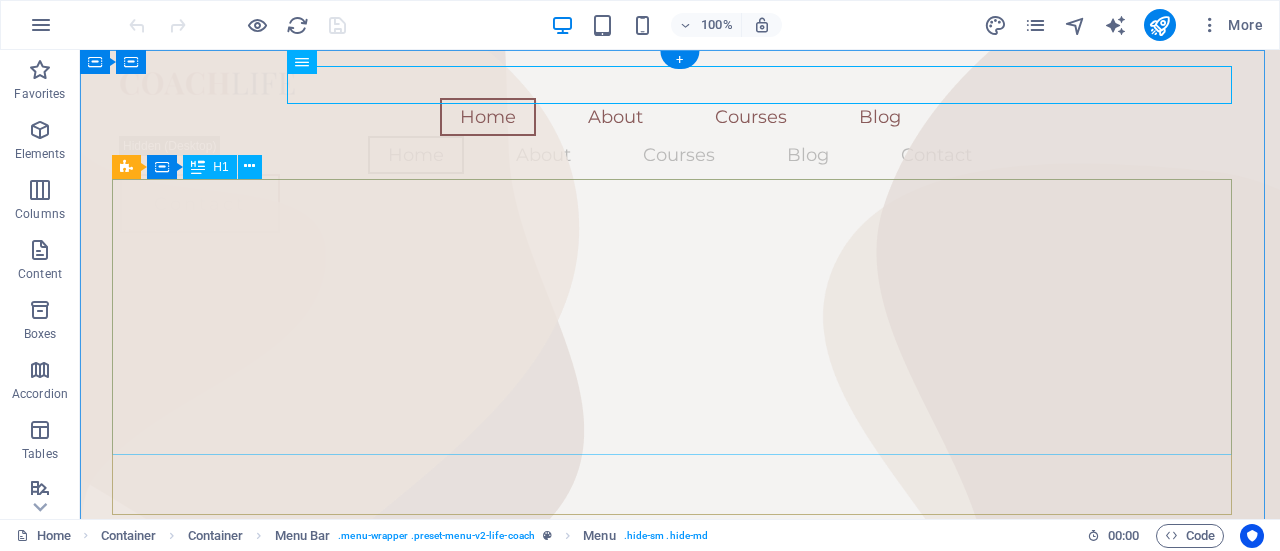 click on "Transforming  Lives Through Love" at bounding box center [680, 852] 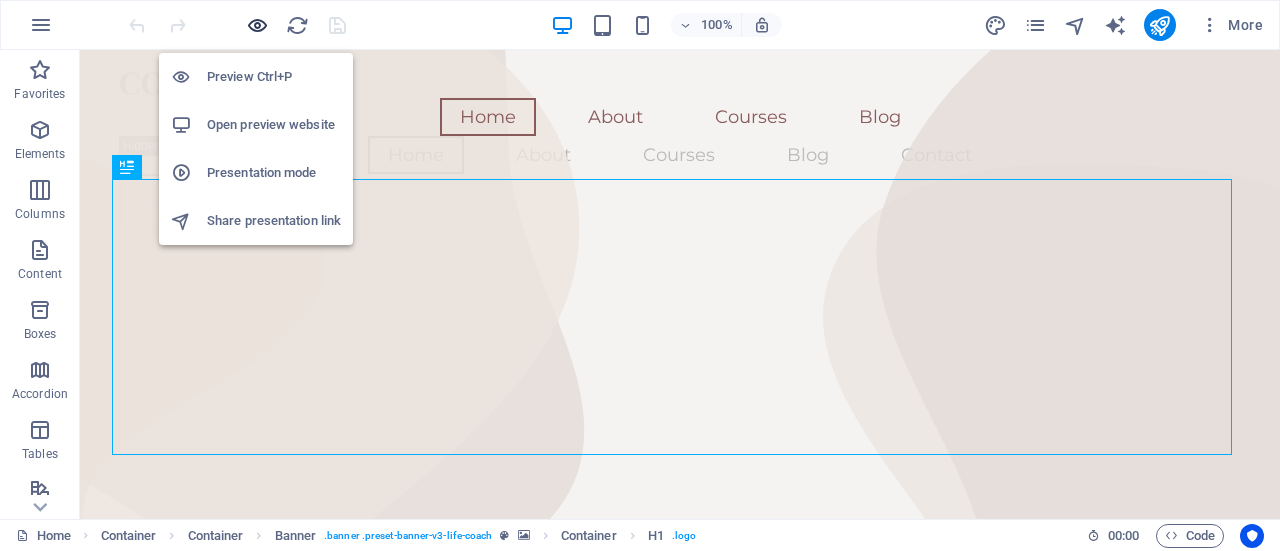 click at bounding box center (257, 25) 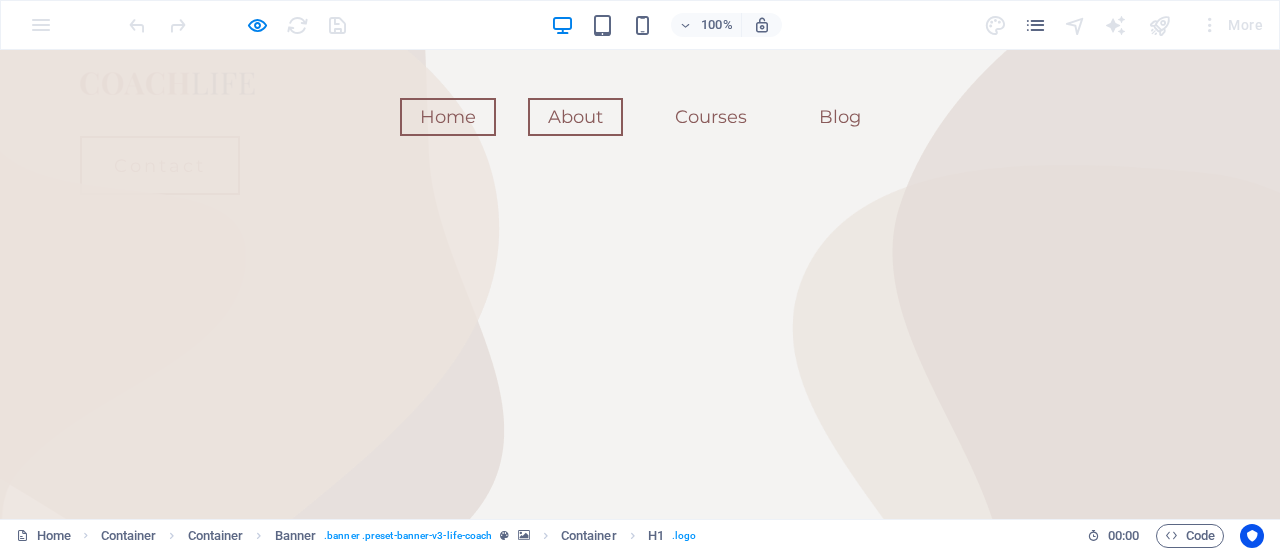 click on "About" at bounding box center [575, 117] 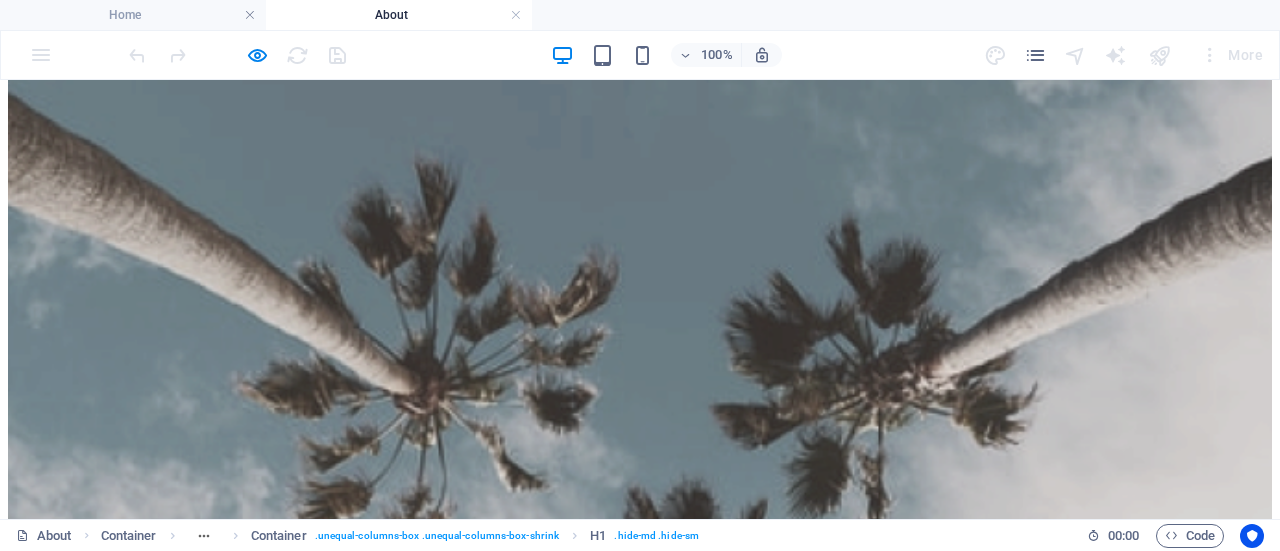 scroll, scrollTop: 2164, scrollLeft: 0, axis: vertical 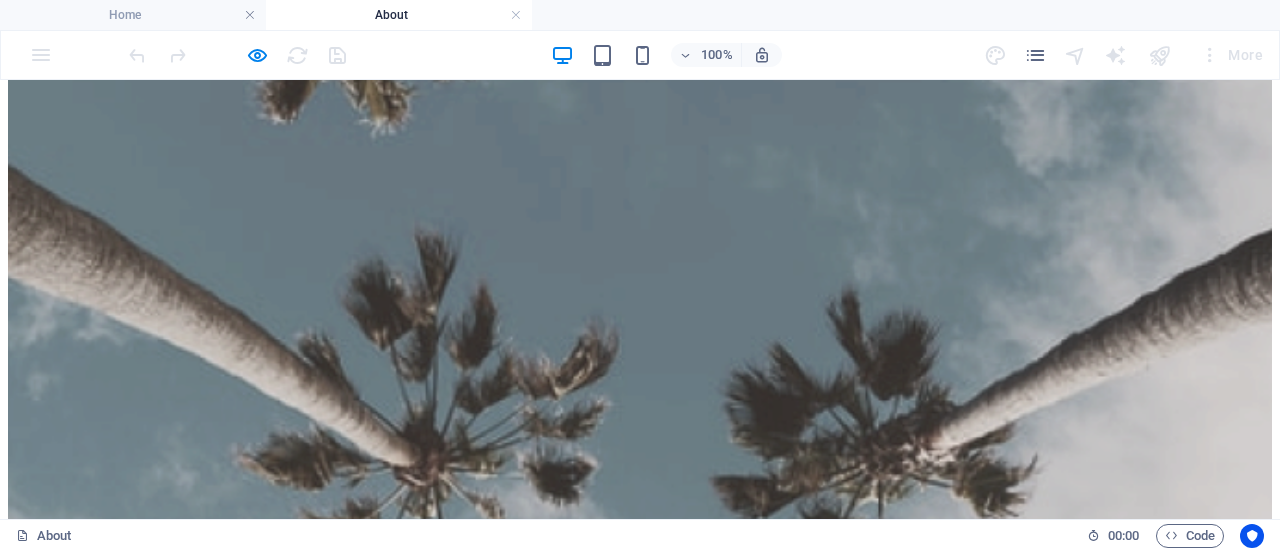 click on "Dummy Headline" at bounding box center (640, 16061) 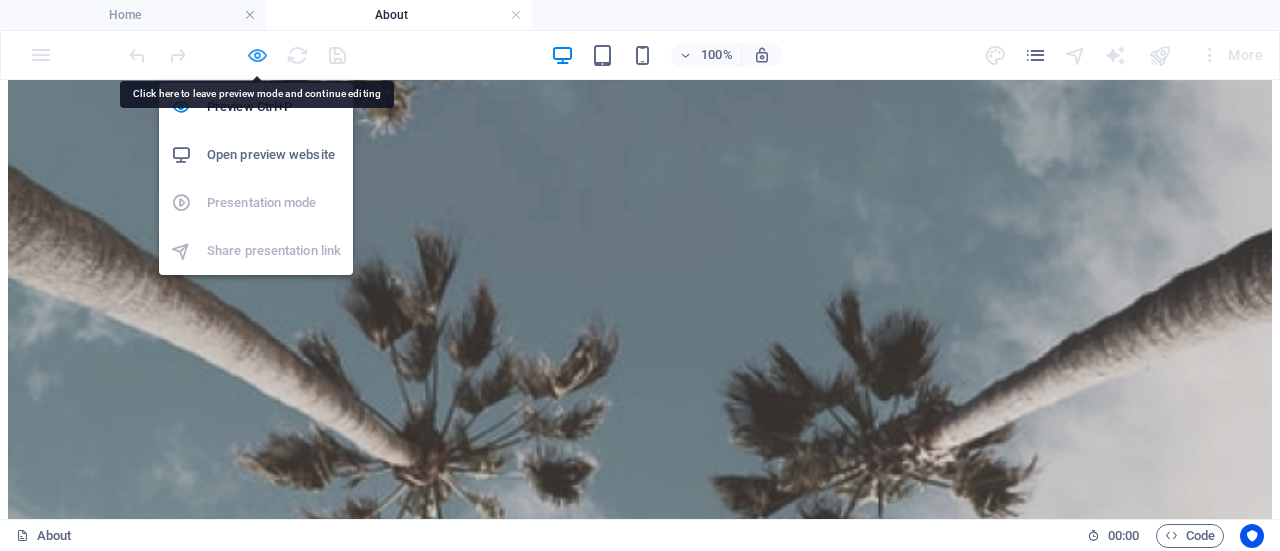 click at bounding box center (257, 55) 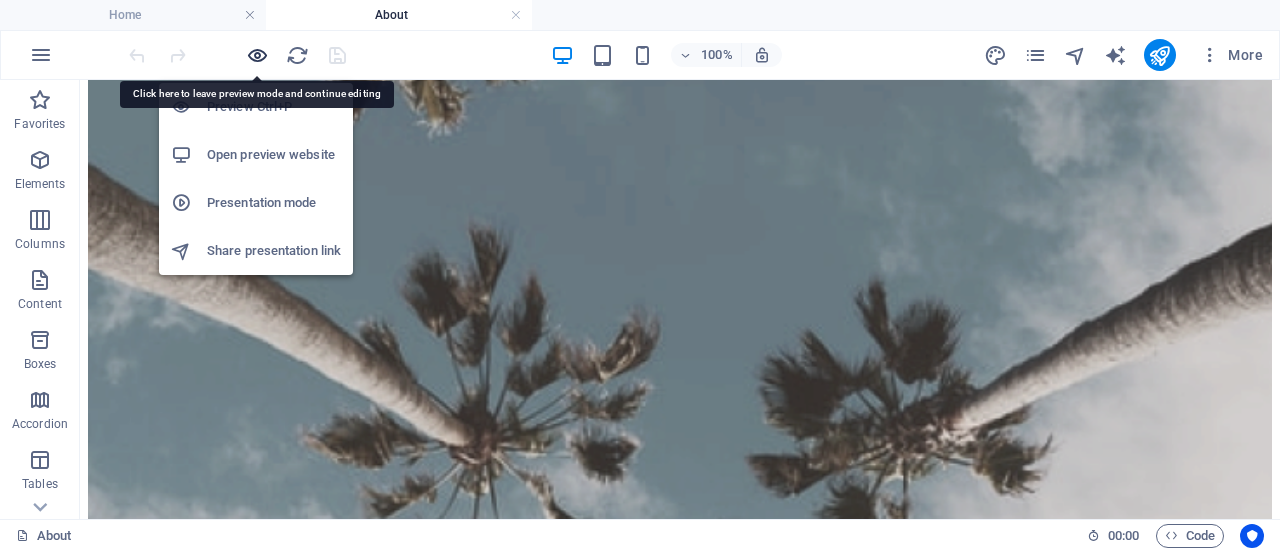 scroll, scrollTop: 2349, scrollLeft: 0, axis: vertical 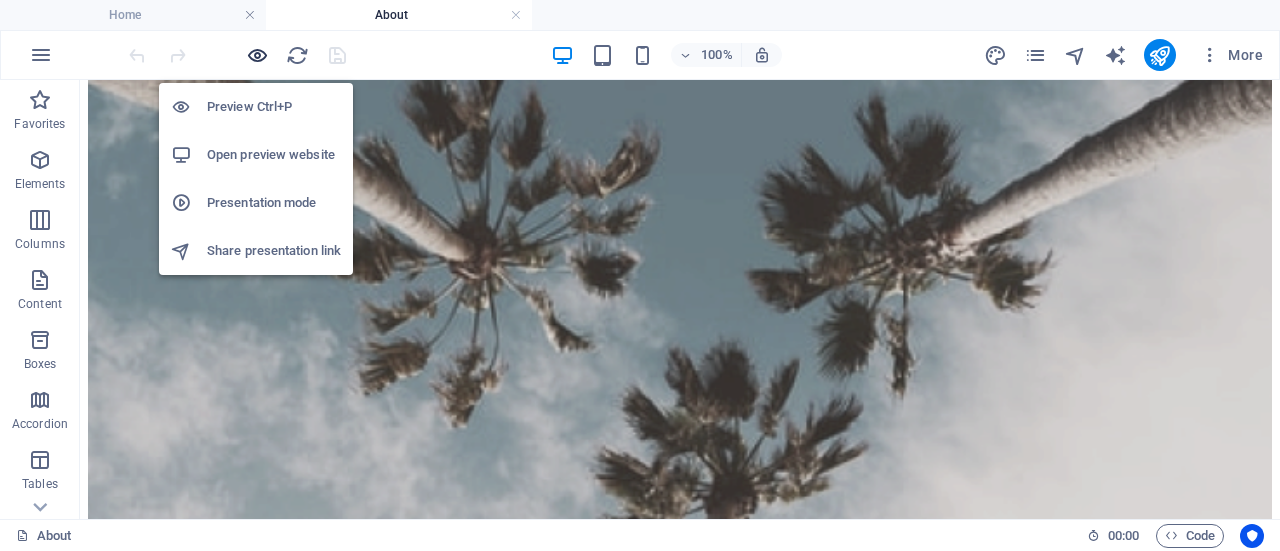 click at bounding box center (257, 55) 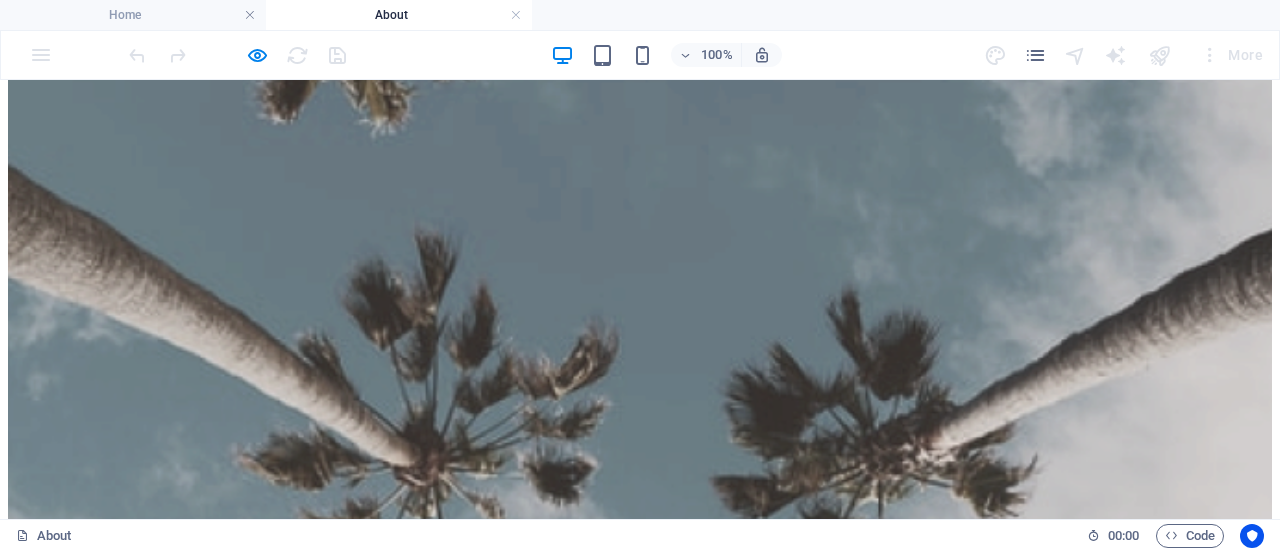 click on "Home" at bounding box center [67, -1991] 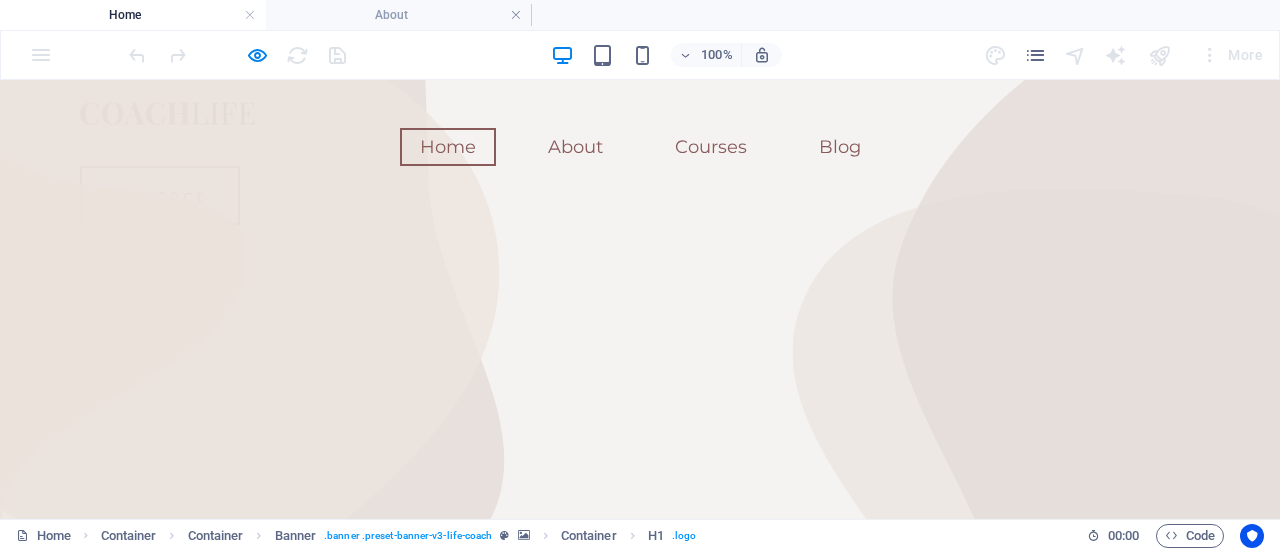 click on "Transforming" at bounding box center (497, 646) 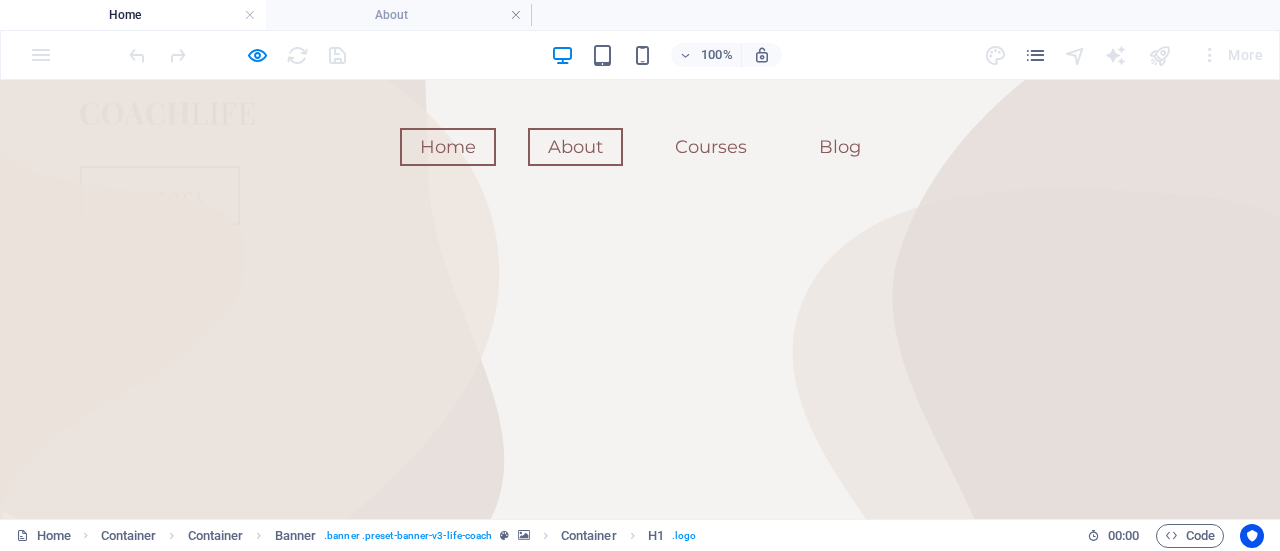 click on "About" at bounding box center [575, 147] 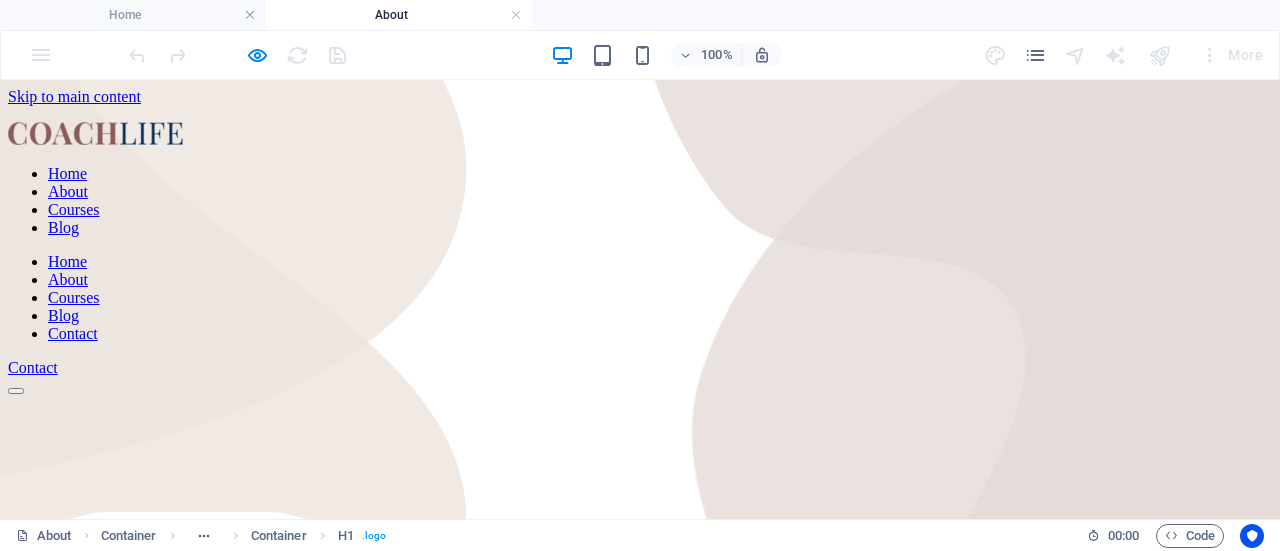 scroll, scrollTop: 2164, scrollLeft: 0, axis: vertical 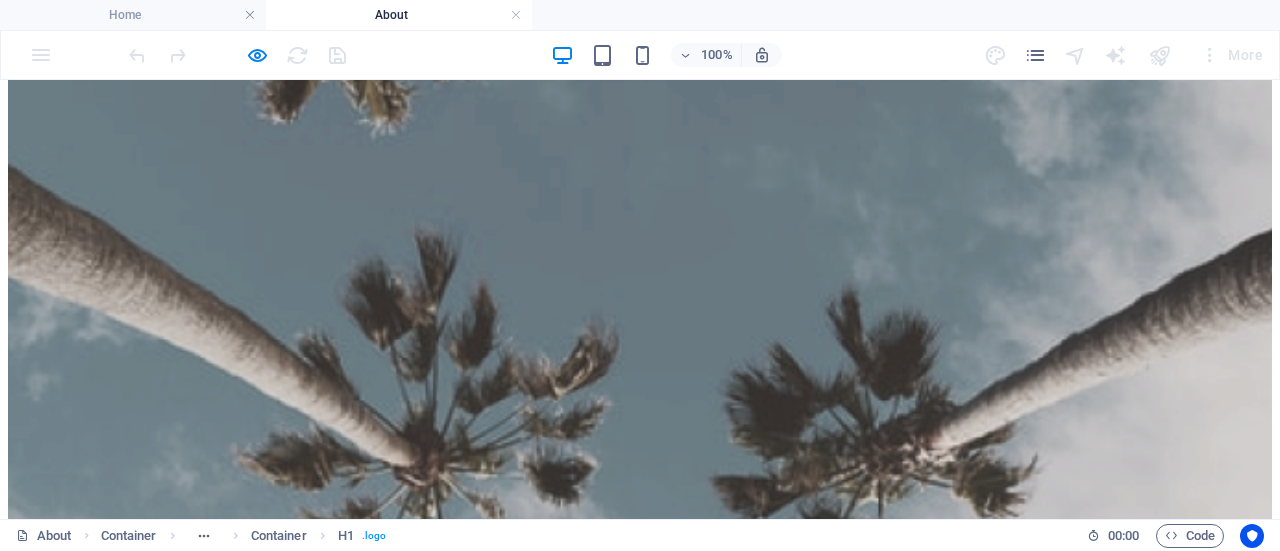 click on "About" at bounding box center (68, -1973) 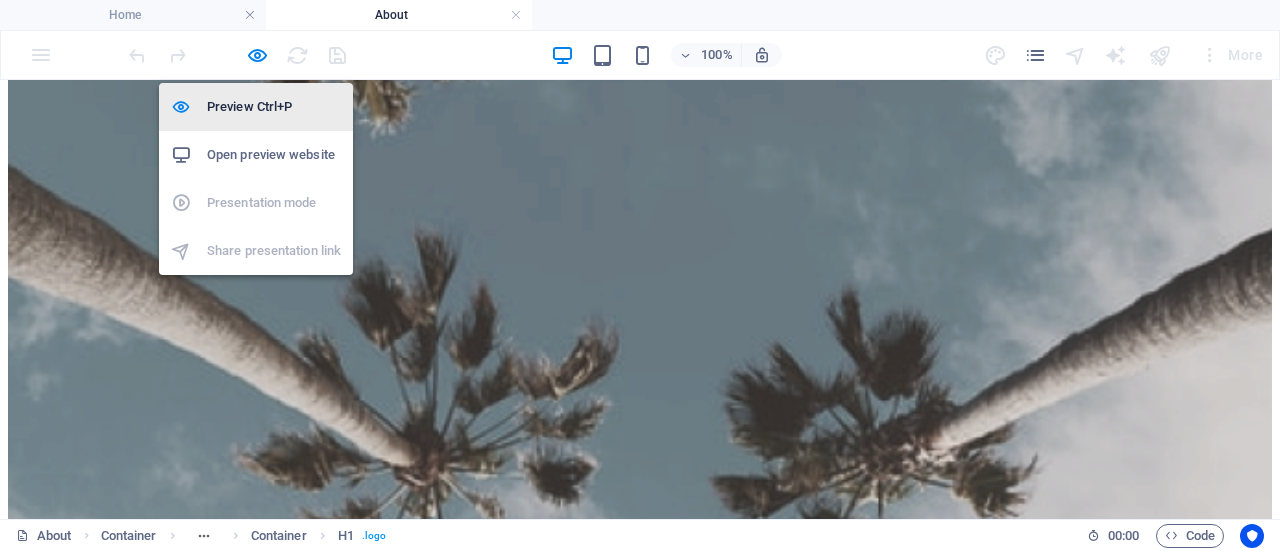 click on "Preview Ctrl+P" at bounding box center (274, 107) 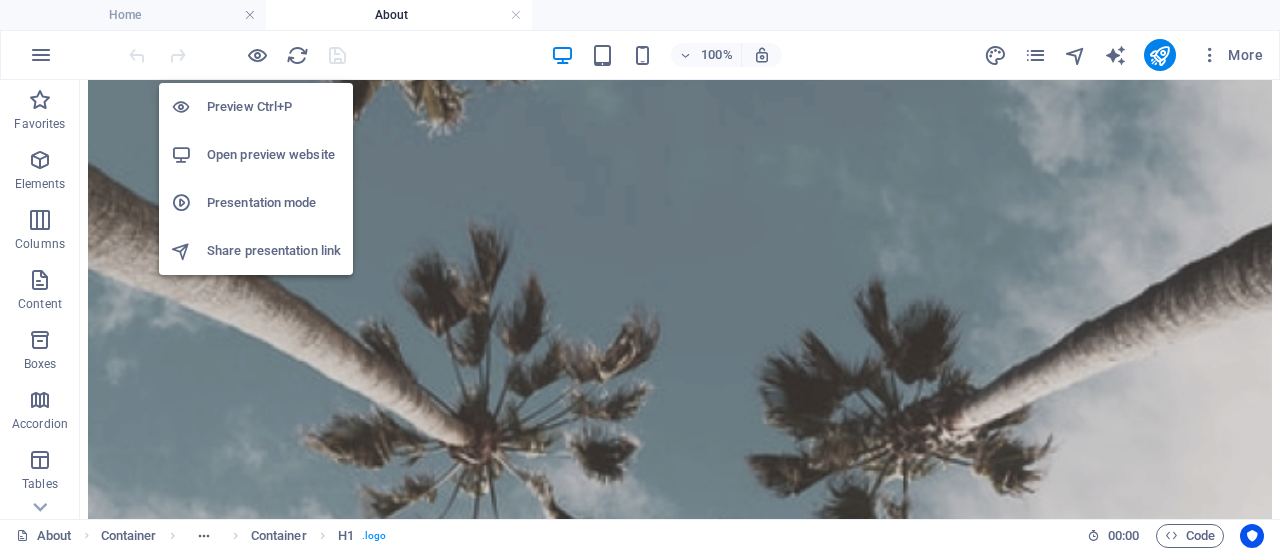 scroll, scrollTop: 2349, scrollLeft: 0, axis: vertical 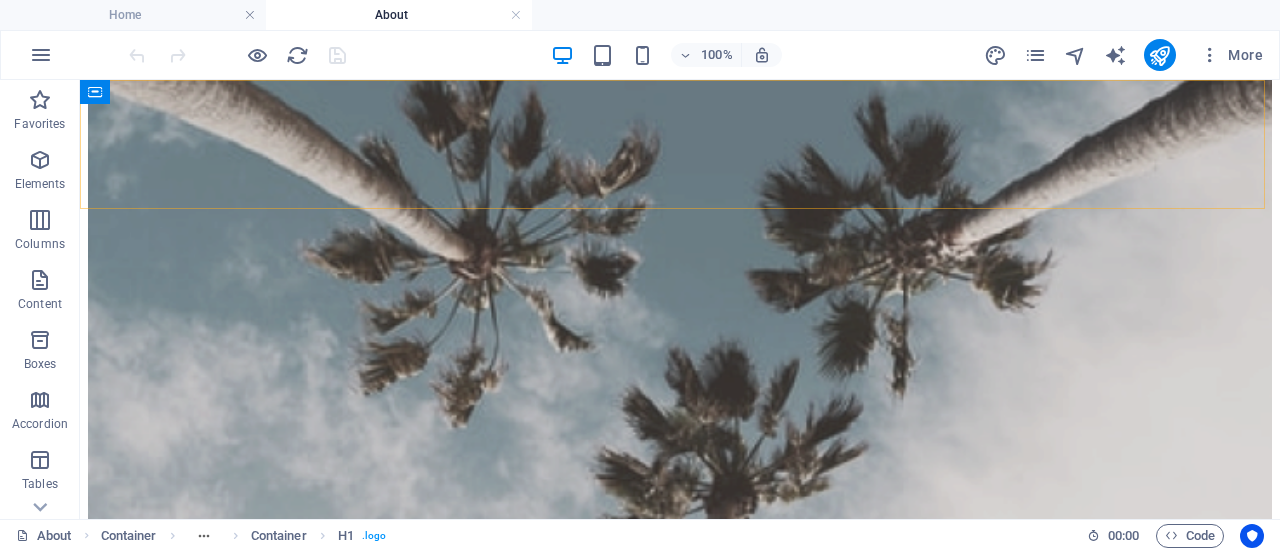 click on "Home About Courses Blog" at bounding box center [680, -2148] 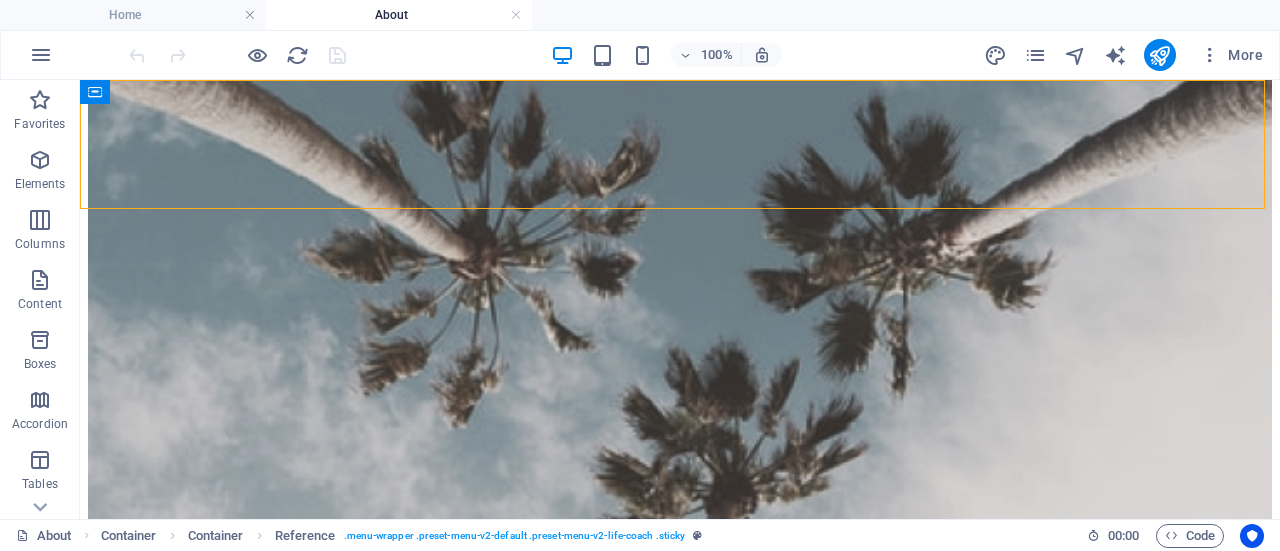 click on "Home About Courses Blog" at bounding box center [680, -2148] 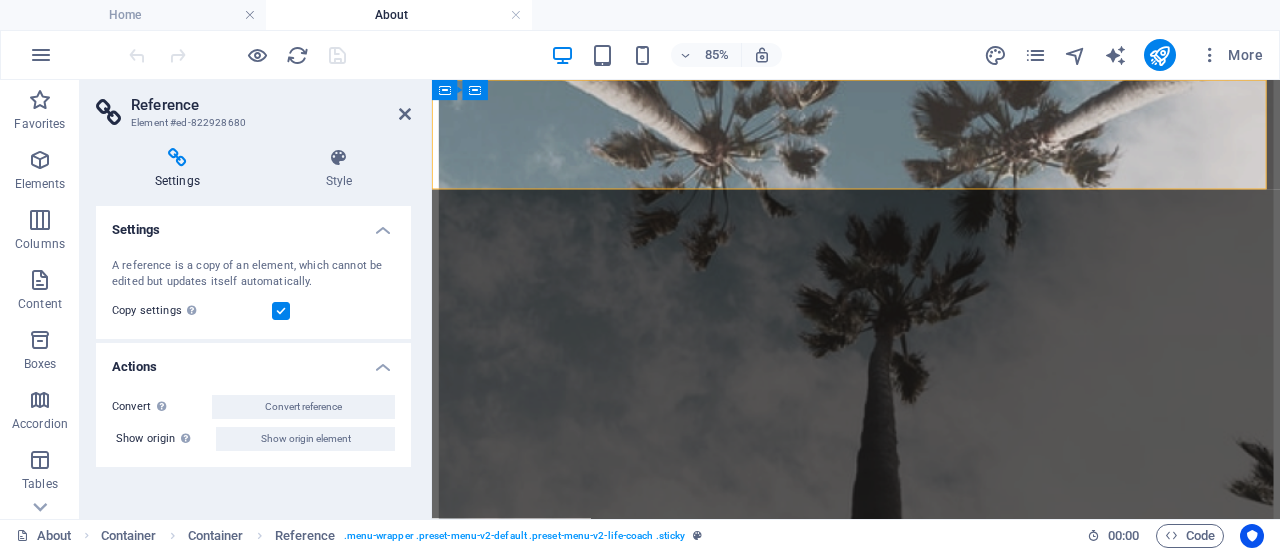 click on "Home About Courses Blog" at bounding box center [931, -2199] 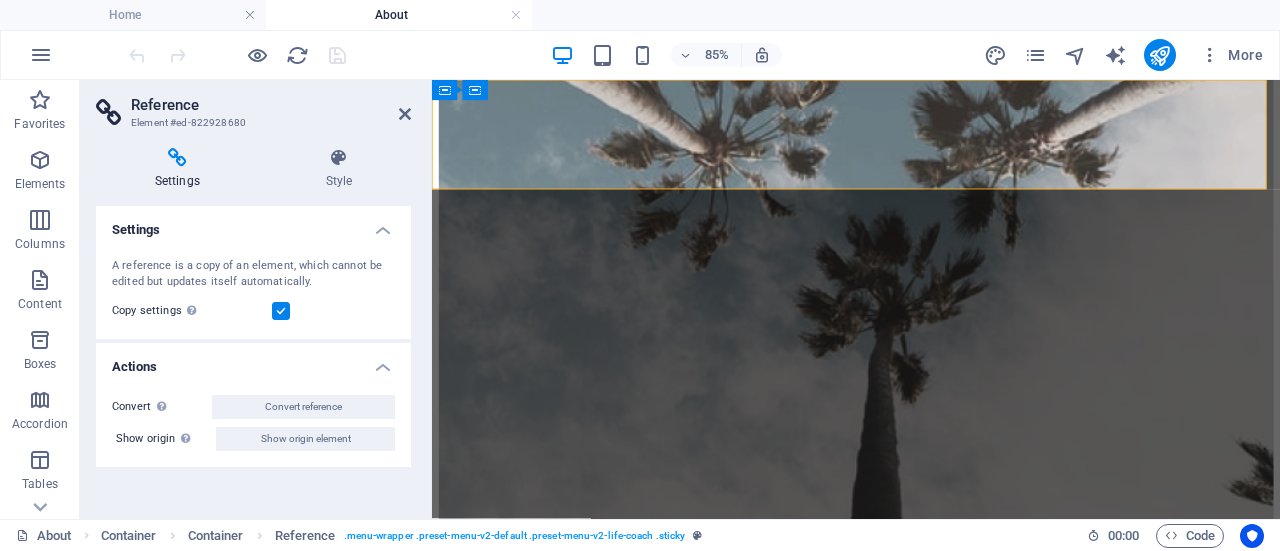 click on "Home About Courses Blog Contact" at bounding box center (931, -2102) 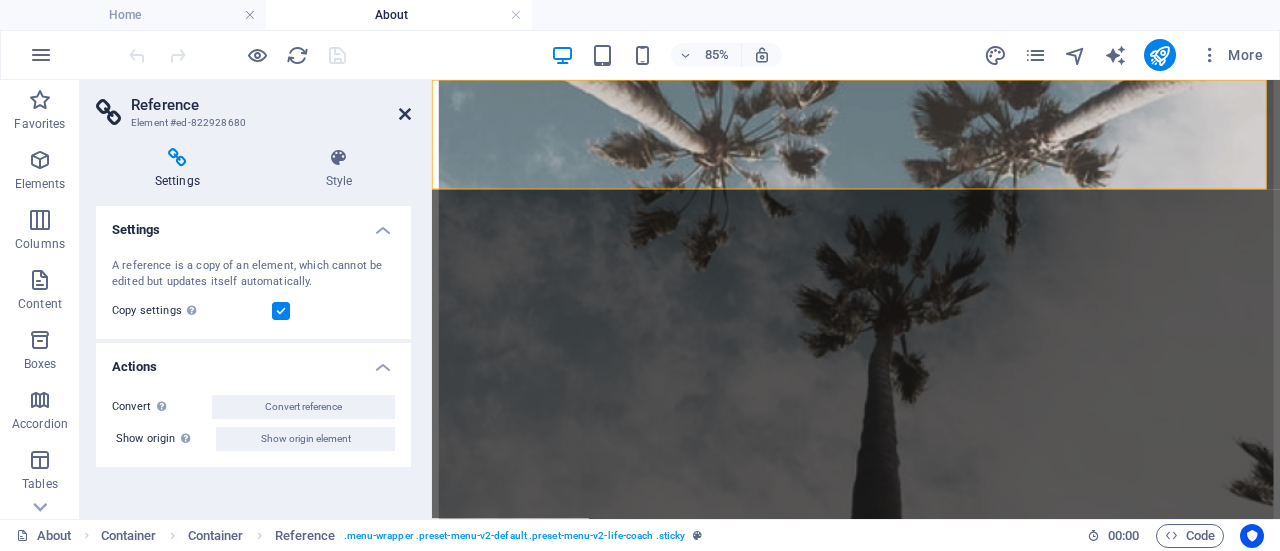 click at bounding box center (405, 114) 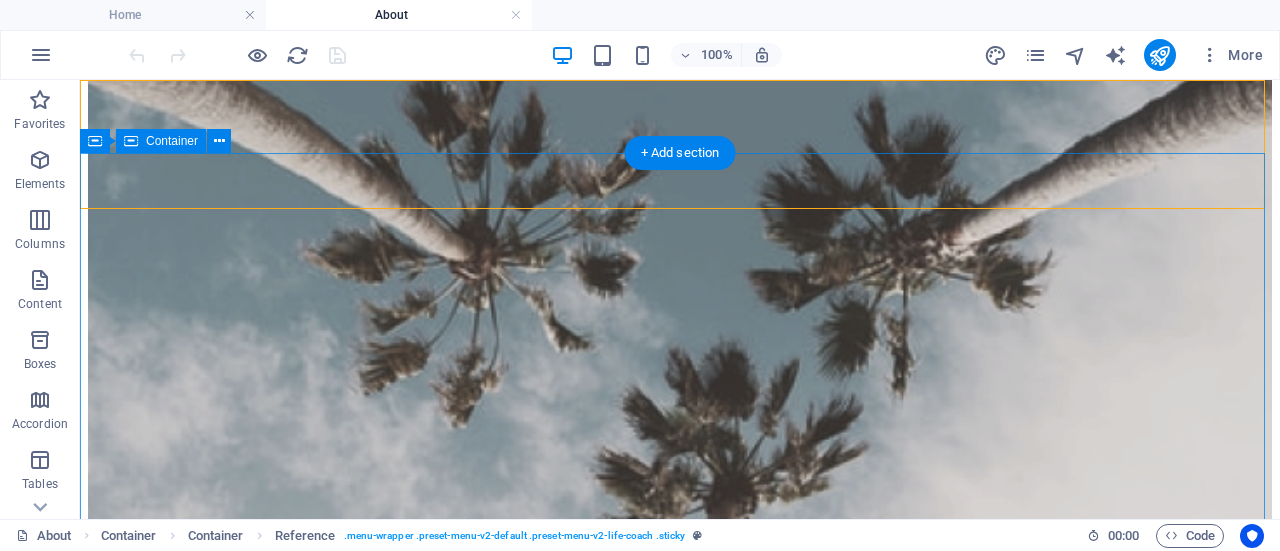click on "Dummy Headline You need to be sure there isn't anything embarrassing hidden in the middle of text. All the Lorem Ipsum generators on the Internet tend to repeat predefined chunks as necessary, making this the first true generator on the Internet. It uses a dictionary of over 200 Latin words,." at bounding box center (680, 12844) 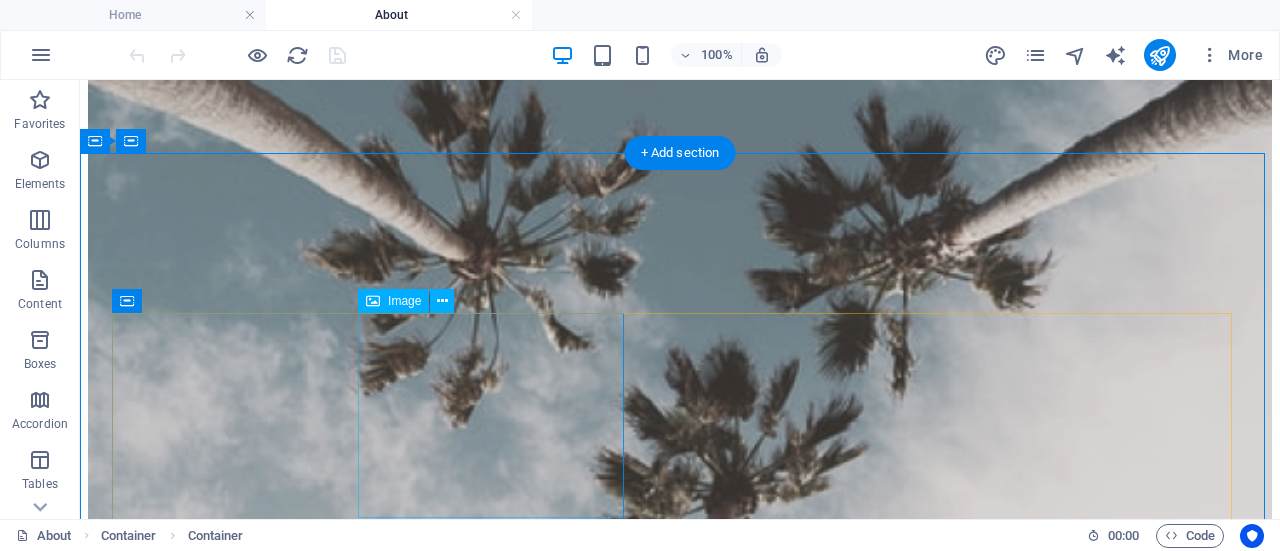 click at bounding box center (680, 12389) 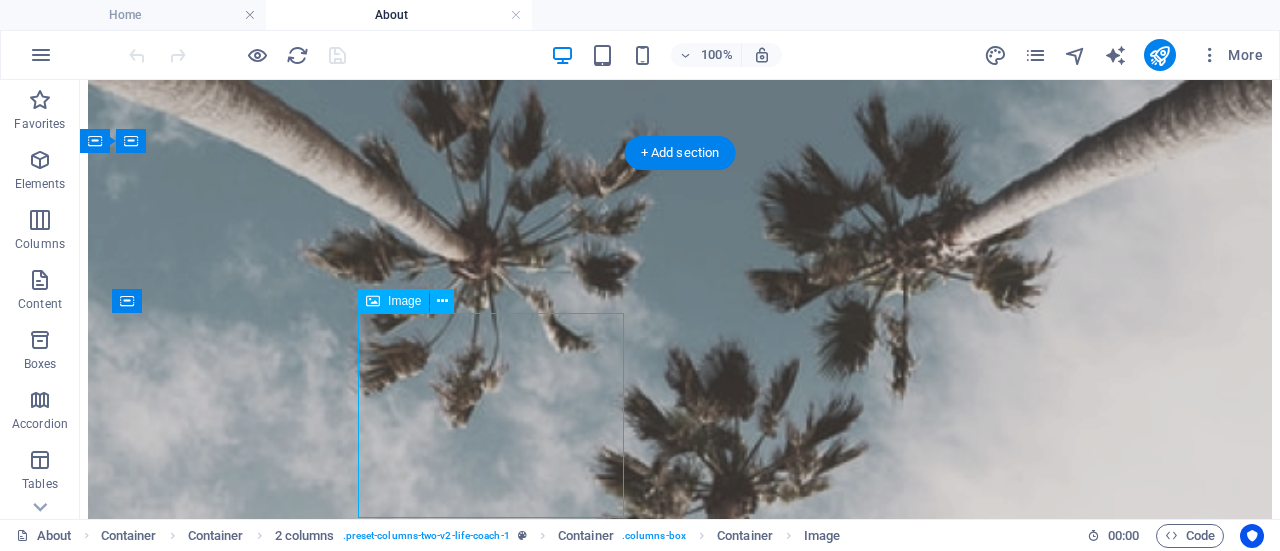 click at bounding box center (680, 12389) 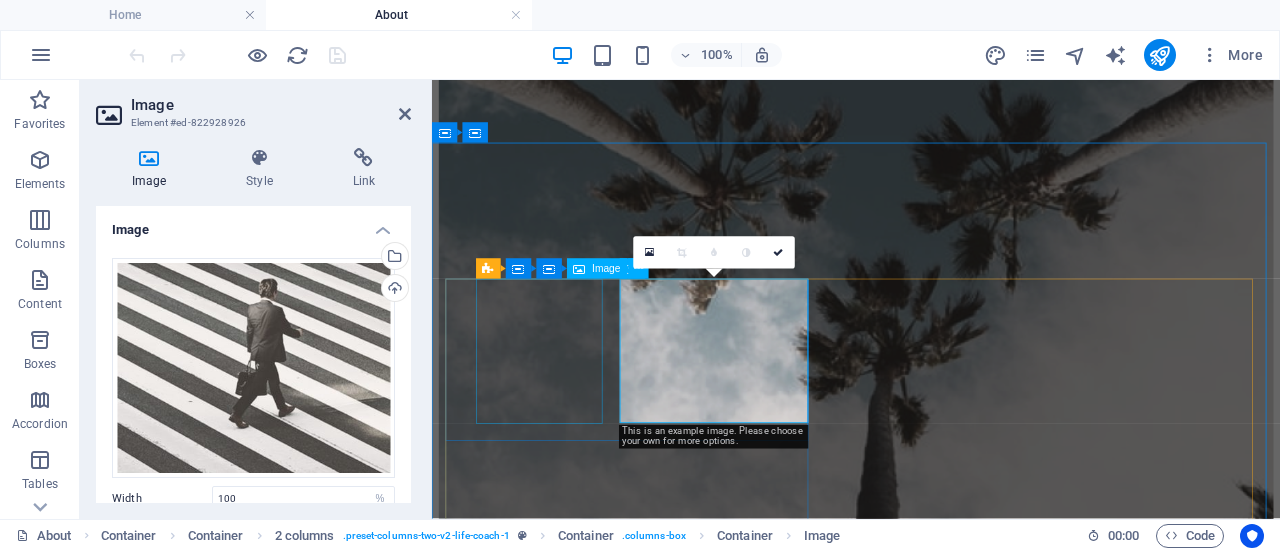 scroll, scrollTop: 2400, scrollLeft: 0, axis: vertical 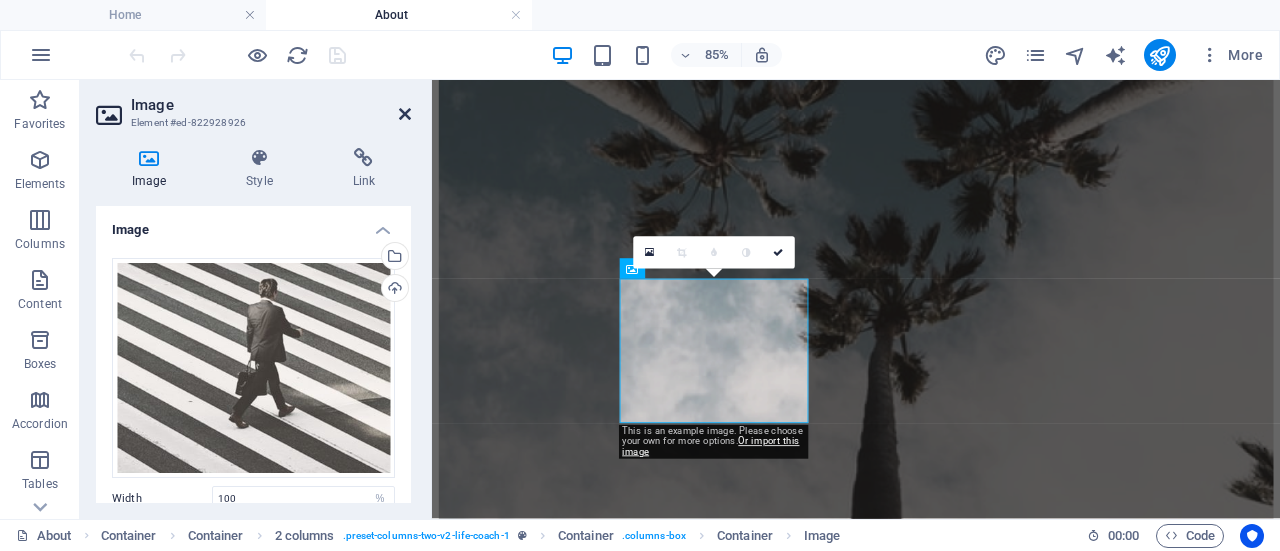 click at bounding box center (405, 114) 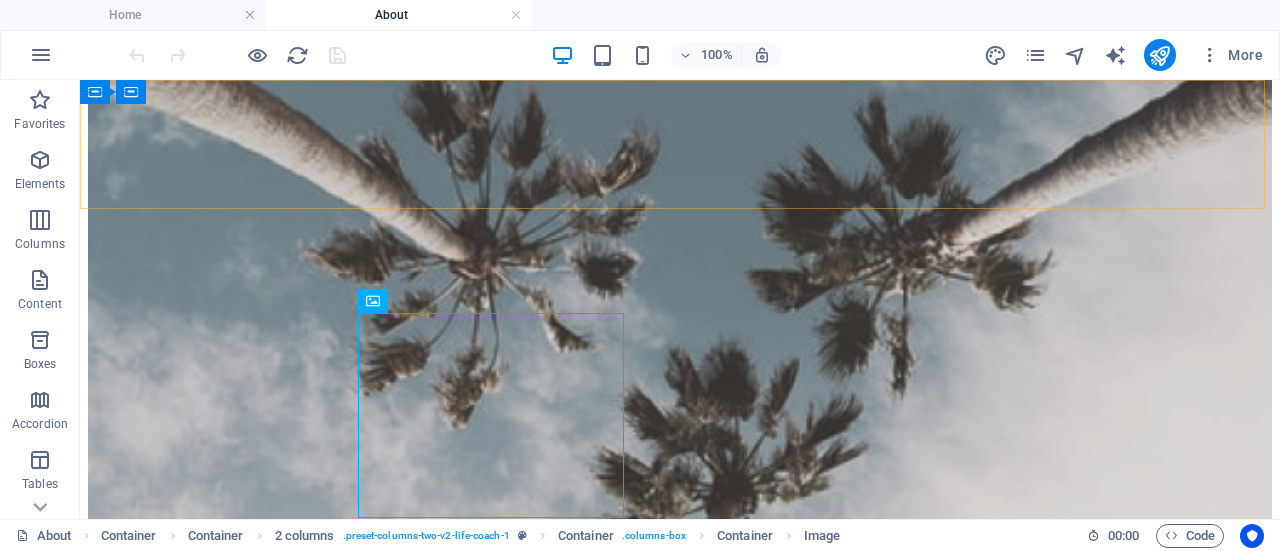 click on "Home About Courses Blog" at bounding box center [680, -2148] 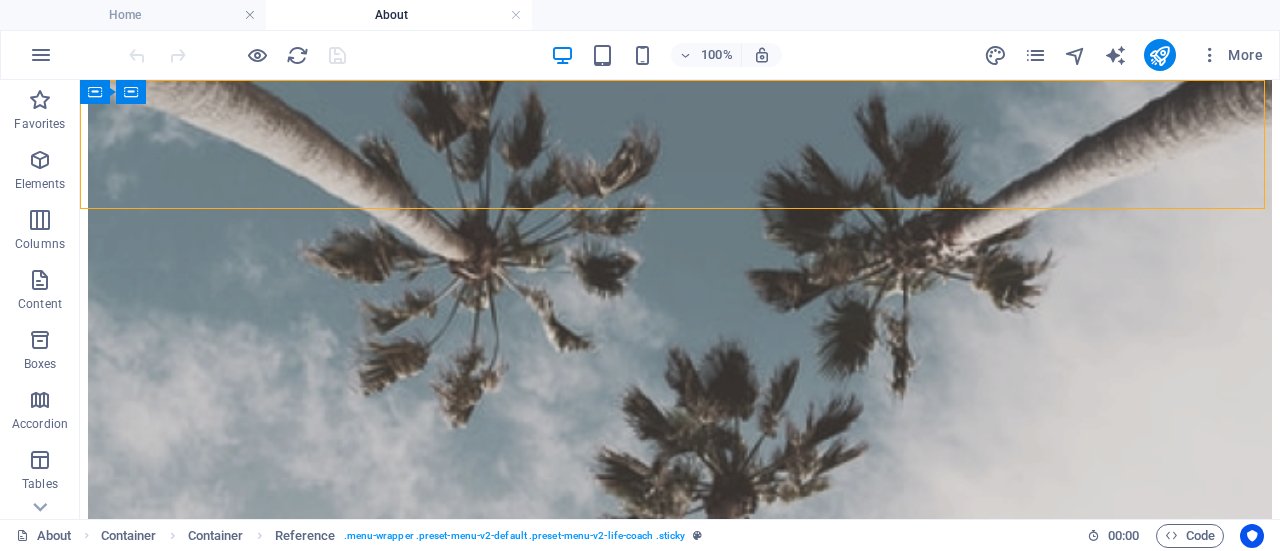 click on "Home About Courses Blog" at bounding box center [680, -2148] 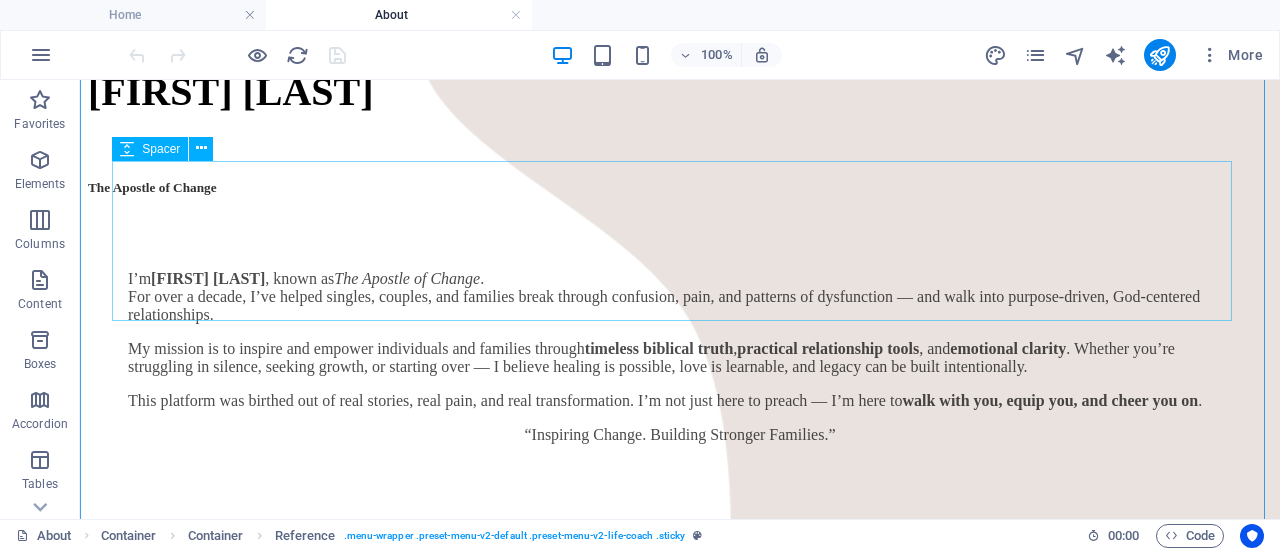 scroll, scrollTop: 1106, scrollLeft: 0, axis: vertical 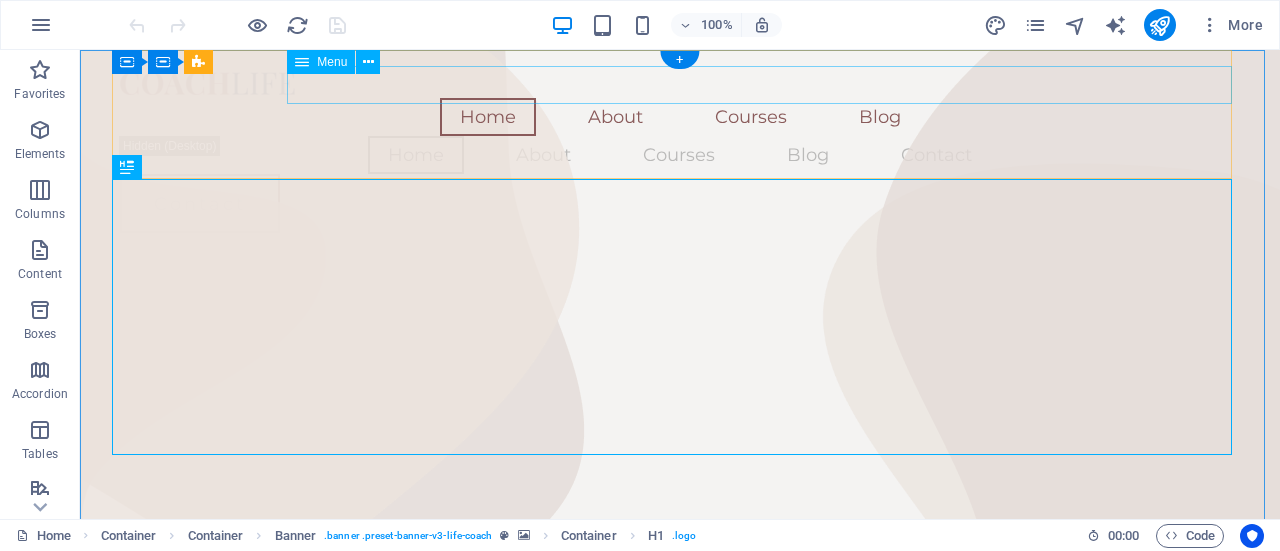 click on "Home About Courses Blog" at bounding box center (680, 117) 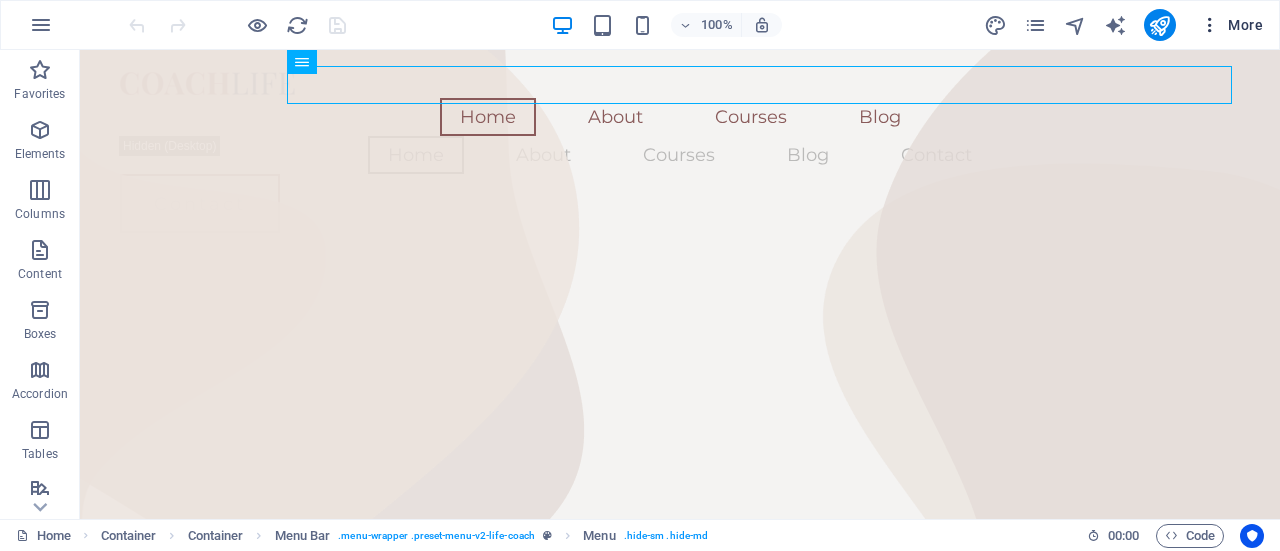 click on "More" at bounding box center [1231, 25] 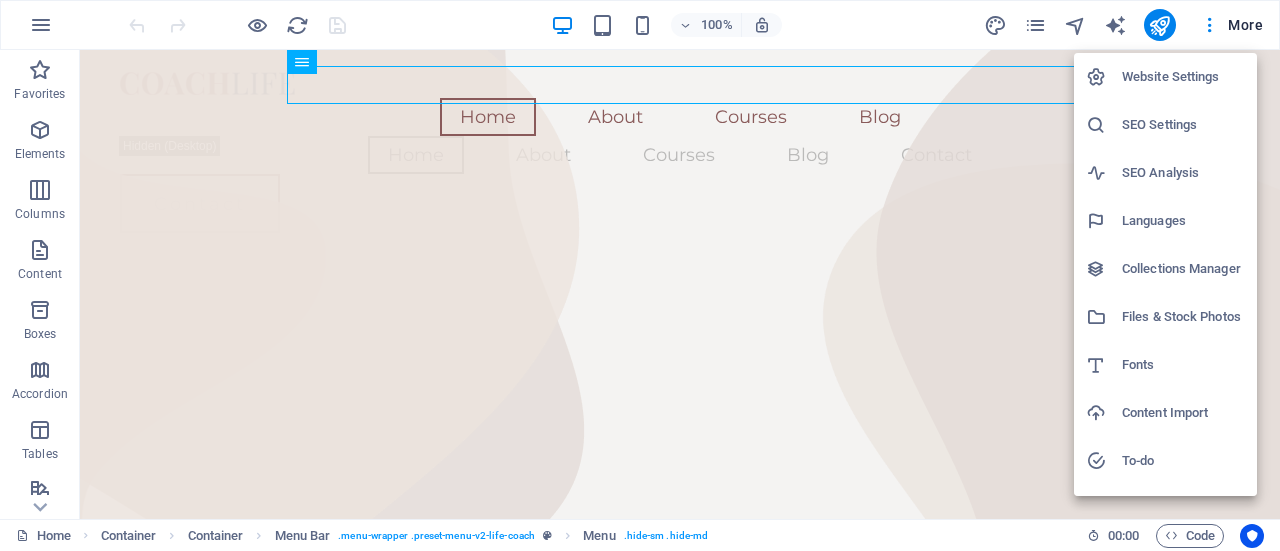 click at bounding box center (640, 275) 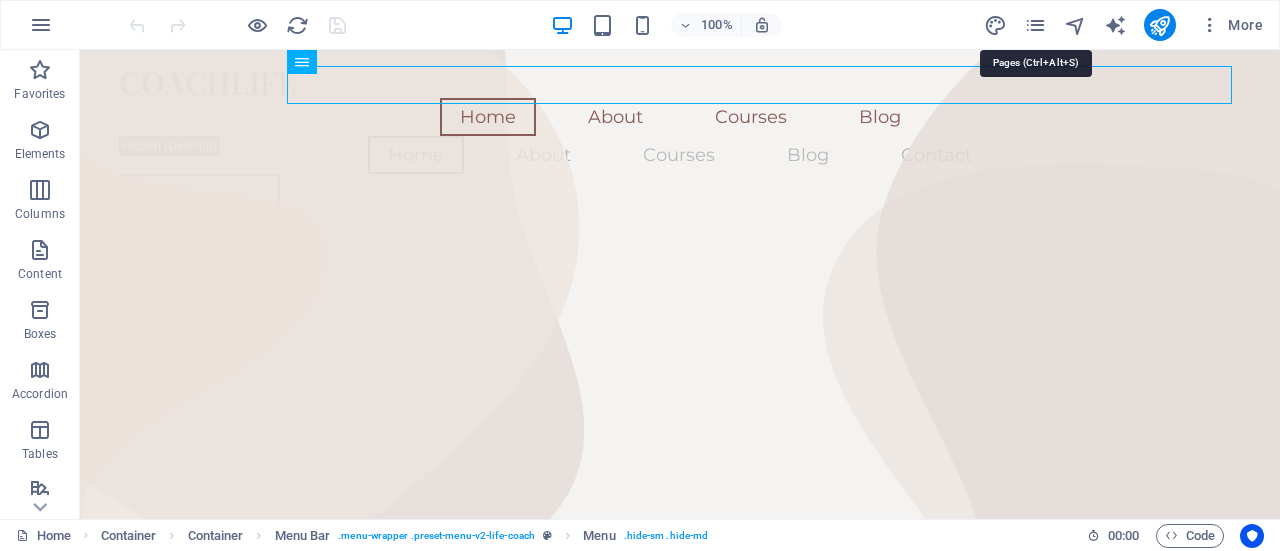 click at bounding box center [1035, 25] 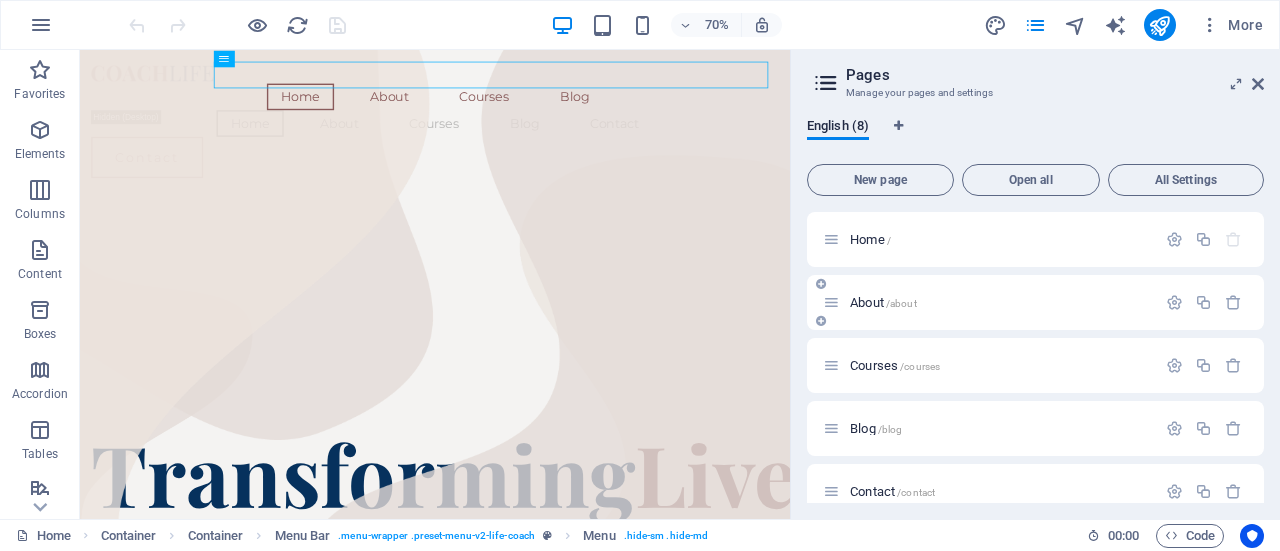 click on "About /about" at bounding box center (989, 302) 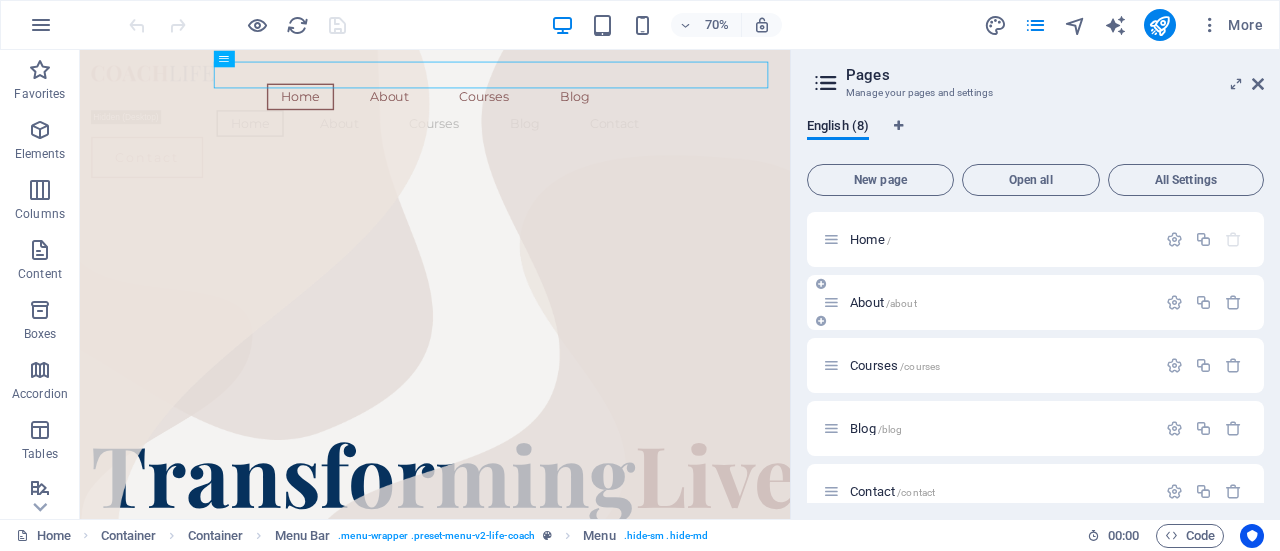 click on "About /about" at bounding box center [883, 302] 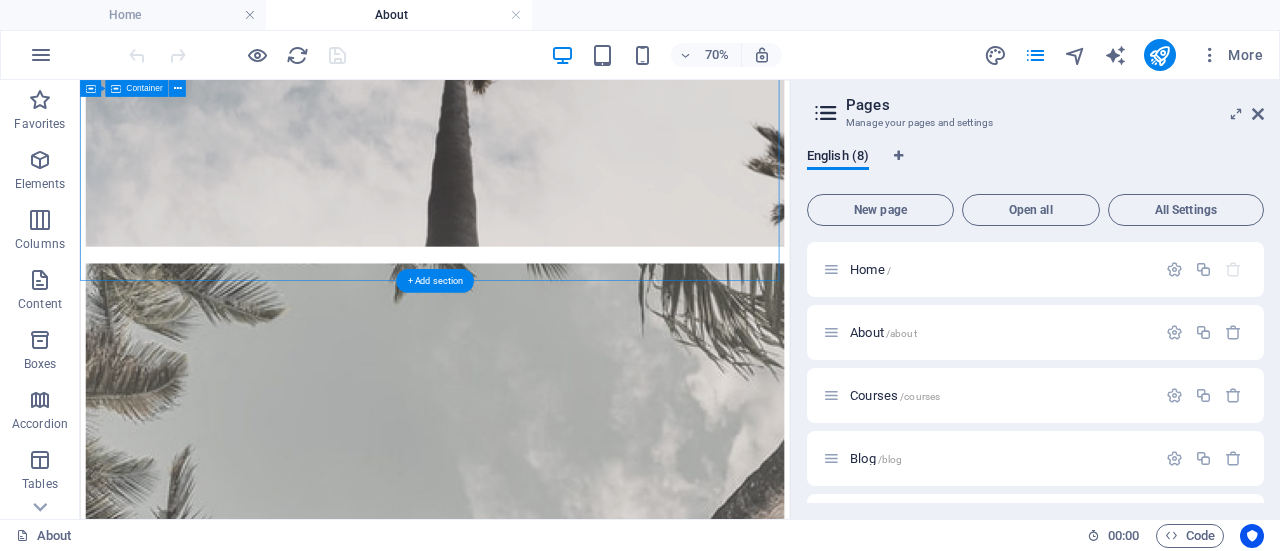 scroll, scrollTop: 2869, scrollLeft: 0, axis: vertical 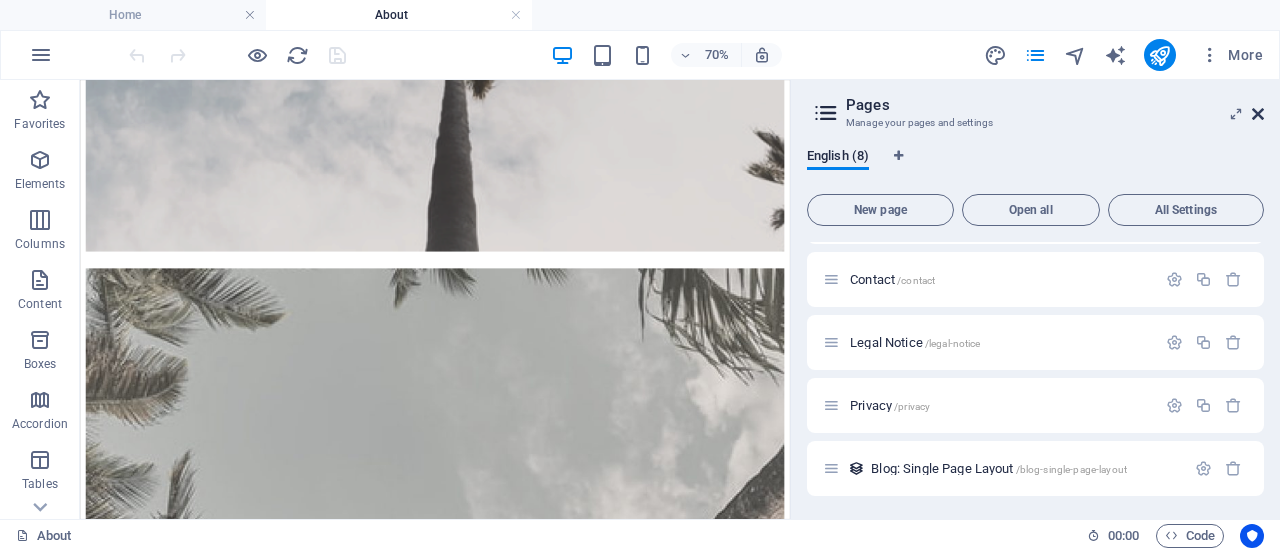 click at bounding box center [1258, 114] 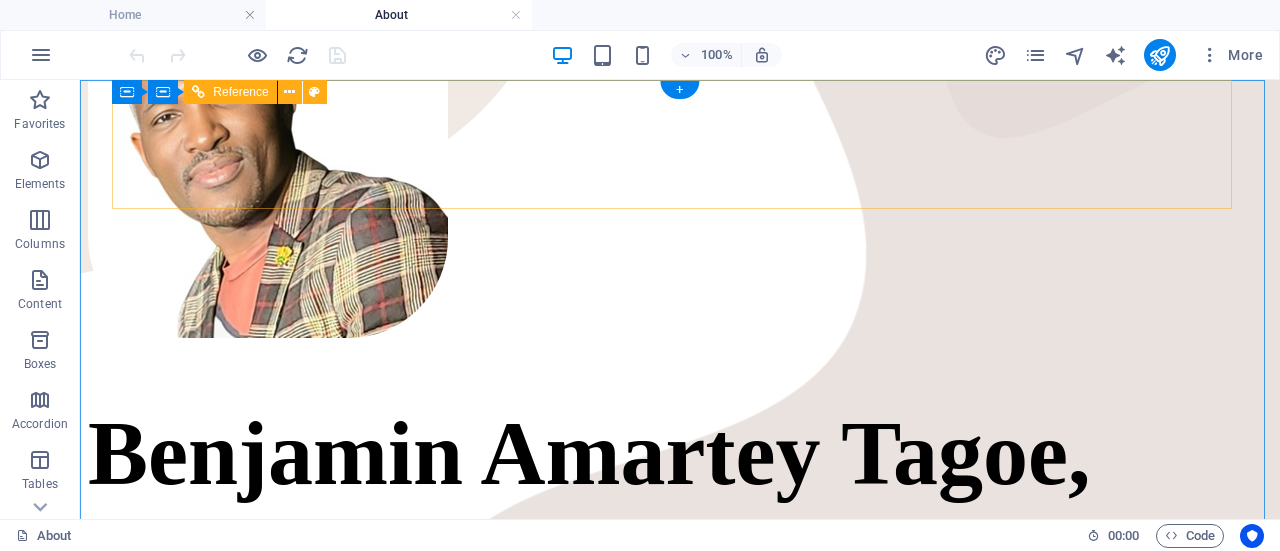 scroll, scrollTop: 0, scrollLeft: 0, axis: both 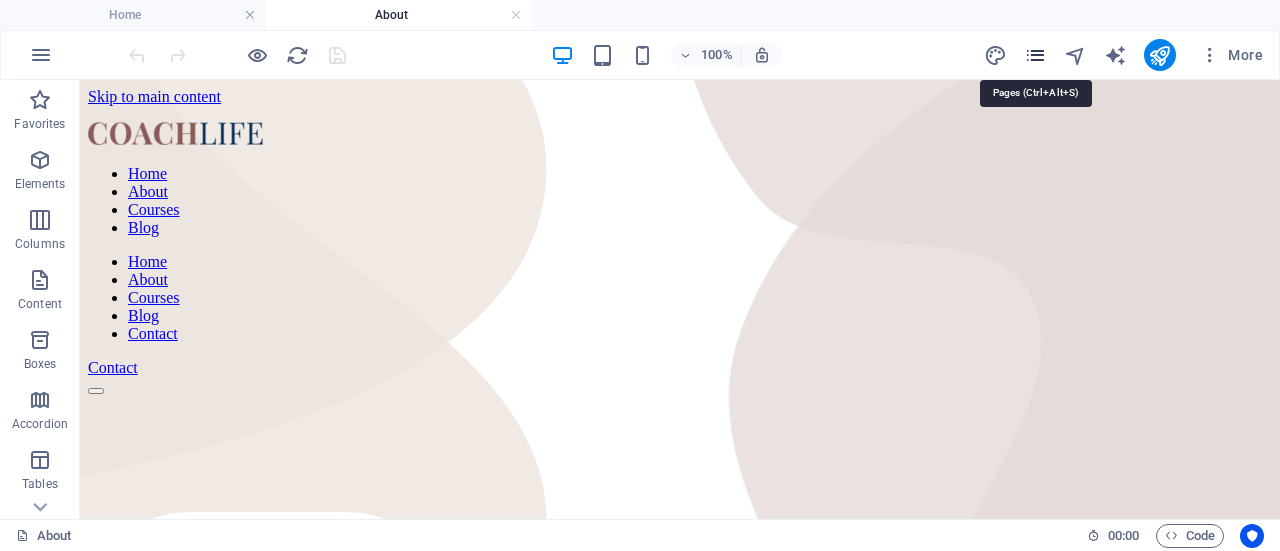 click at bounding box center (1035, 55) 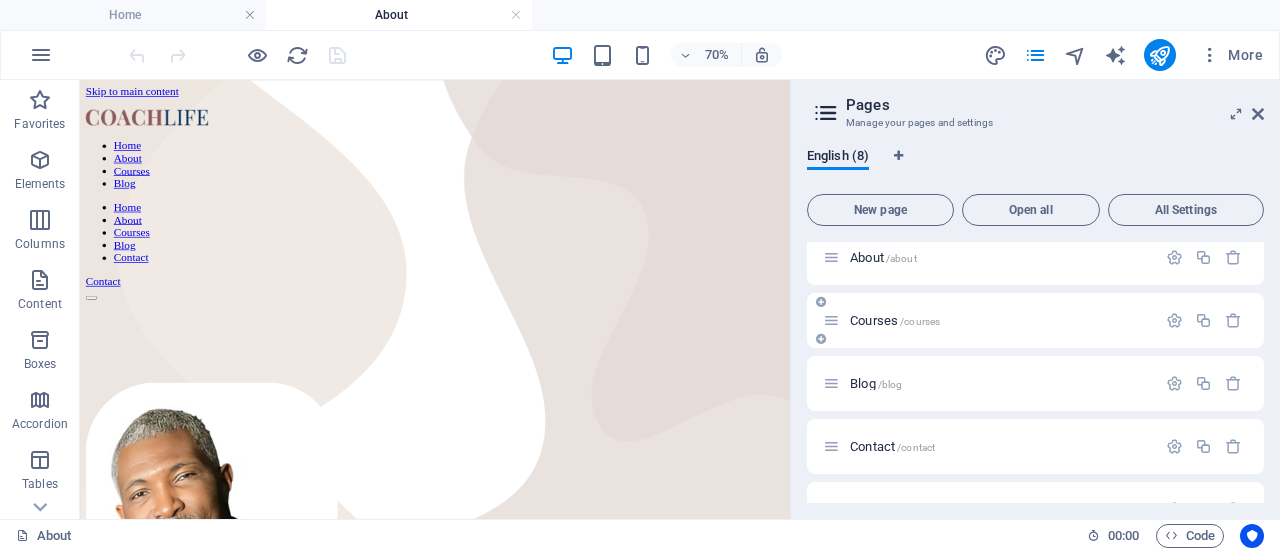 scroll, scrollTop: 80, scrollLeft: 0, axis: vertical 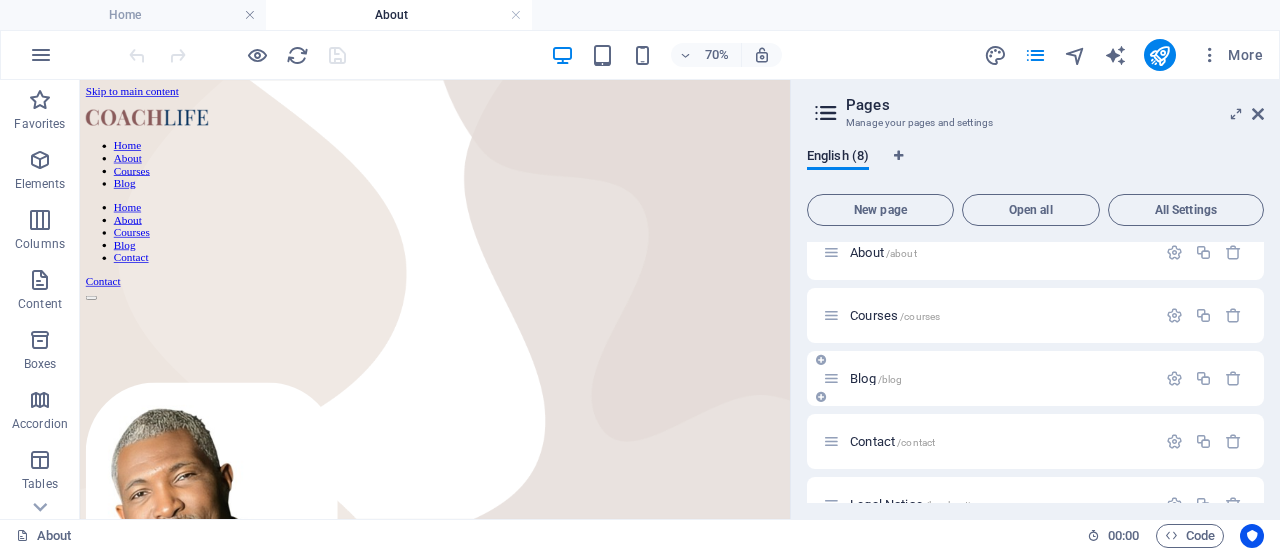 click on "/blog" at bounding box center (890, 379) 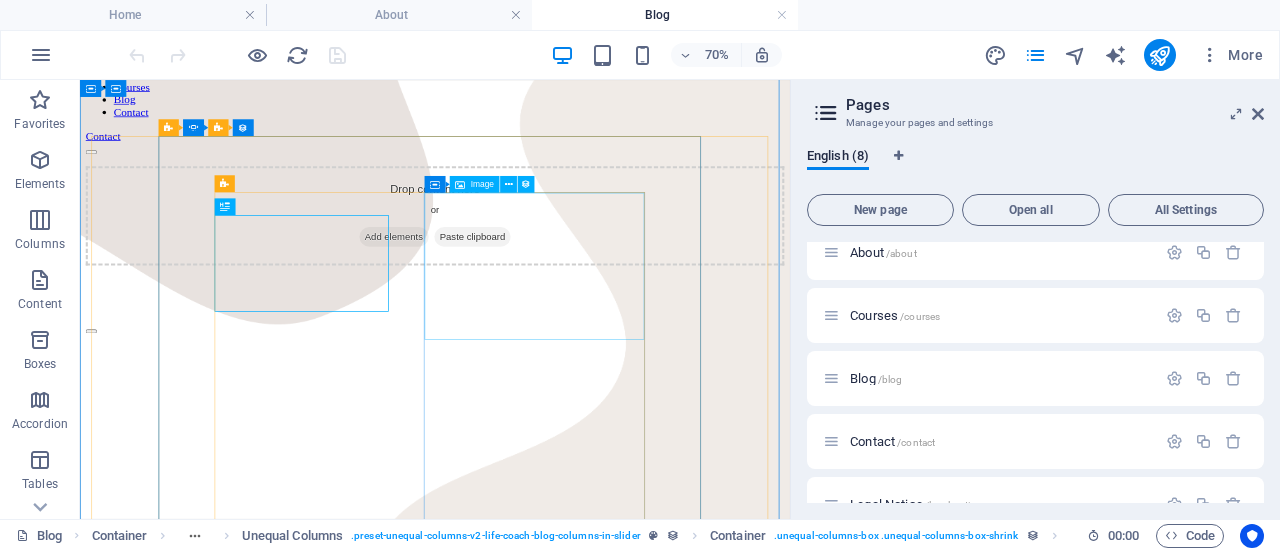 scroll, scrollTop: 200, scrollLeft: 0, axis: vertical 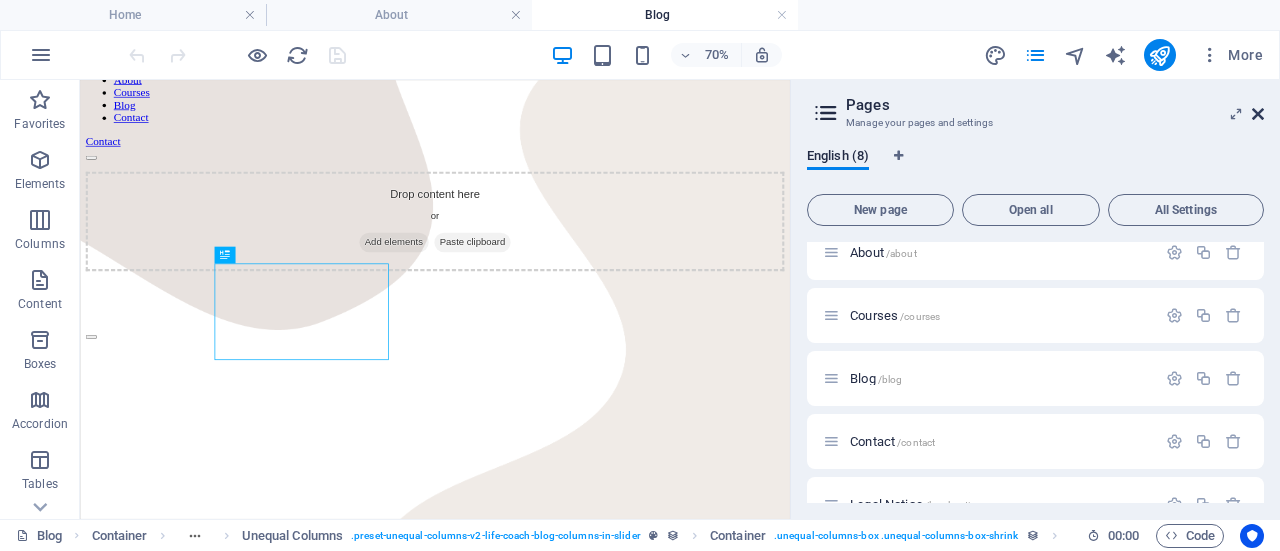 click at bounding box center [1258, 114] 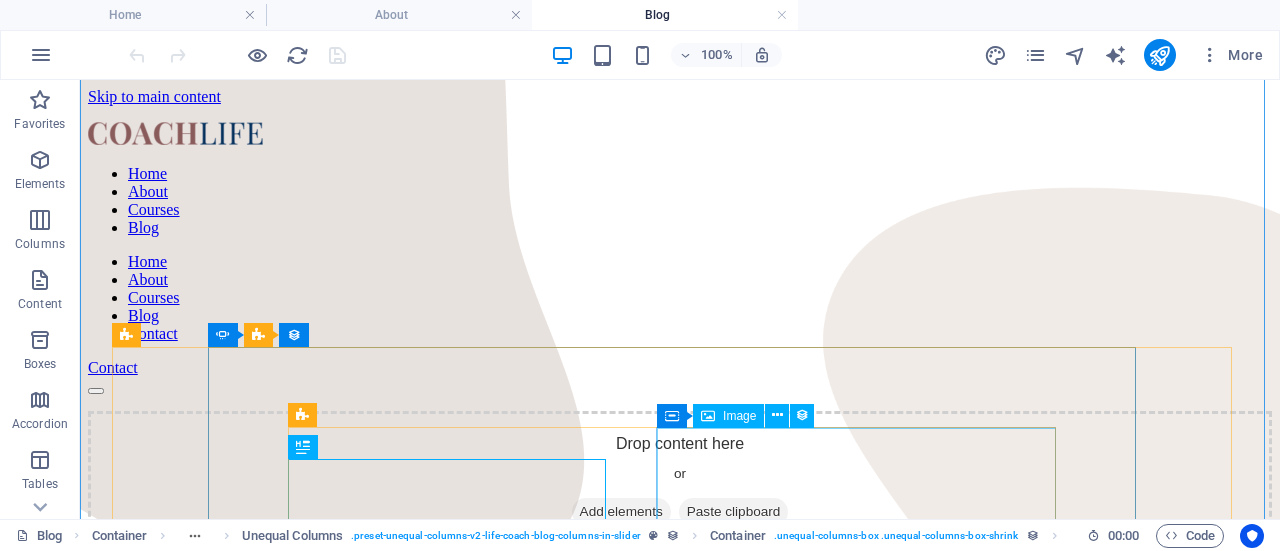 scroll, scrollTop: 0, scrollLeft: 0, axis: both 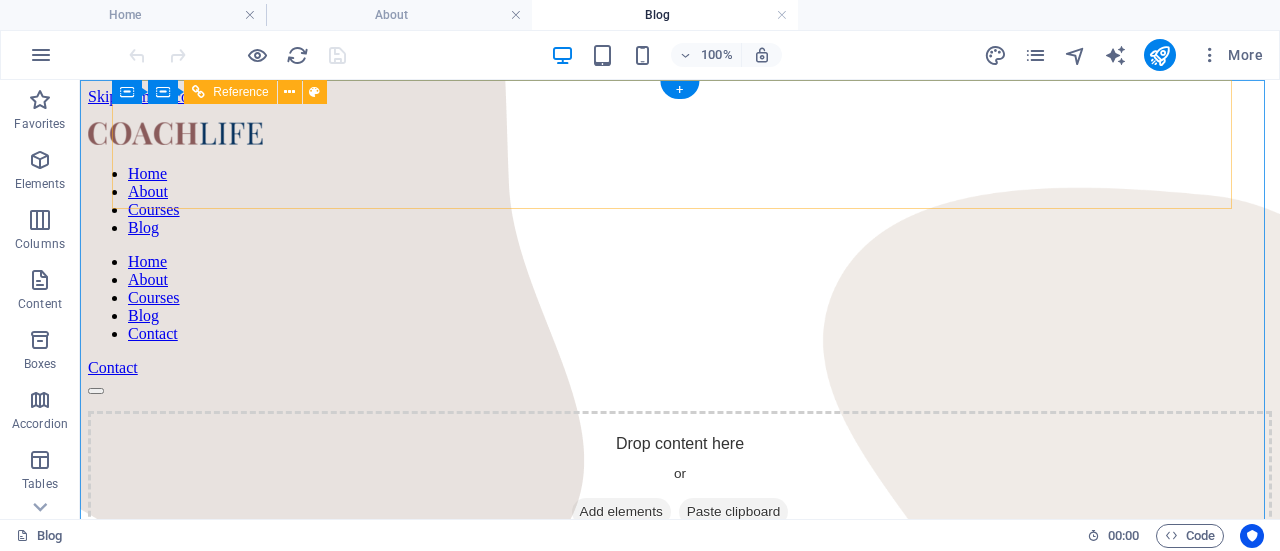 click on "Home About Courses Blog" at bounding box center [680, 201] 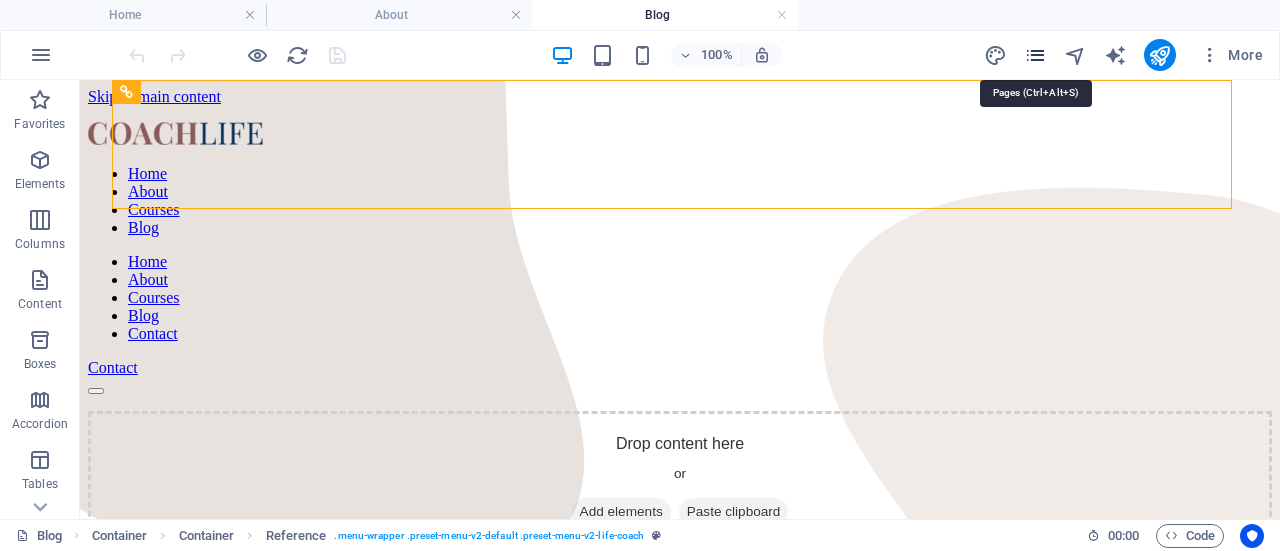 click at bounding box center (1035, 55) 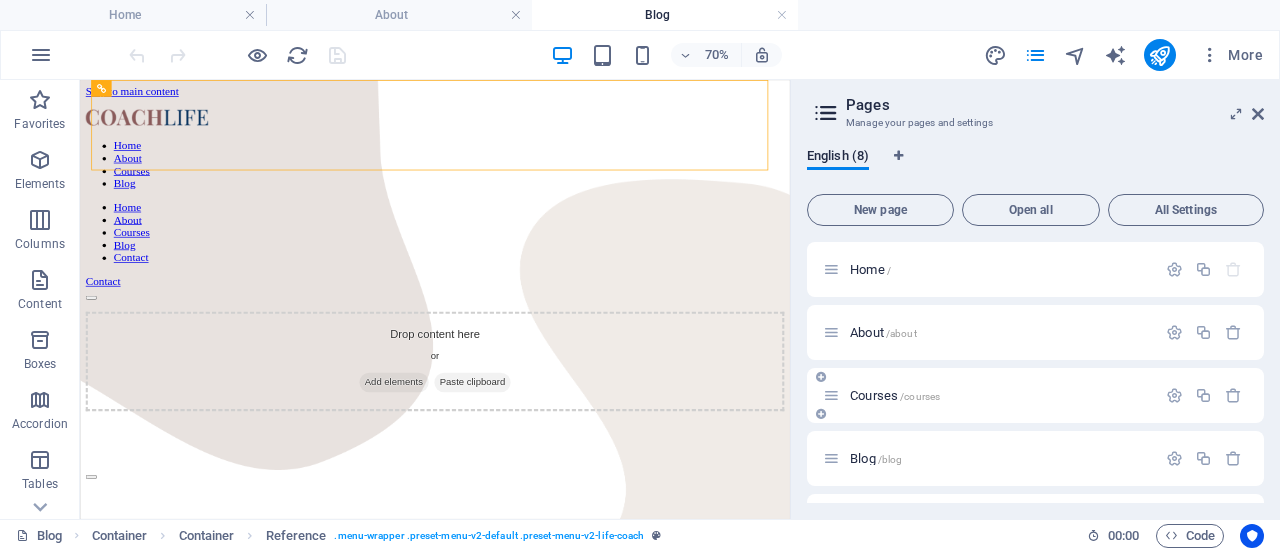 click on "Courses /courses" at bounding box center [895, 395] 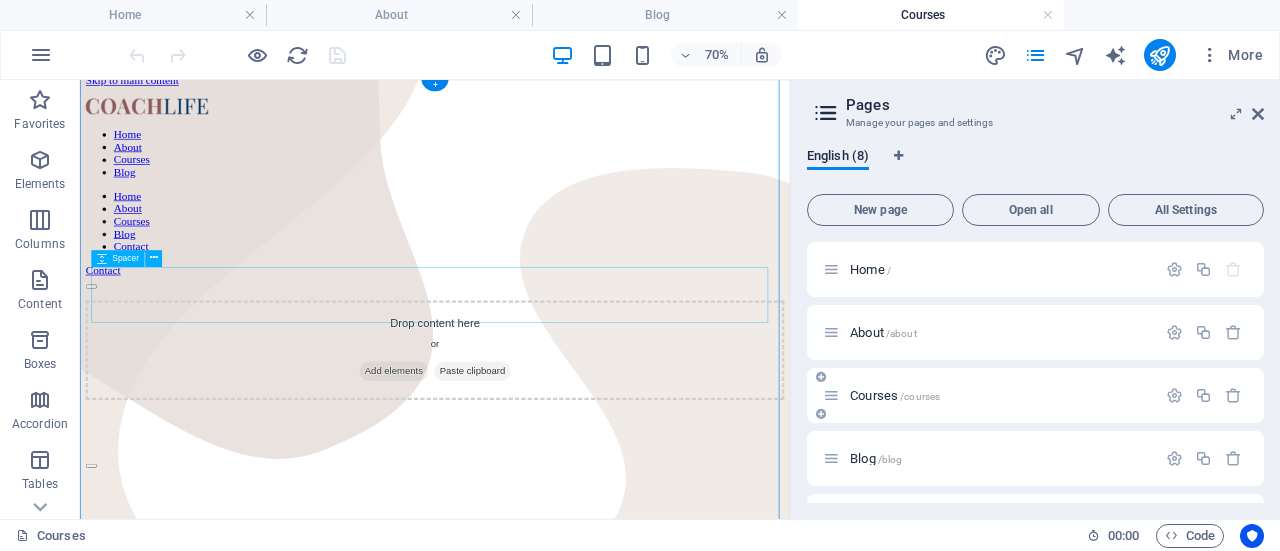scroll, scrollTop: 0, scrollLeft: 0, axis: both 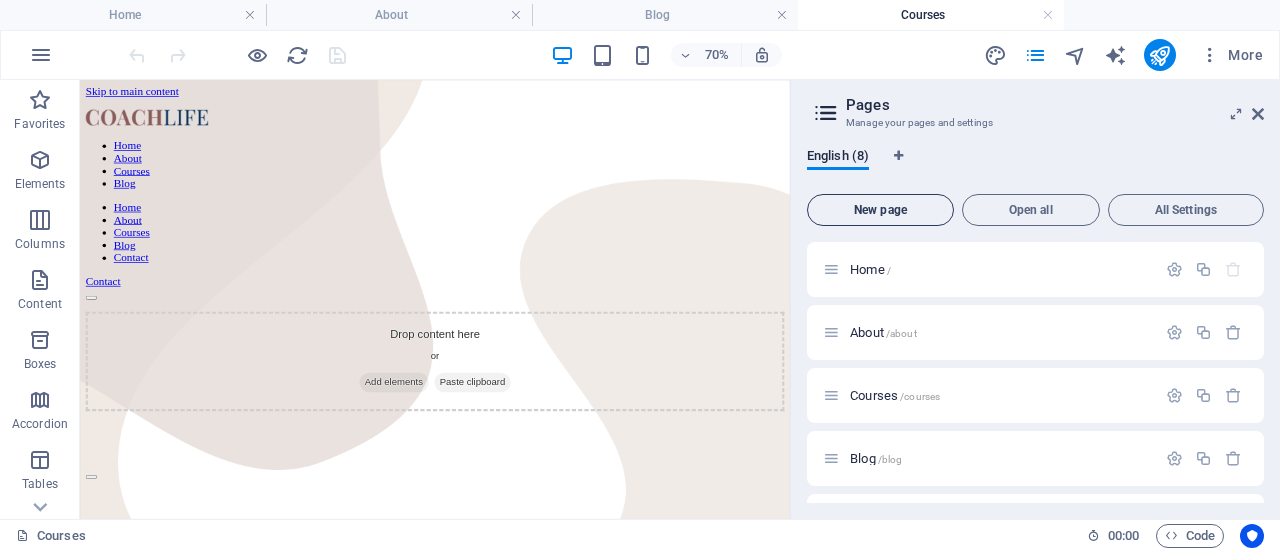 click on "New page" at bounding box center (880, 210) 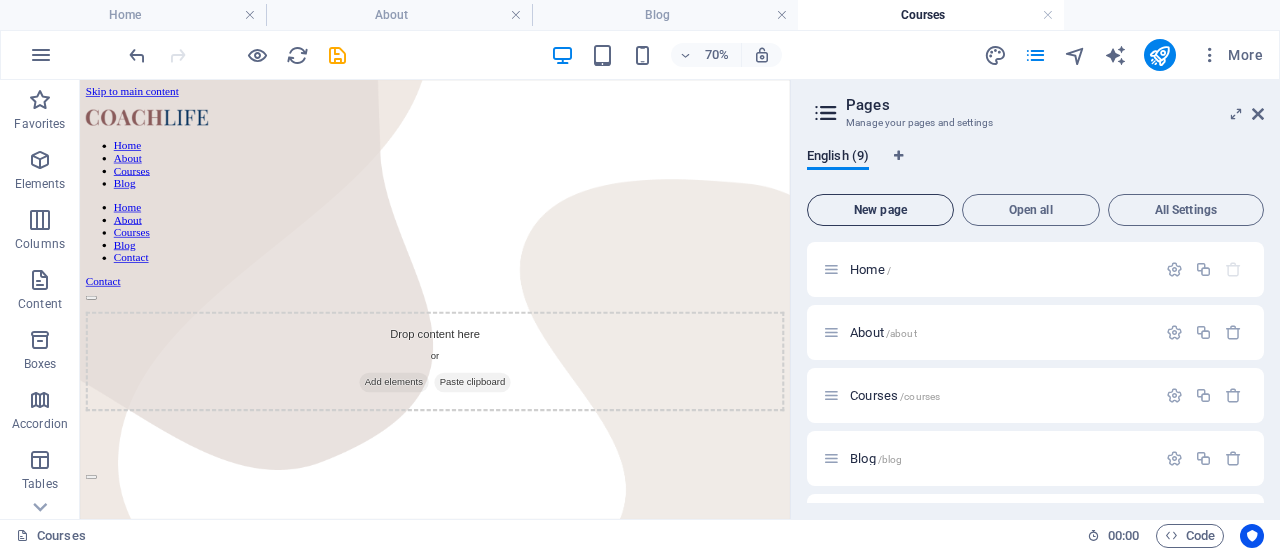 scroll, scrollTop: 476, scrollLeft: 0, axis: vertical 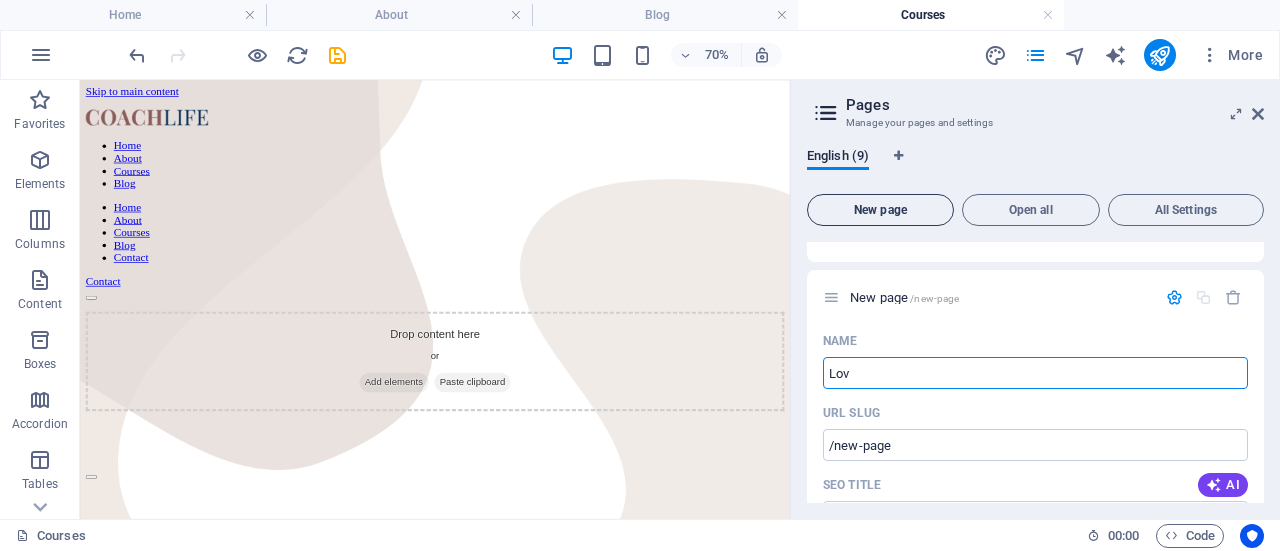 type on "Love" 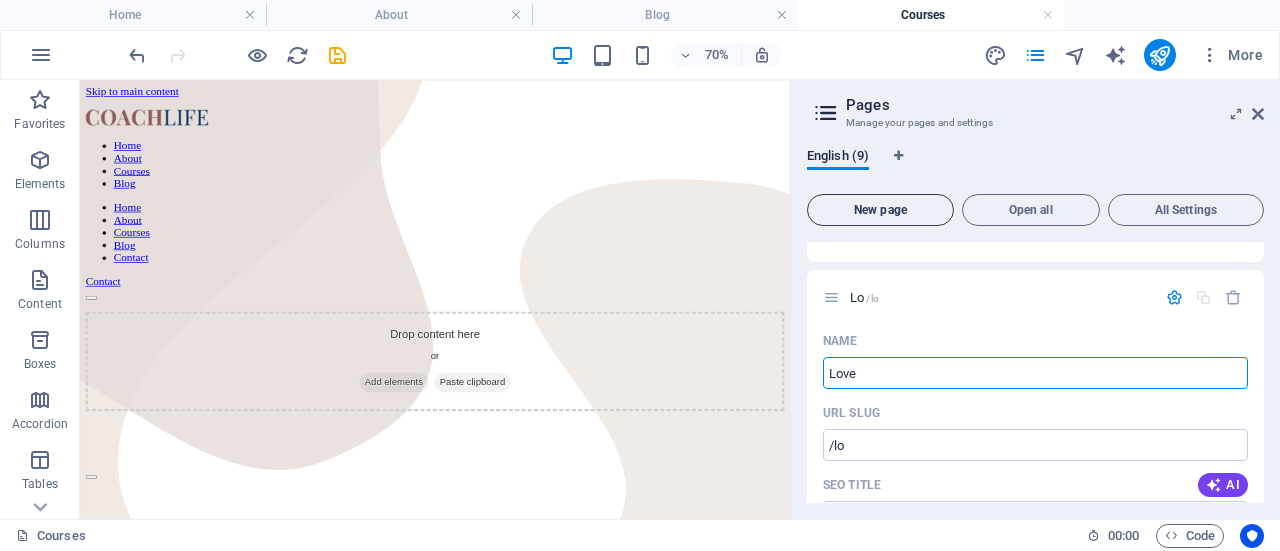 type on "/lo" 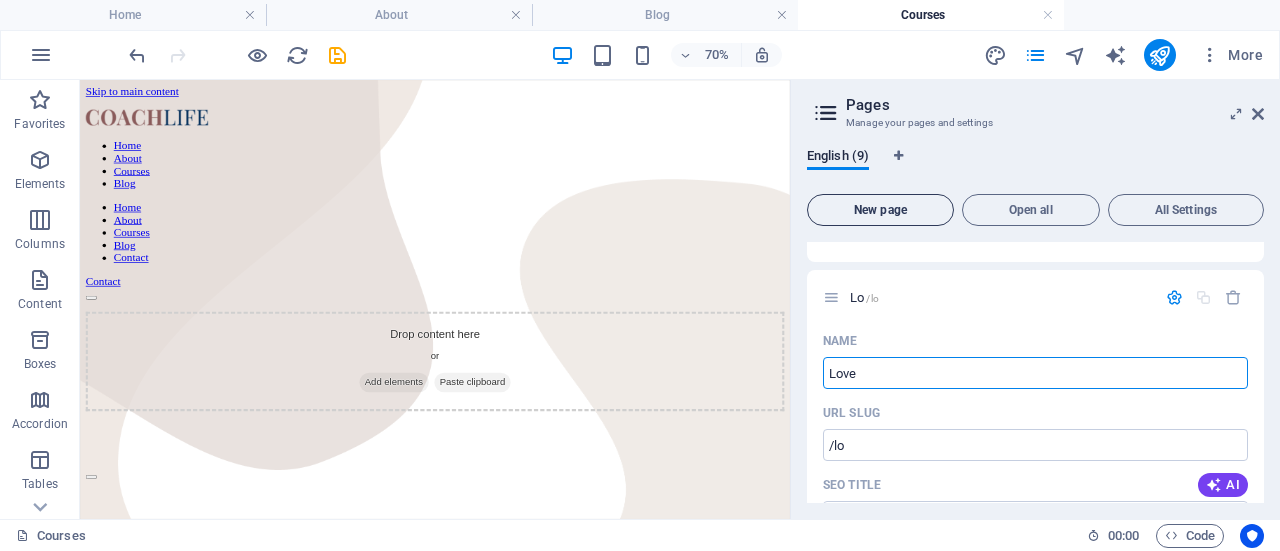 type on "Love" 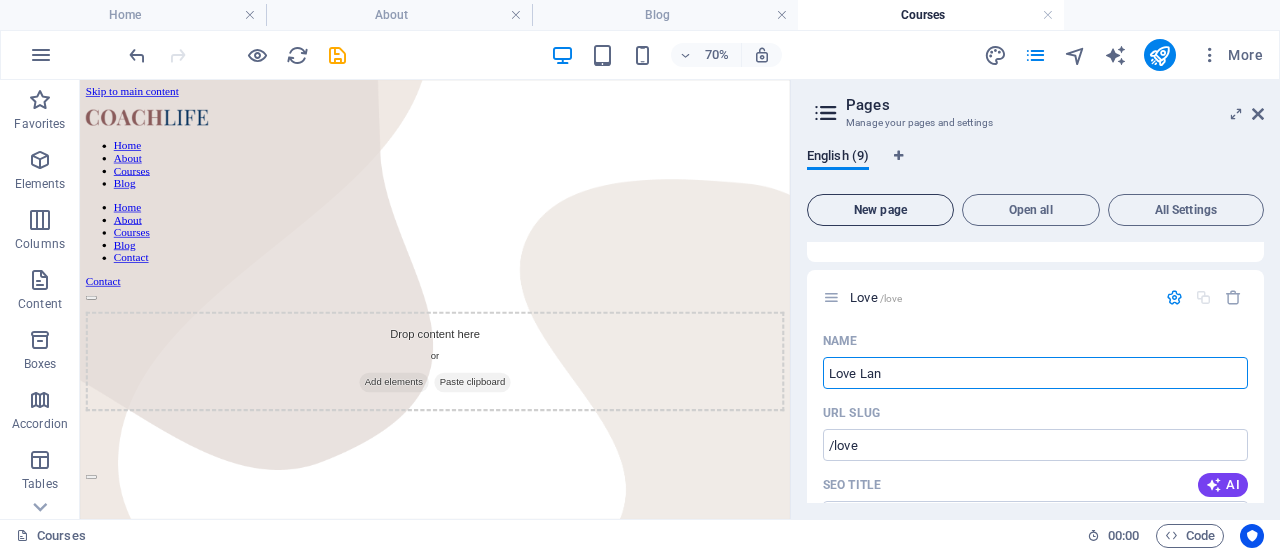 type on "Love Lang" 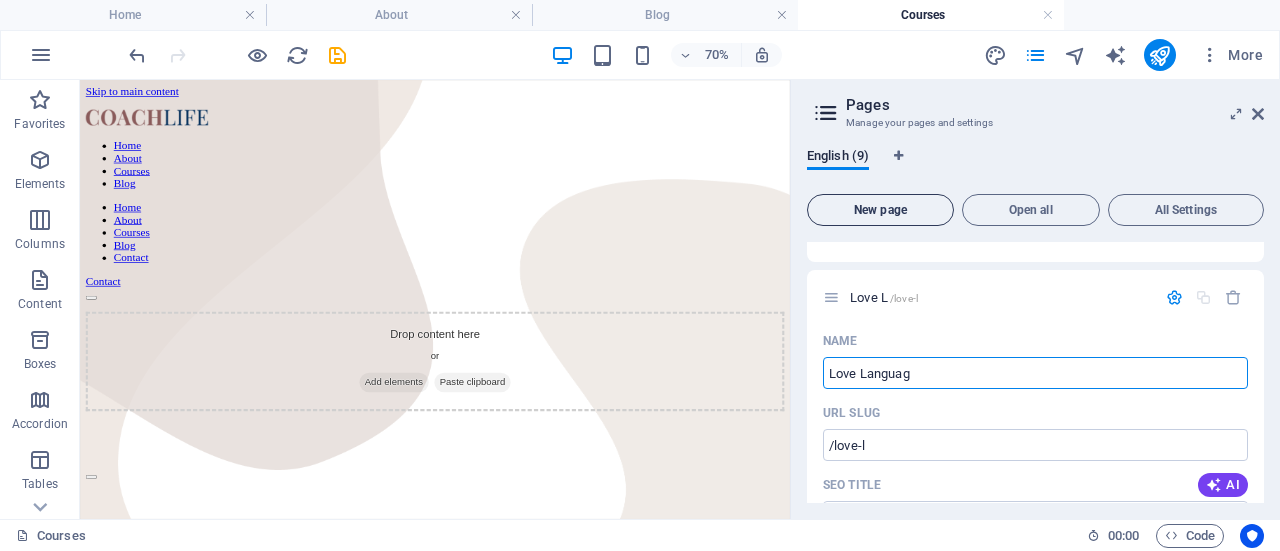 type on "Love Language" 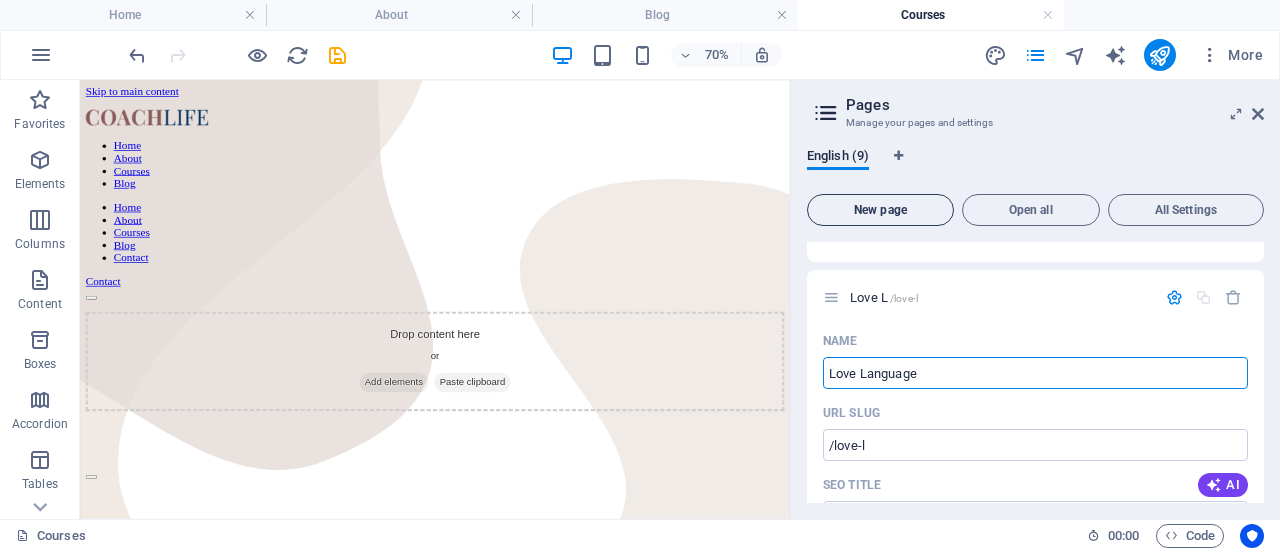 type on "/love-languag" 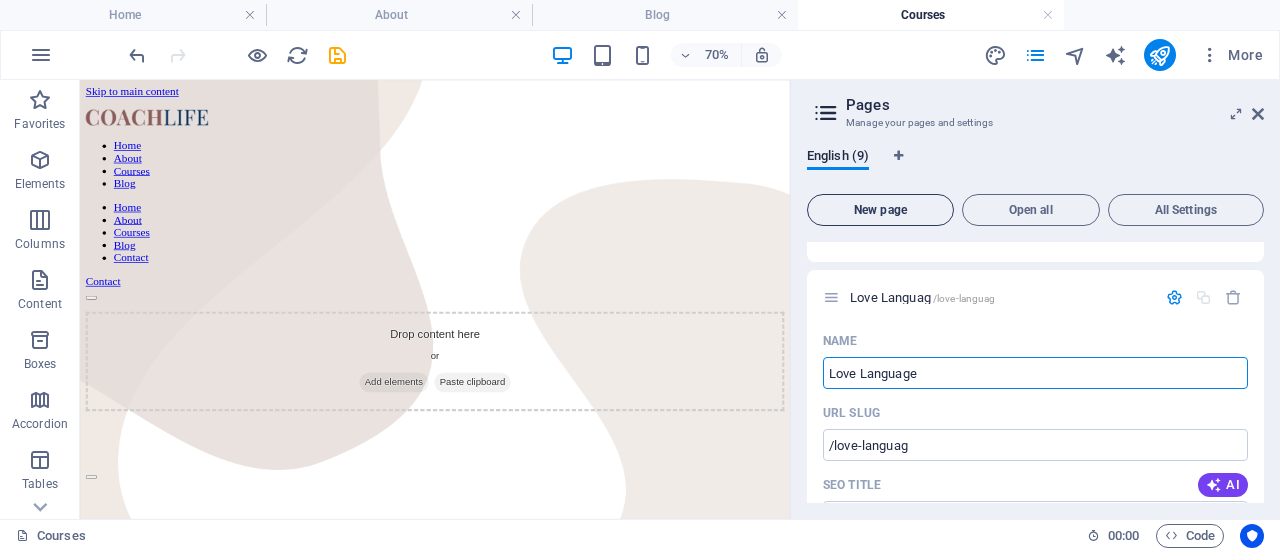 type on "Love Language" 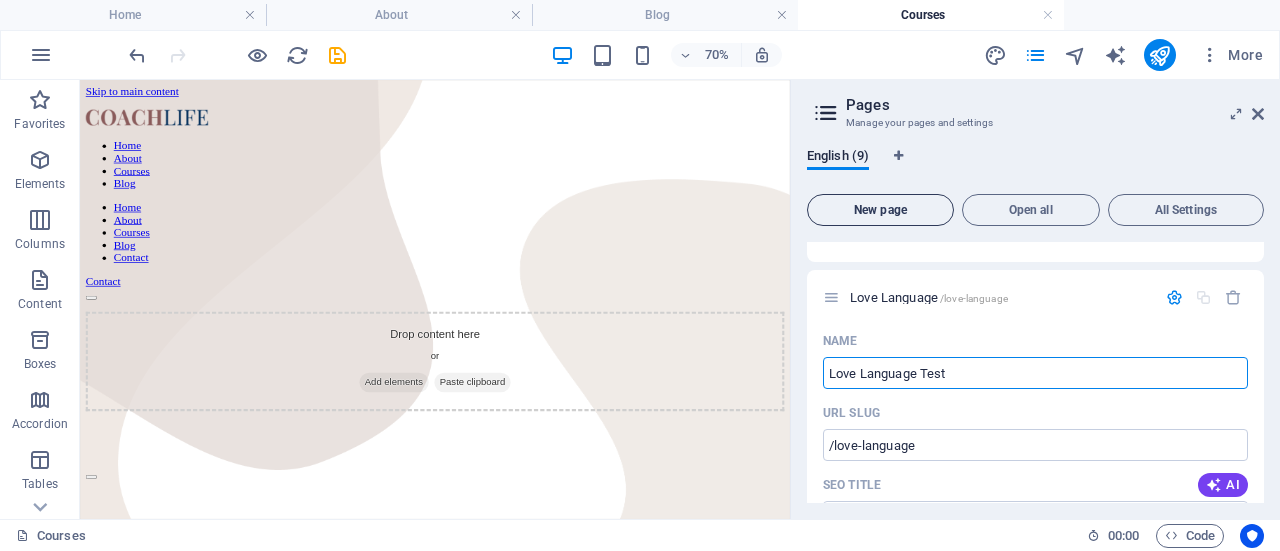 type on "Love Language Test" 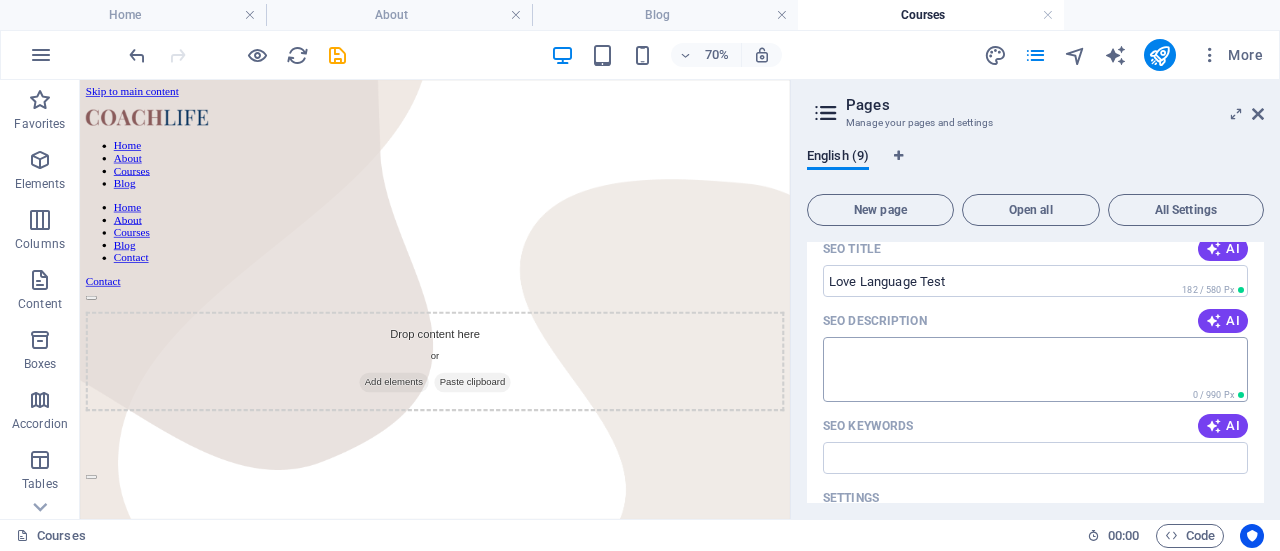 scroll, scrollTop: 696, scrollLeft: 0, axis: vertical 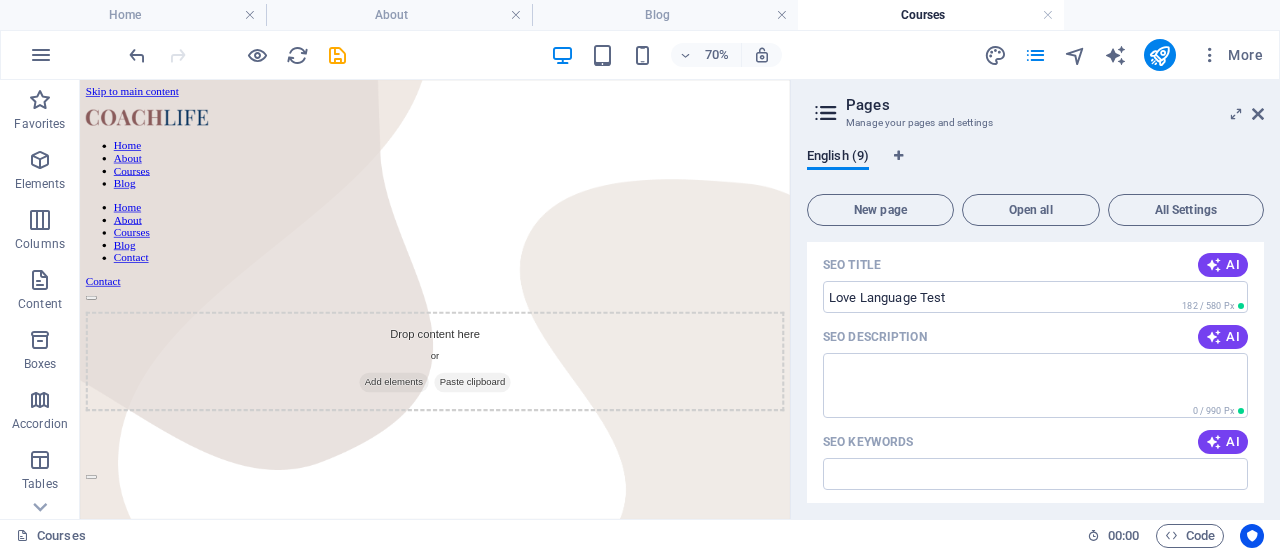 type on "Love Language Test" 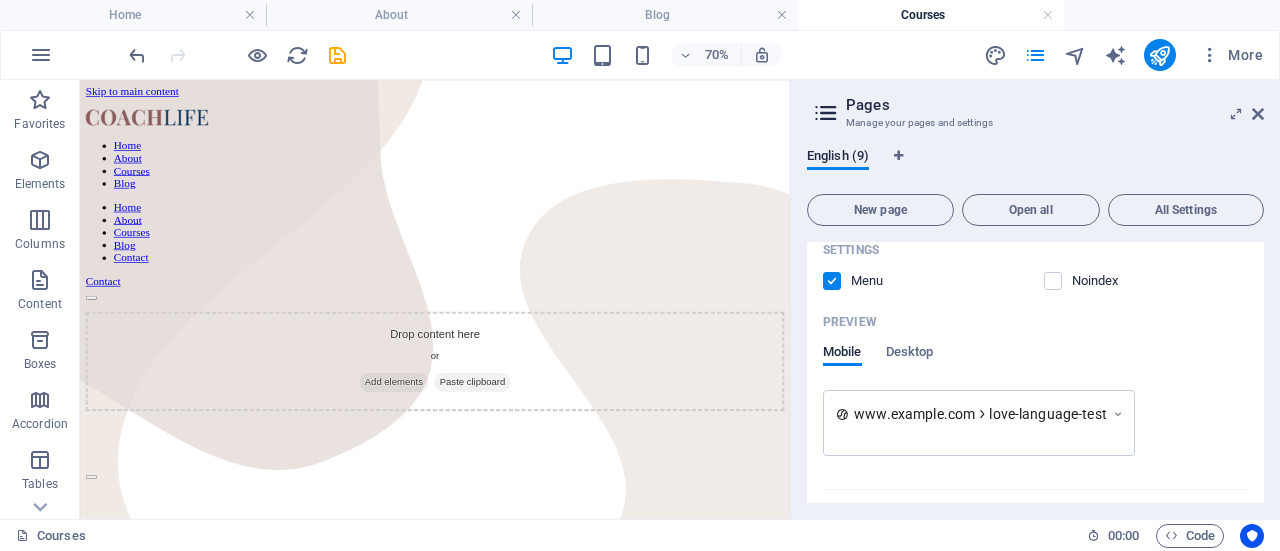 scroll, scrollTop: 963, scrollLeft: 0, axis: vertical 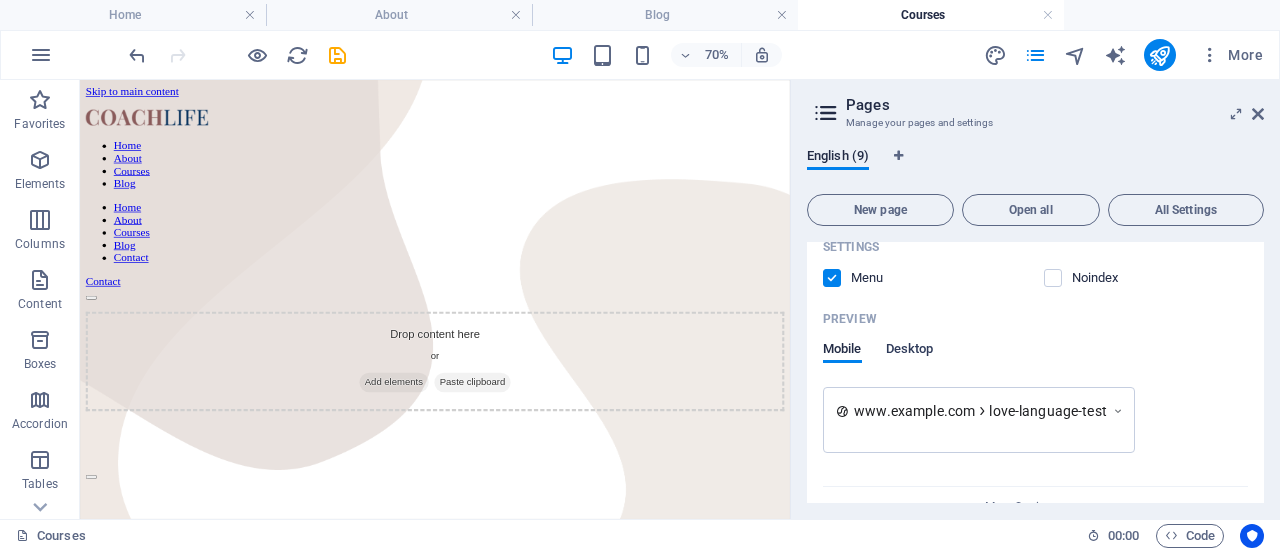 click on "Desktop" at bounding box center [910, 351] 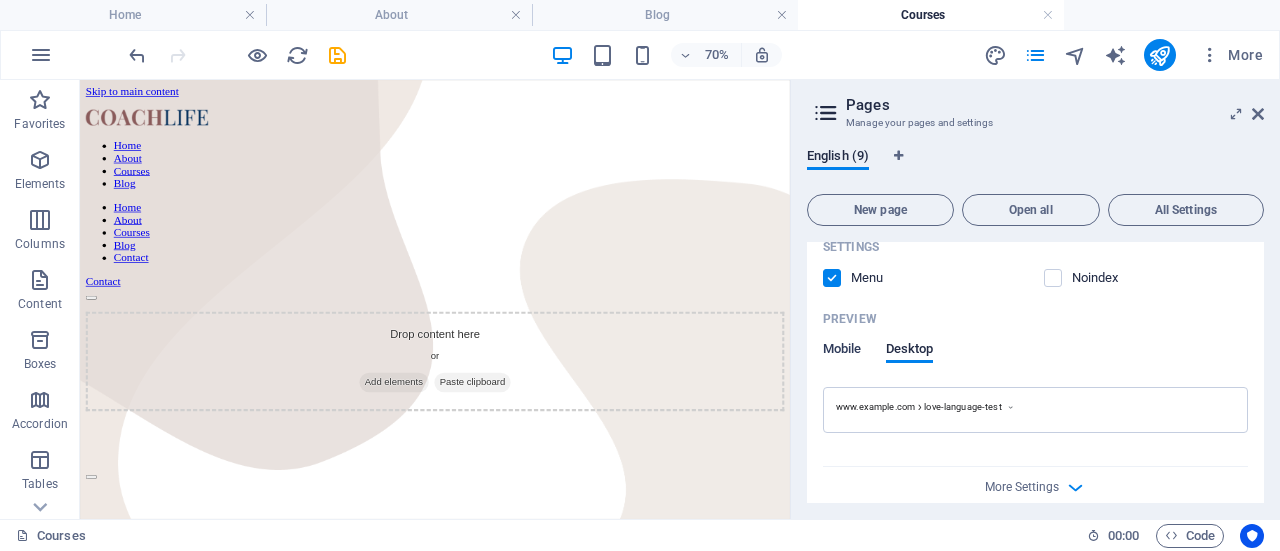 click on "Mobile" at bounding box center (842, 351) 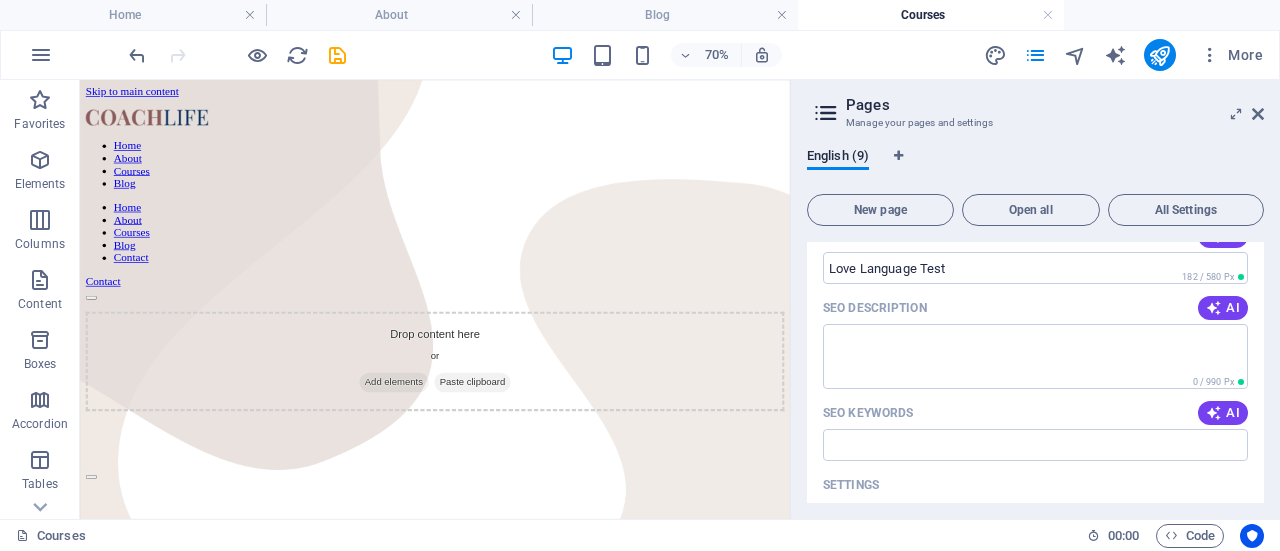 scroll, scrollTop: 716, scrollLeft: 0, axis: vertical 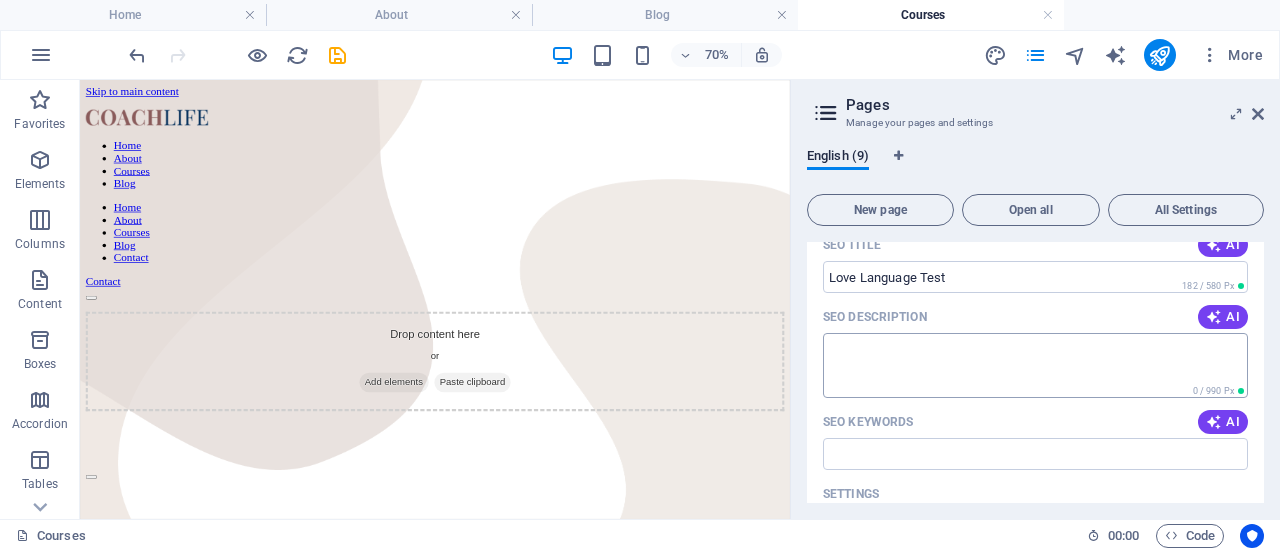 click on "SEO Description" at bounding box center [1035, 365] 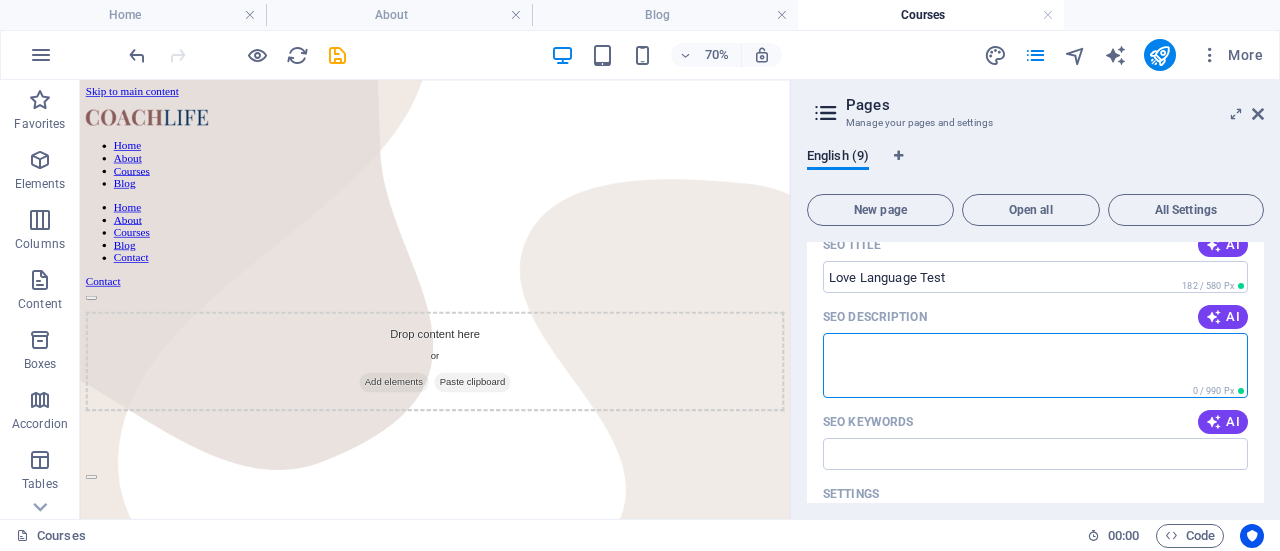 paste on "Discover your unique love language and temperament with this free, insightful test. Get personalized results to help you build stronger, God-centered relationships using biblical wisdom and practical guidance." 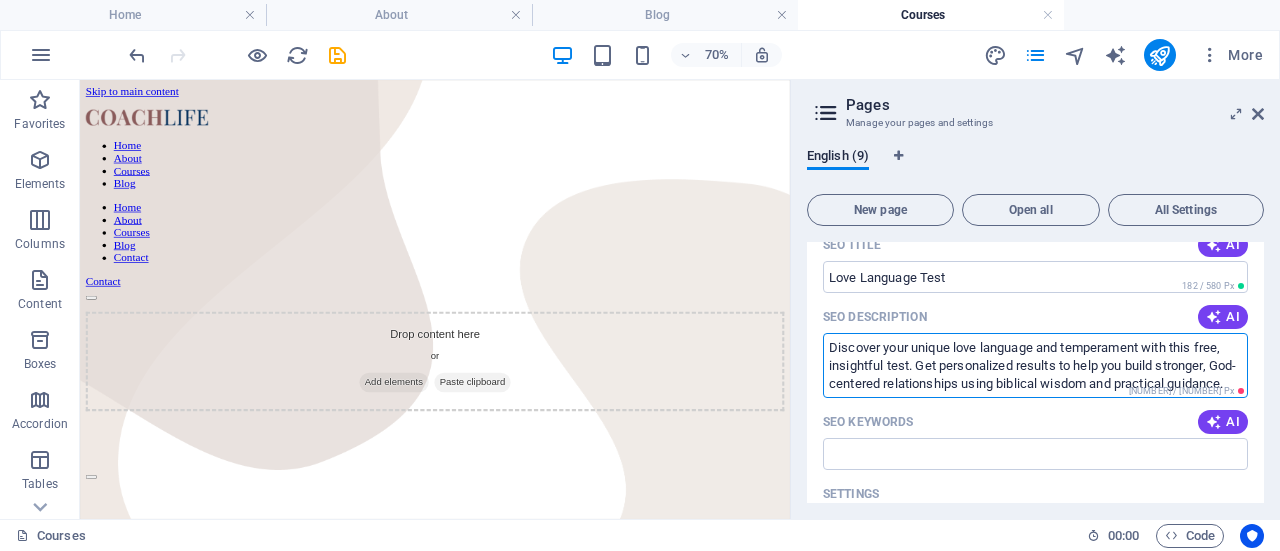 scroll, scrollTop: 0, scrollLeft: 0, axis: both 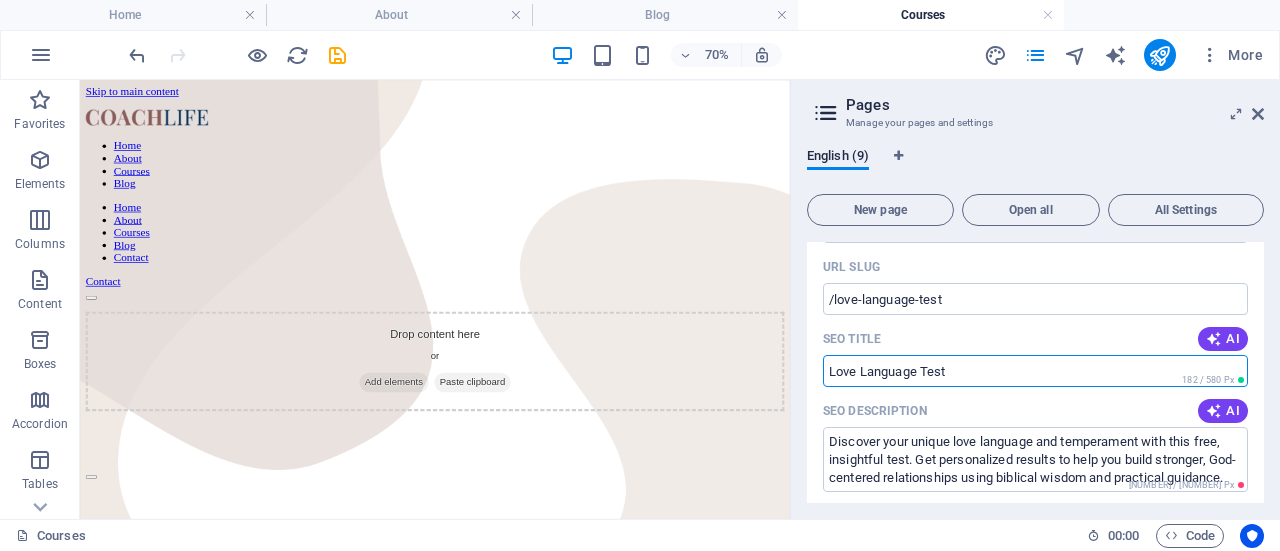 drag, startPoint x: 982, startPoint y: 379, endPoint x: 857, endPoint y: 377, distance: 125.016 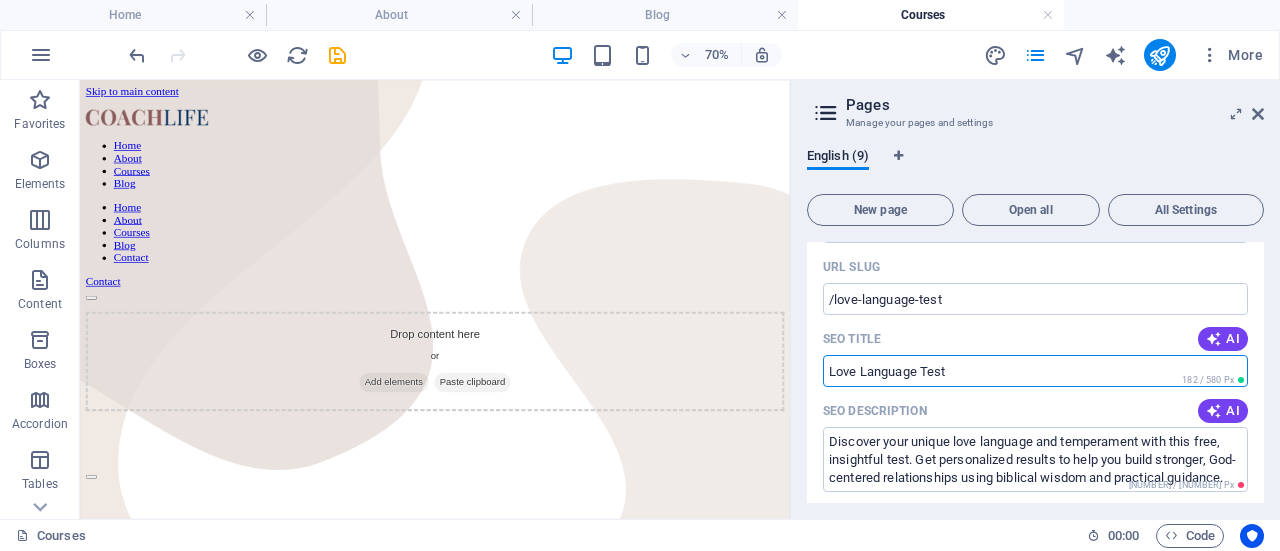 paste on "Discover Your Relationship Style – Free Love Language & Temperament Test | The Apostle of Change" 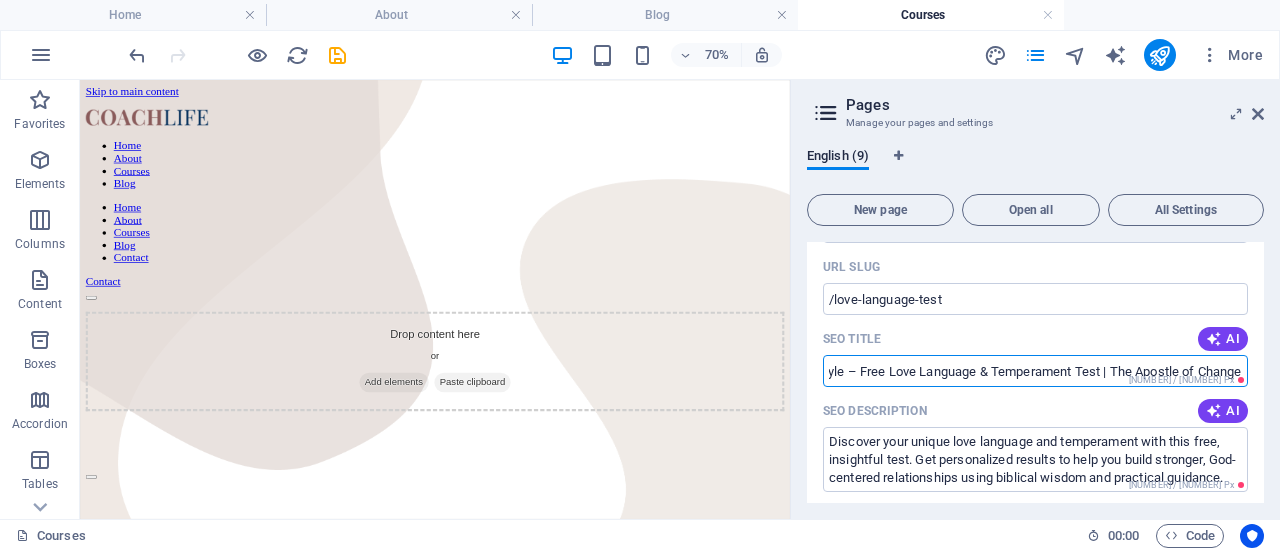 scroll, scrollTop: 0, scrollLeft: 0, axis: both 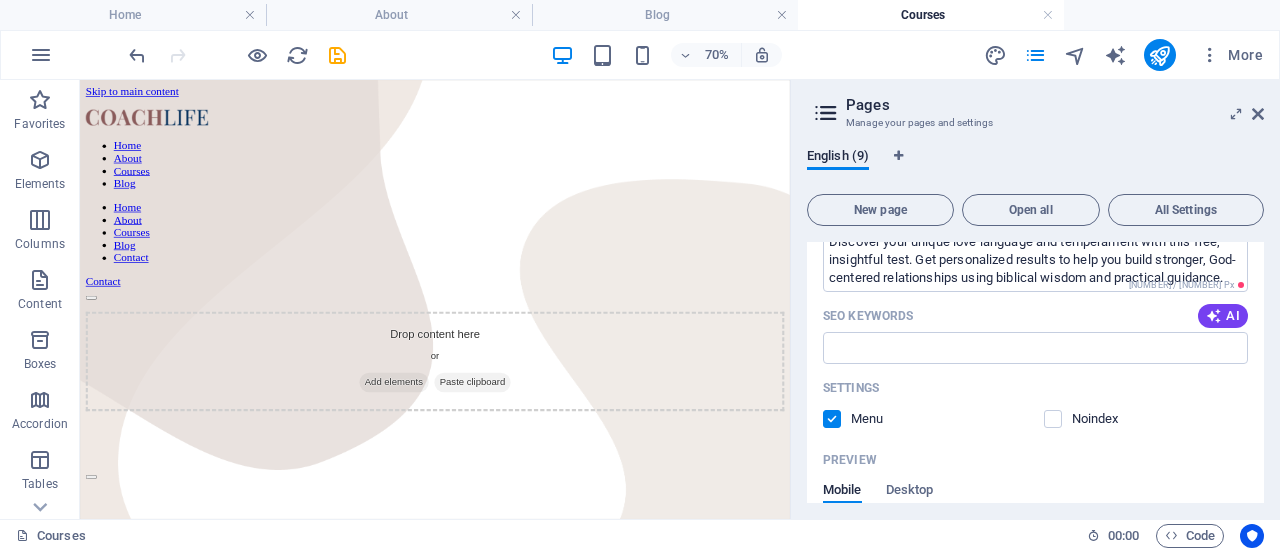 type on "Discover Your Relationship Style – Free Love Language & Temperament Test | The Apostle of Change" 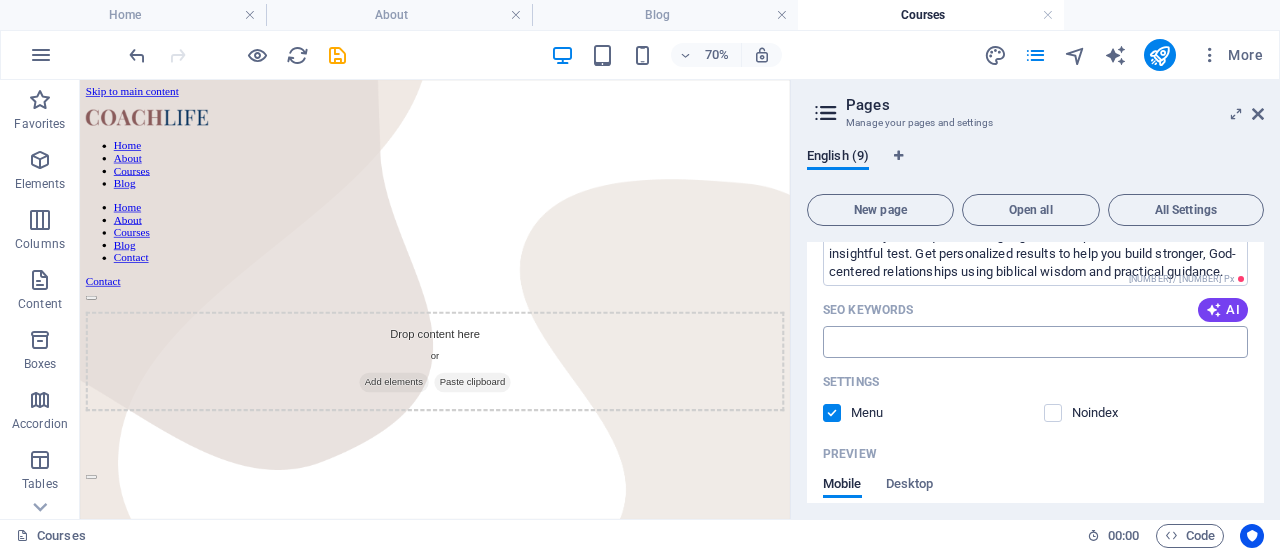 scroll, scrollTop: 829, scrollLeft: 0, axis: vertical 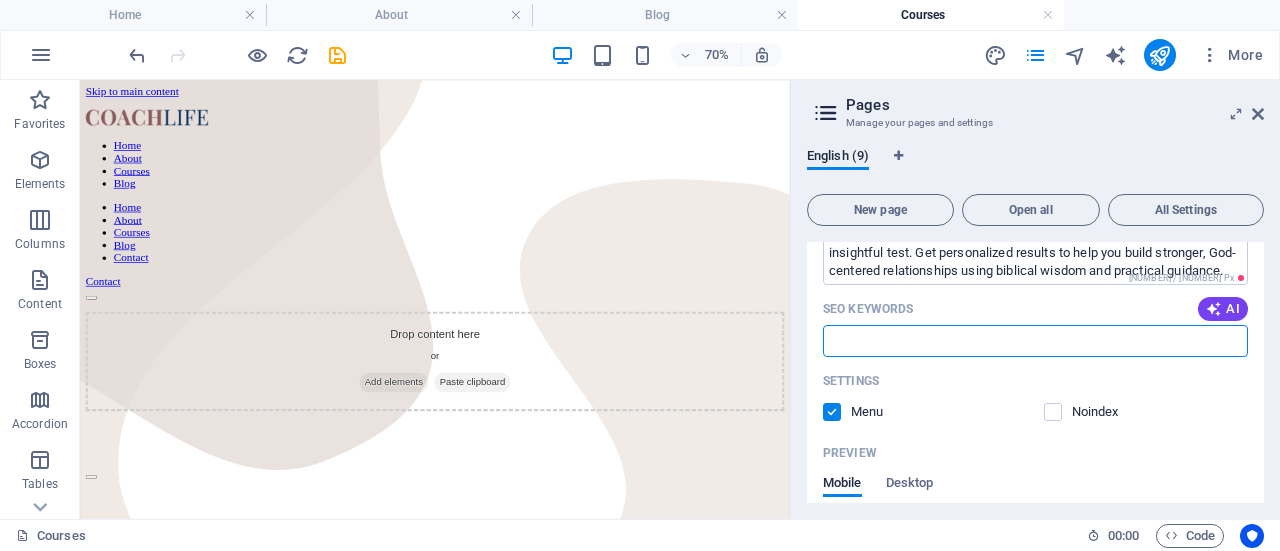 click on "SEO Keywords" at bounding box center [1035, 341] 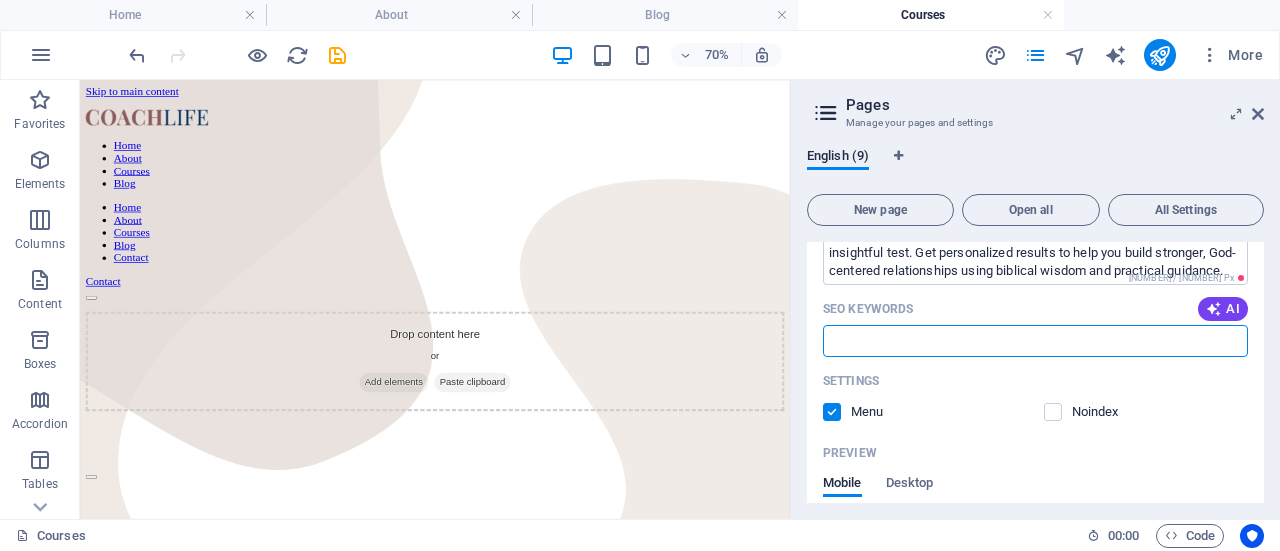 paste on "love language test, temperament test, free love language quiz, Christian relationship quiz, relationship personality test, love language and temperament results, discover your love language, how to build God-centered relationships, love languages explained biblically, understanding your partner’s love language, relationship tools for Christians, faith-based relationship test, love language results and meaning, The Apostle of Change, Benjamin Amartey Tagoe, Thrive Community, Christian love language tools, biblical relationship guidance" 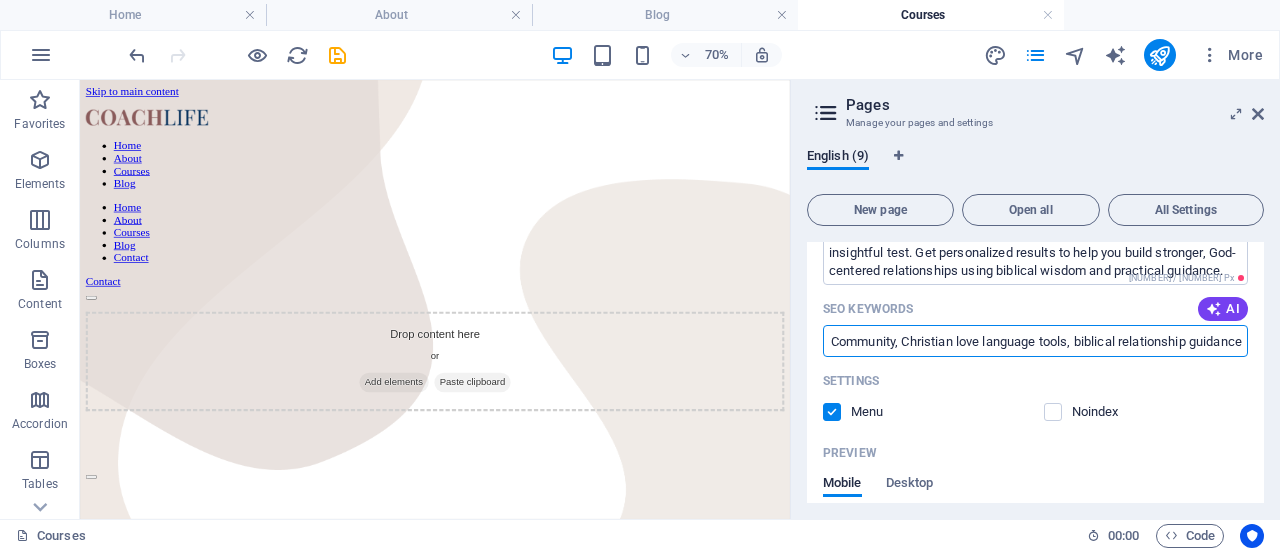 scroll, scrollTop: 0, scrollLeft: 0, axis: both 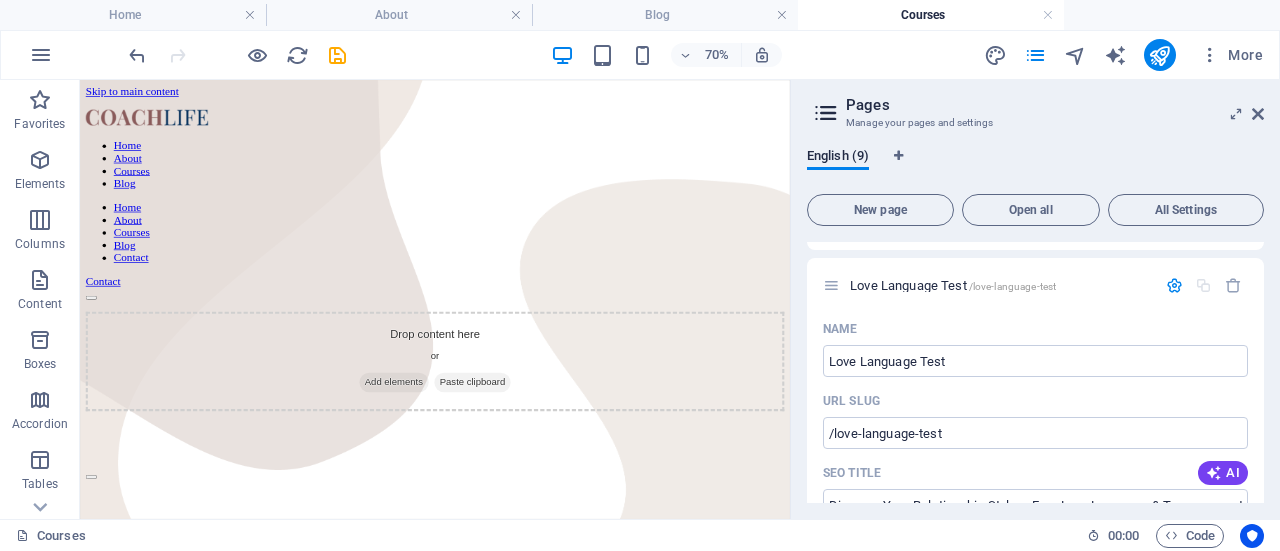 type on "love language test, temperament test, free love language quiz, Christian relationship quiz, relationship personality test, love language and temperament results, discover your love language, how to build God-centered relationships, love languages explained biblically, understanding your partner’s love language, relationship tools for Christians, faith-based relationship test, love language results and meaning, The Apostle of Change, Benjamin Amartey Tagoe, Thrive Community, Christian love language tools, biblical relationship guidance" 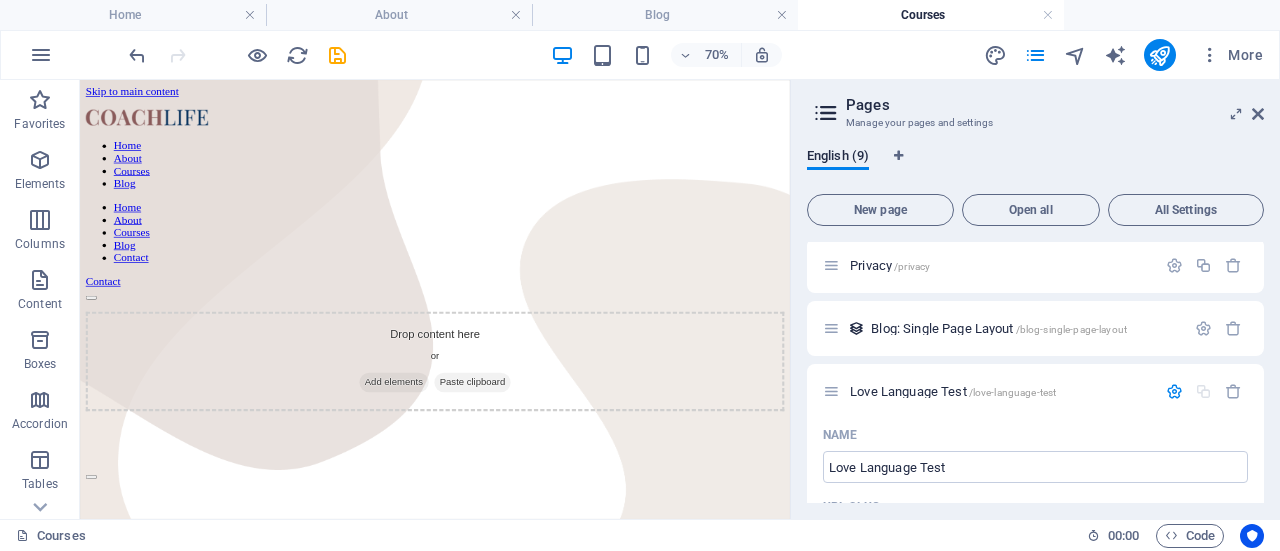 scroll, scrollTop: 386, scrollLeft: 0, axis: vertical 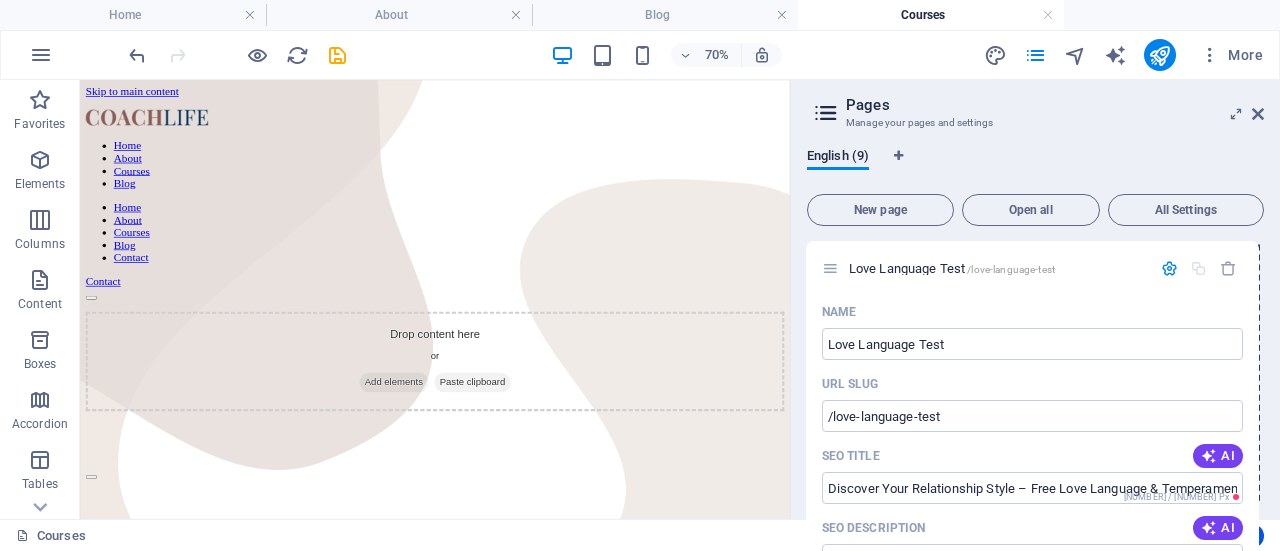 drag, startPoint x: 833, startPoint y: 388, endPoint x: 830, endPoint y: 265, distance: 123.03658 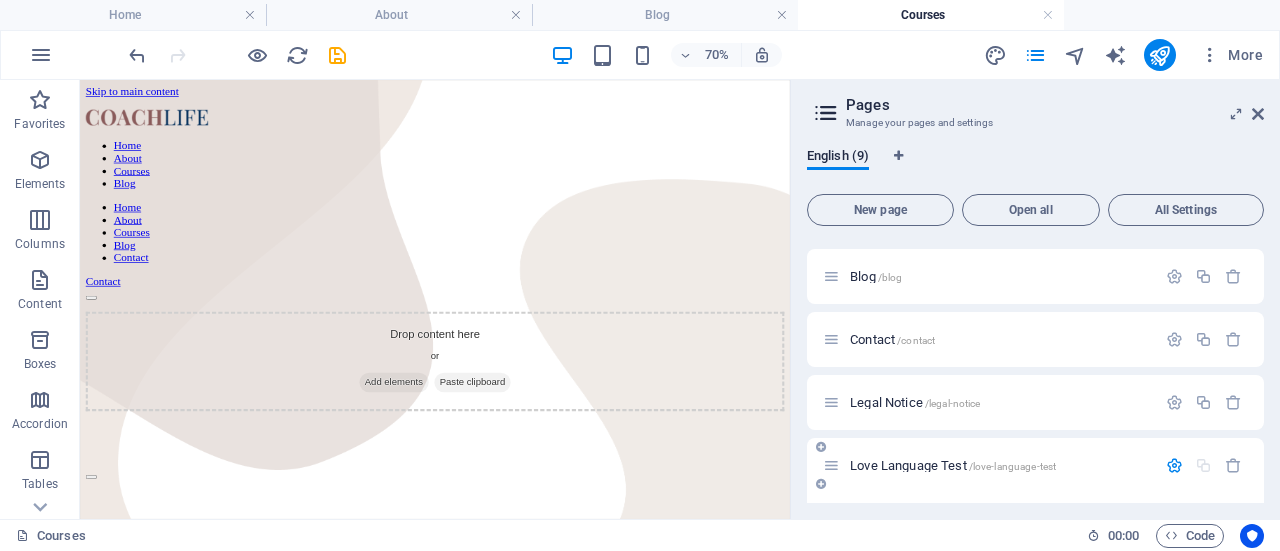 scroll, scrollTop: 180, scrollLeft: 0, axis: vertical 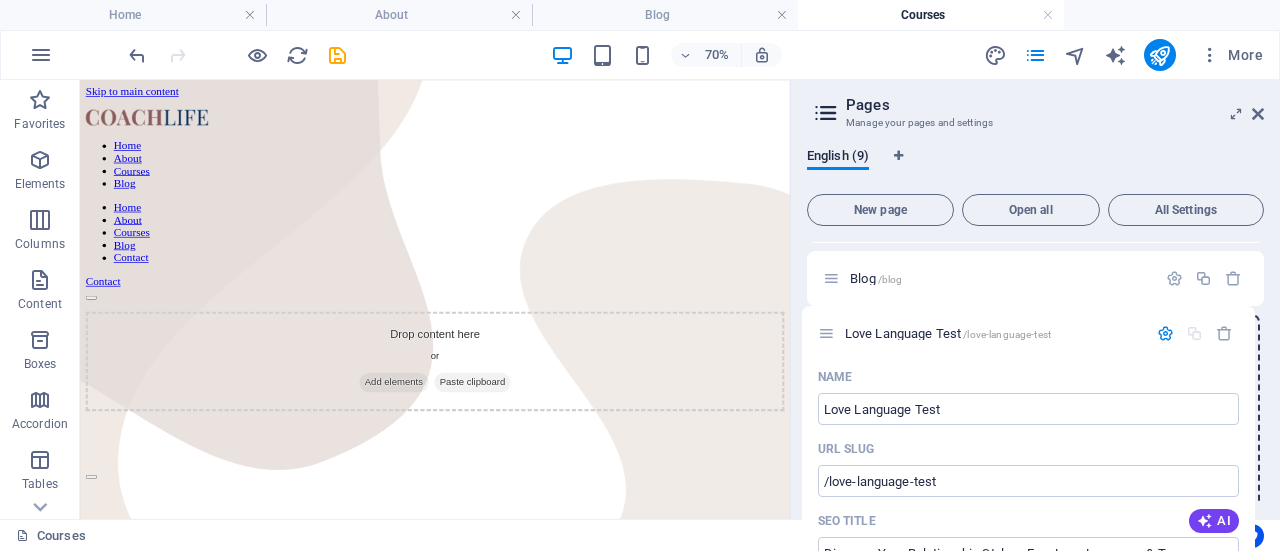 drag, startPoint x: 830, startPoint y: 471, endPoint x: 826, endPoint y: 331, distance: 140.05713 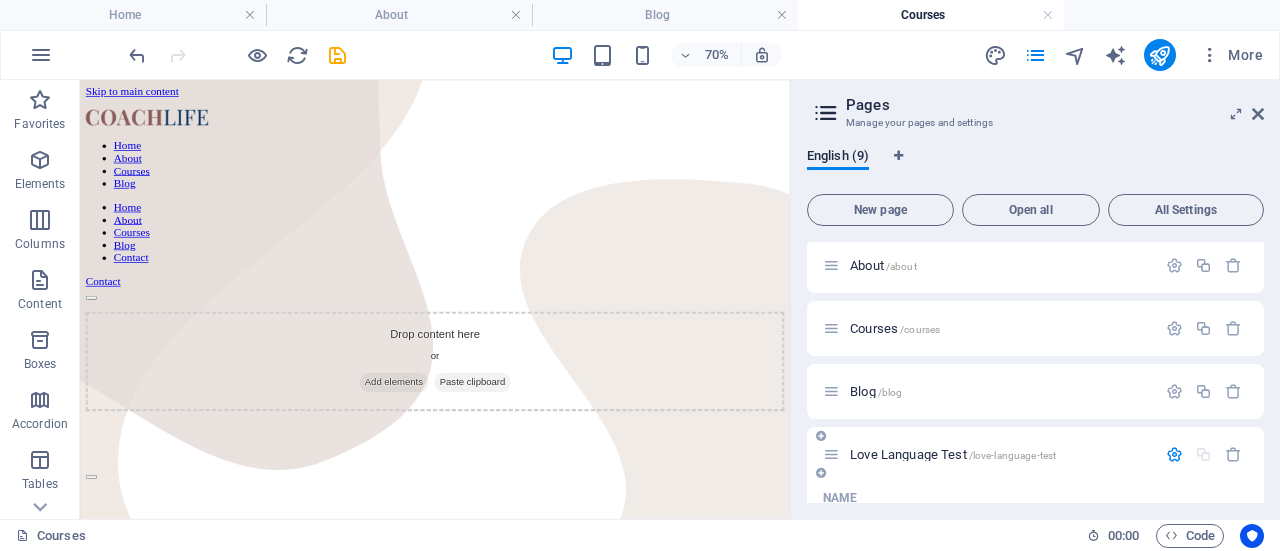 scroll, scrollTop: 73, scrollLeft: 0, axis: vertical 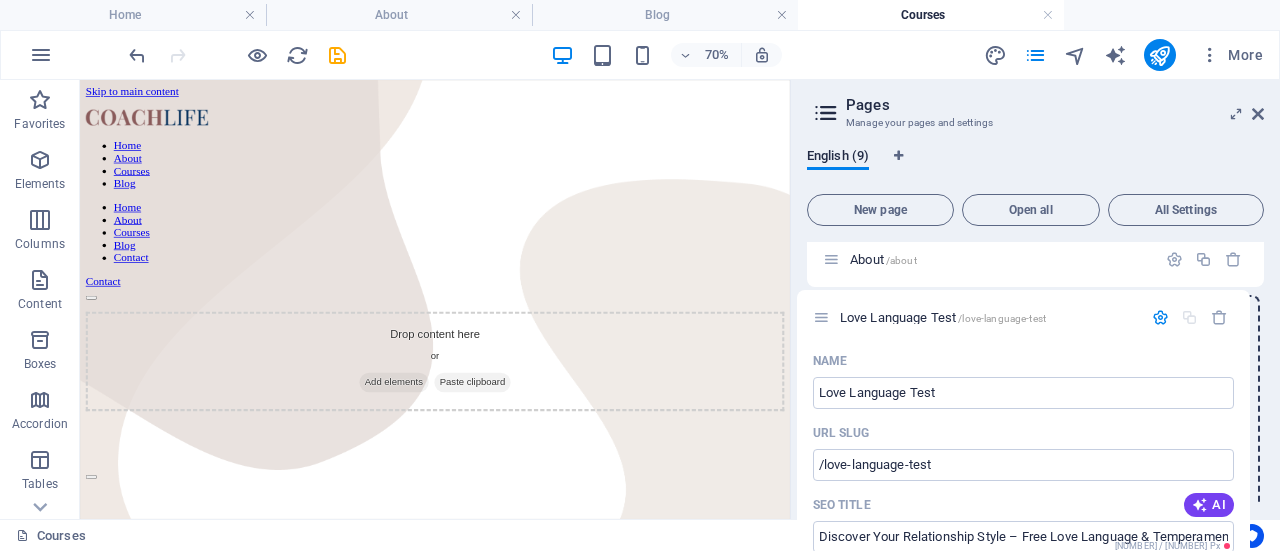 drag, startPoint x: 830, startPoint y: 452, endPoint x: 820, endPoint y: 316, distance: 136.36716 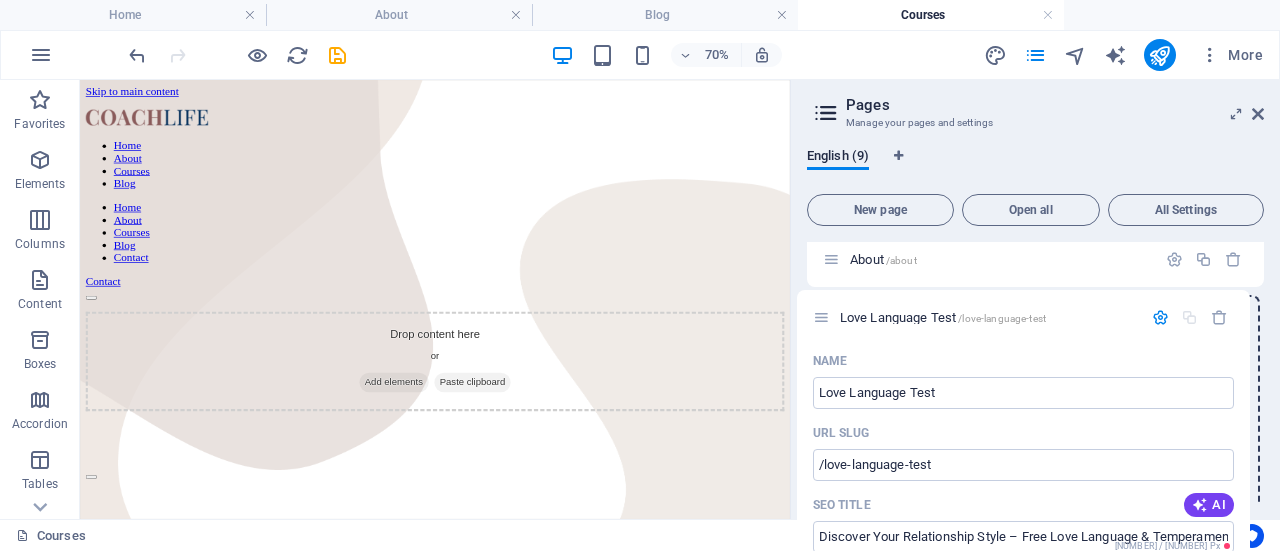 click on "Home / About /about Courses /courses Blog /blog Love Language Test /[URL] ​ SEO Title AI Discover Your Relationship Style – Free Love Language & Temperament Test | The Apostle of Change ​ [NUMBER] / [NUMBER] Px SEO Description AI Discover your unique love language and temperament with this free, insightful test. Get personalized results to help you build stronger, God-centered relationships using biblical wisdom and practical guidance. ​ [NUMBER] / [NUMBER] Px SEO Keywords AI Settings Menu Noindex Preview Mobile Desktop www.example.com love-language-test Discover Your Relationship Style – Free Love Language & Temperament Test | The Apostle of Change Discover your unique love language and temperament with this free, insightful test. Get personalized results to help you build stronger, God-centered relationships using biblical wisdom and practical ... Meta tags Preview Image (Open Graph) Drag files here, click to choose files or More Settings" at bounding box center [1035, 903] 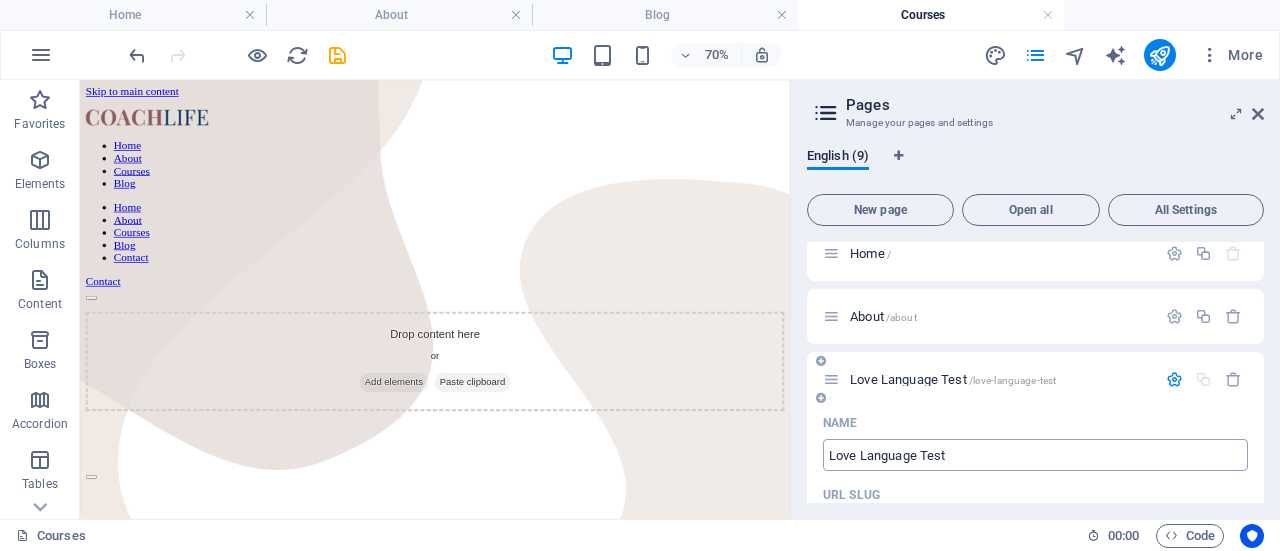 scroll, scrollTop: 0, scrollLeft: 0, axis: both 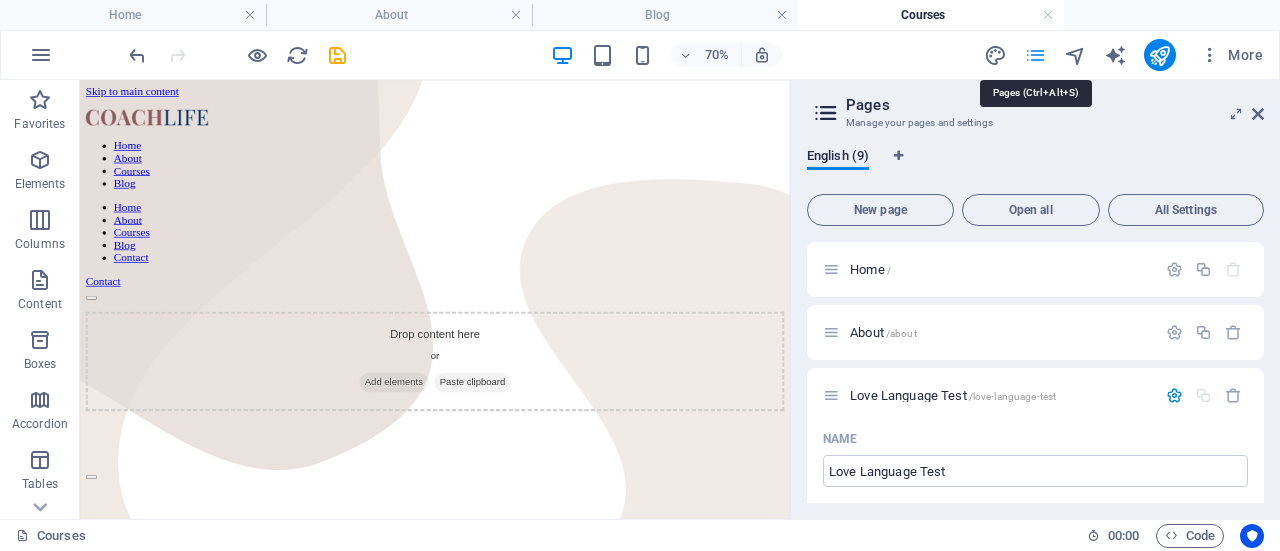 click at bounding box center (1035, 55) 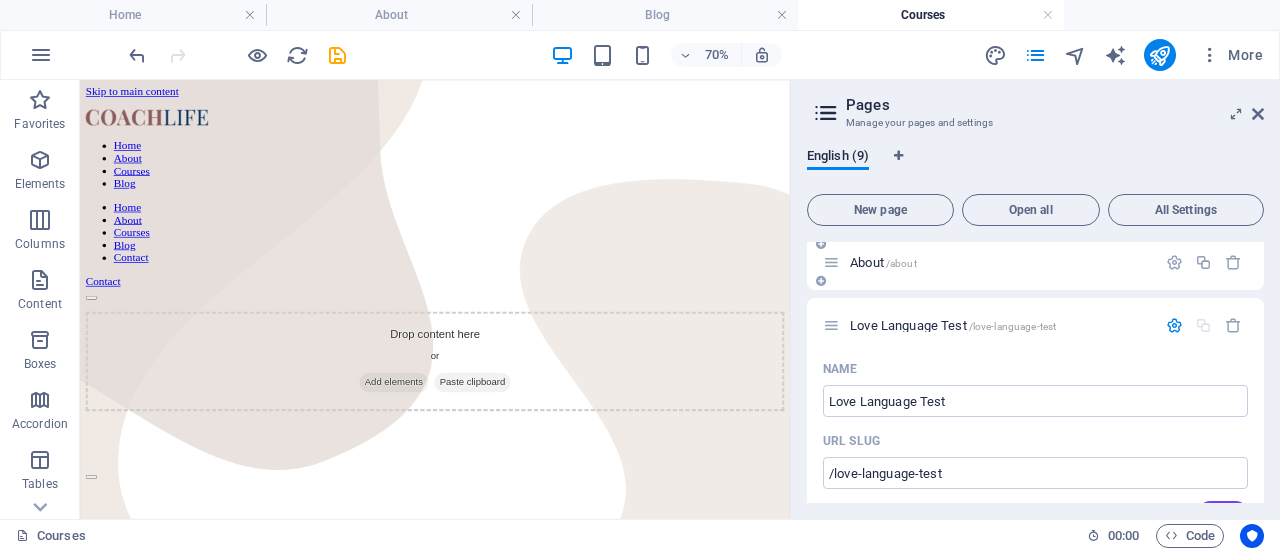 scroll, scrollTop: 106, scrollLeft: 0, axis: vertical 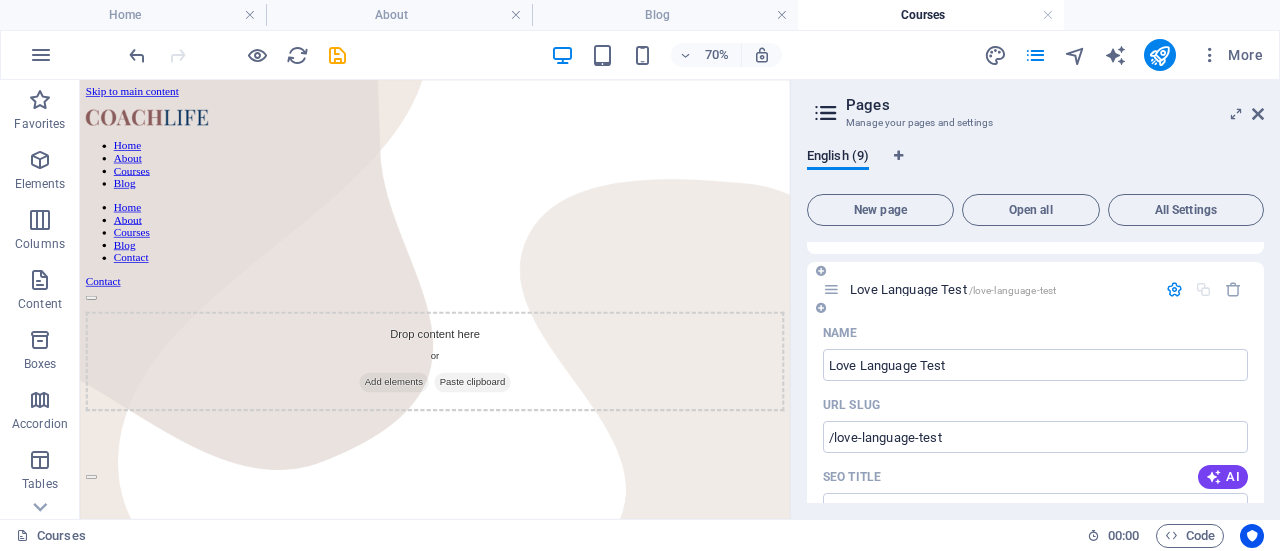 click on "Love Language Test /[URL]" at bounding box center [953, 289] 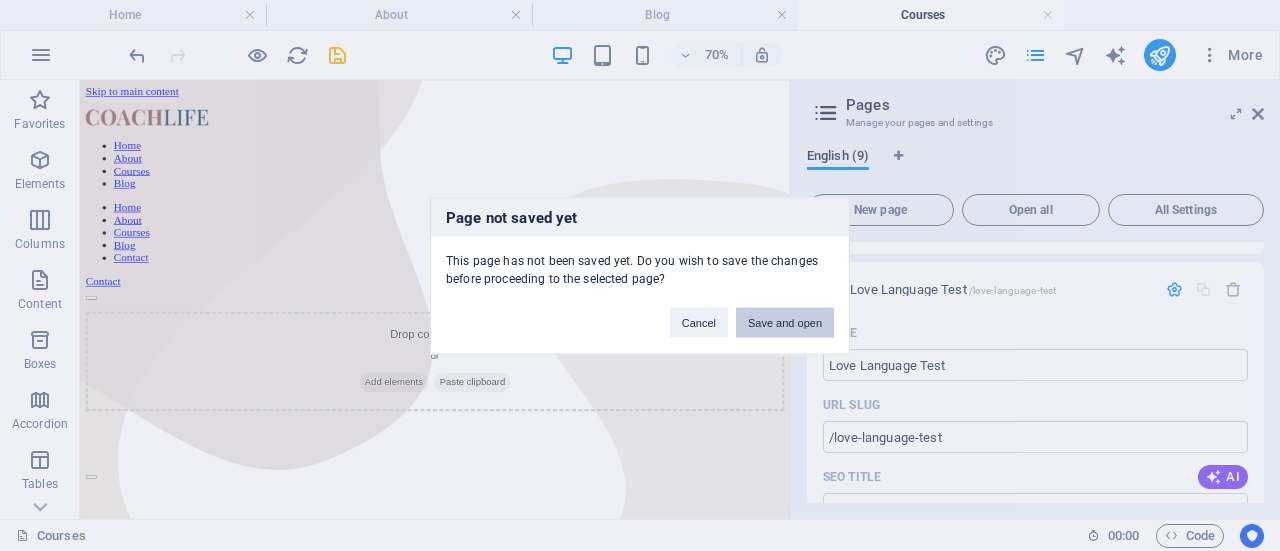 click on "Save and open" at bounding box center (785, 322) 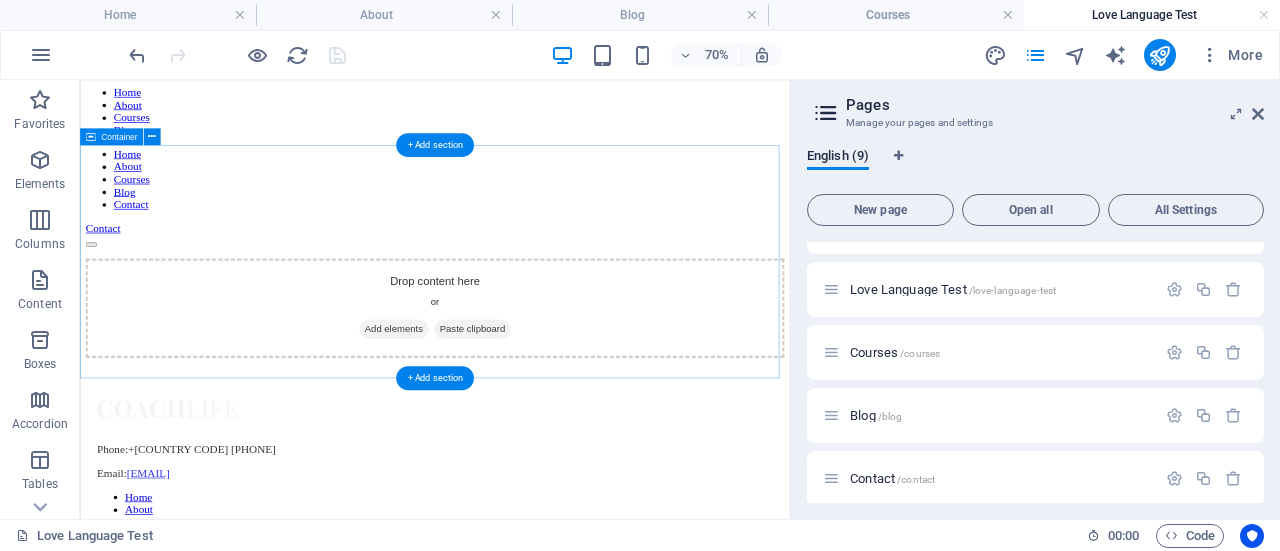 scroll, scrollTop: 86, scrollLeft: 0, axis: vertical 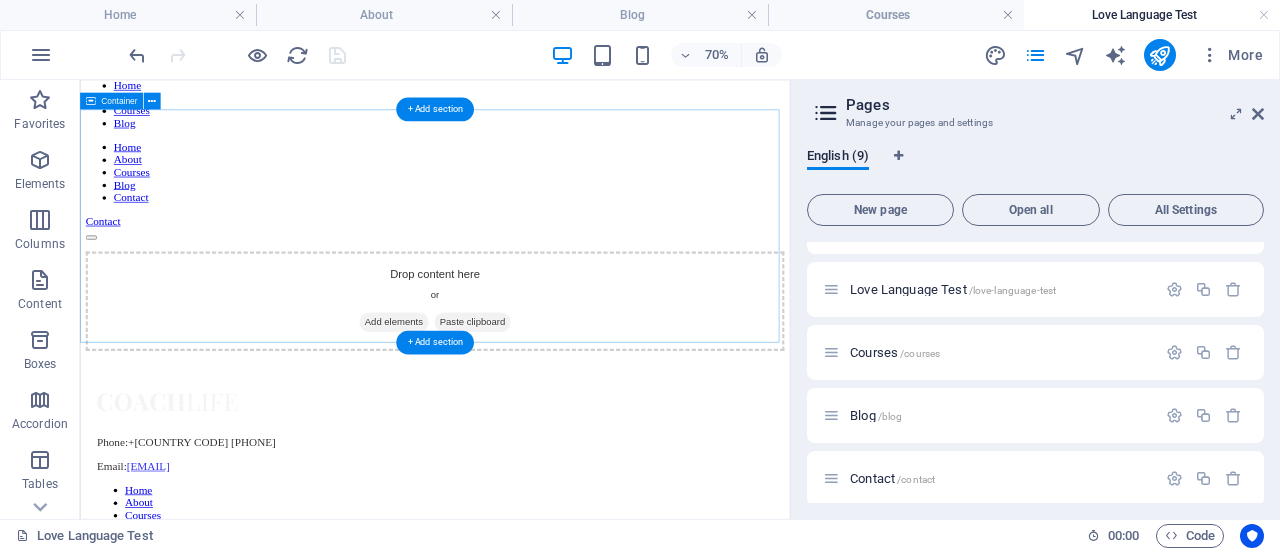 click on "Add elements" at bounding box center (528, 426) 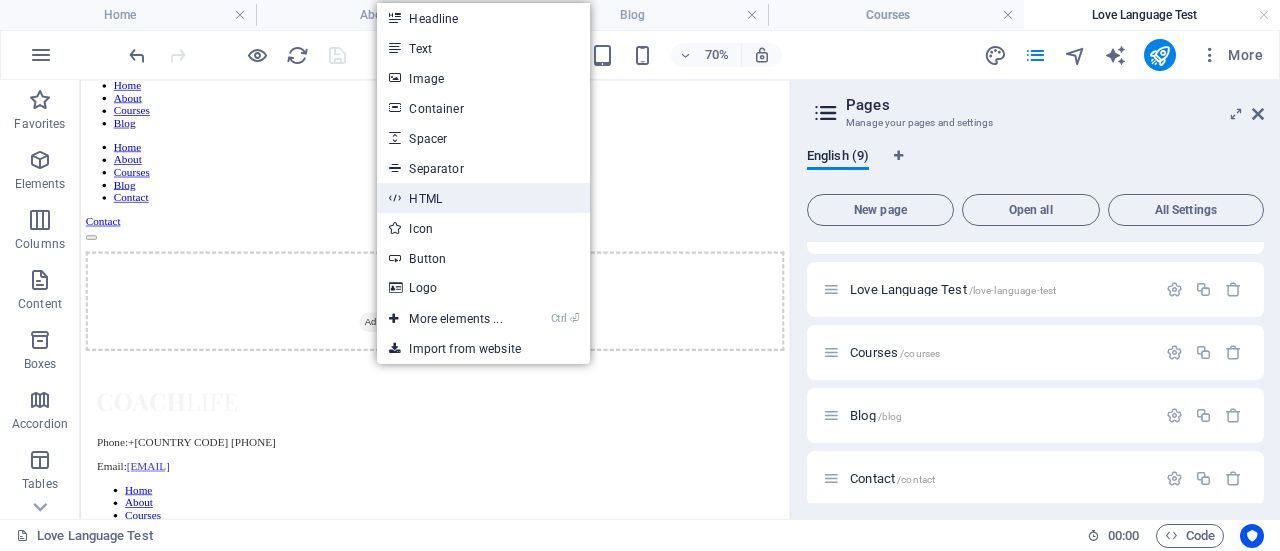 click on "HTML" at bounding box center (483, 198) 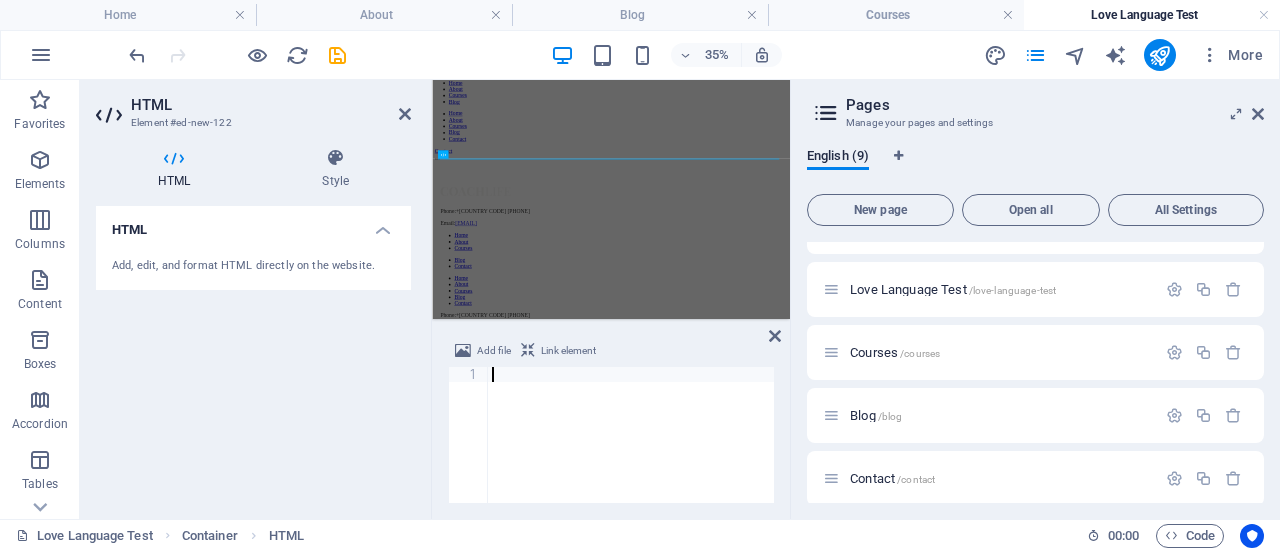 scroll, scrollTop: 0, scrollLeft: 0, axis: both 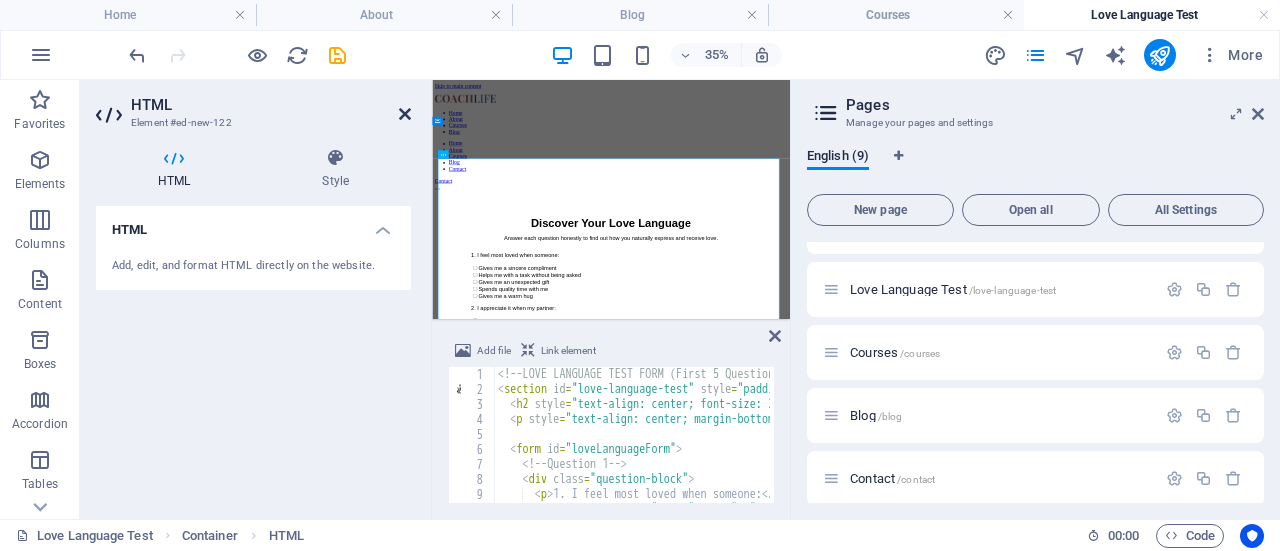 click at bounding box center (405, 114) 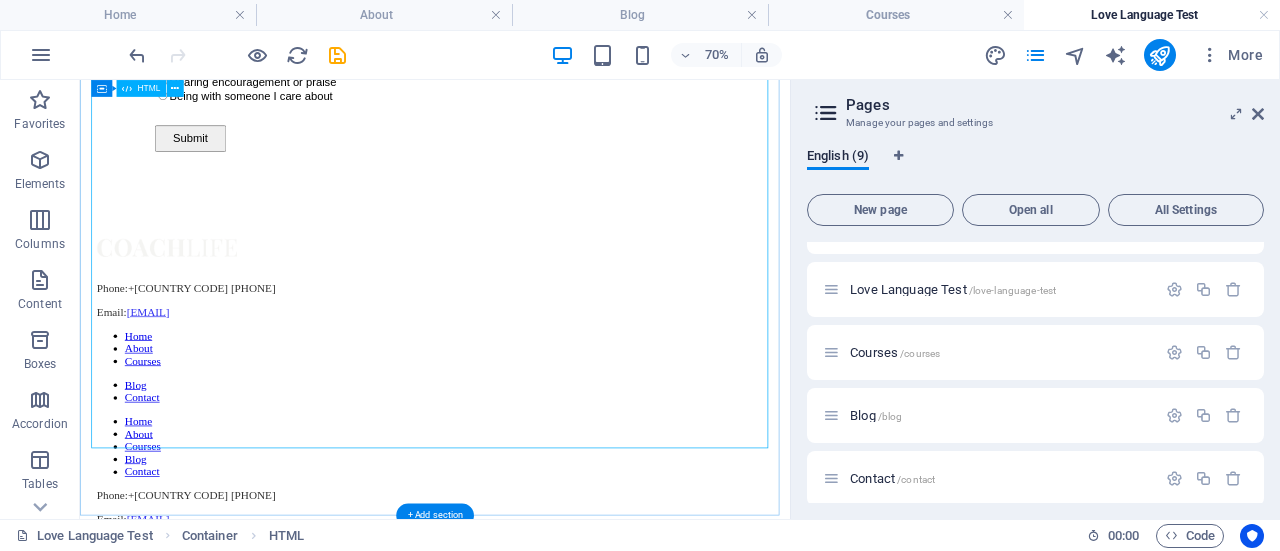 scroll, scrollTop: 1200, scrollLeft: 0, axis: vertical 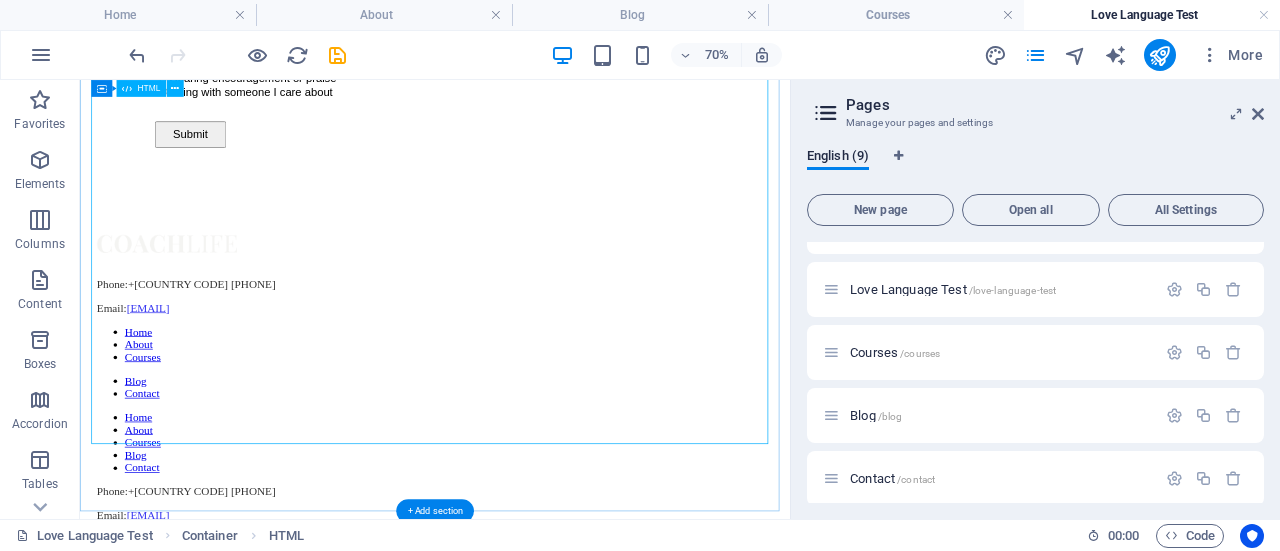 click on "Discover Your Love Language
Answer each question honestly to find out how you naturally express and receive love.
1. I feel most loved when someone:
Gives me a sincere compliment
Helps me with a task without being asked
Gives me an unexpected gift
Spends quality time with me
Gives me a warm hug
2. I appreciate it when my partner:
Holds my hand
Brings me a thoughtful gift
Tells me they're proud of me
Does chores or errands for me
Spends uninterrupted time with me
3. When I think of love, I think of:
Meaningful conversations
Helping each other out
Giving and receiving special items
Spending time together
Physical closeness
4. I feel loved when I receive:
Focused attention
A back rub or shoulder touch
Help with stressful tasks" at bounding box center [587, -274] 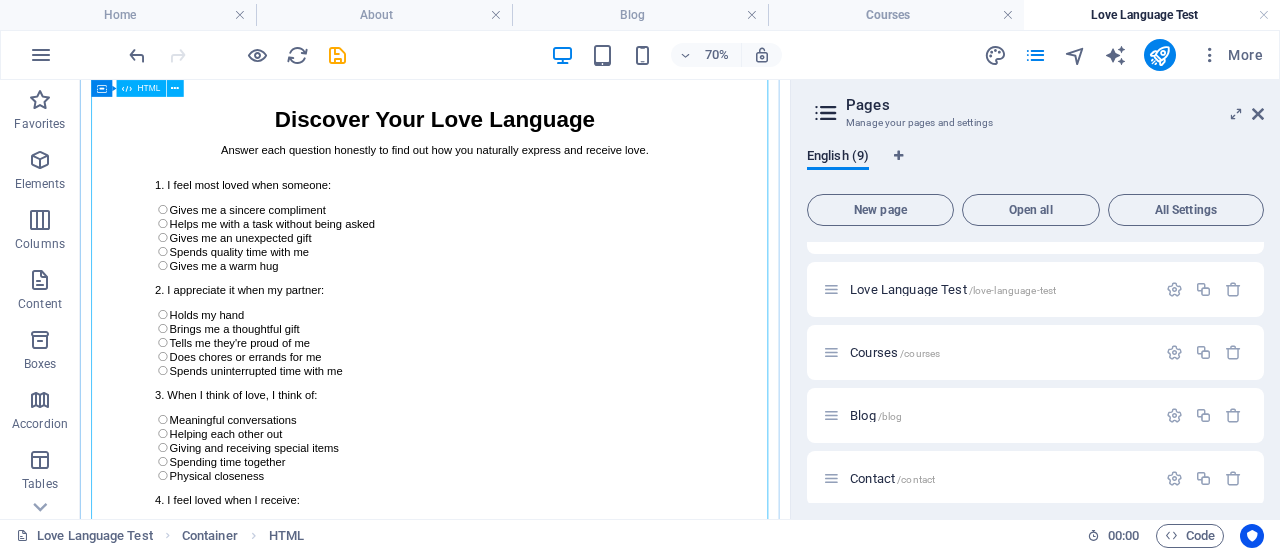 scroll, scrollTop: 366, scrollLeft: 0, axis: vertical 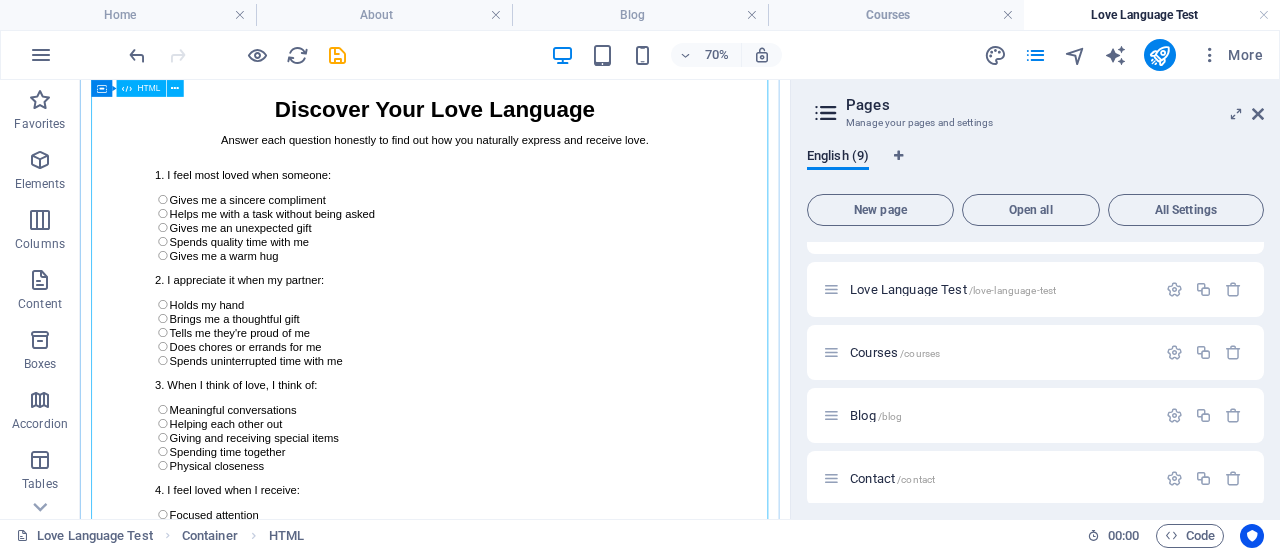 click on "Discover Your Love Language
Answer each question honestly to find out how you naturally express and receive love.
1. I feel most loved when someone:
Gives me a sincere compliment
Helps me with a task without being asked
Gives me an unexpected gift
Spends quality time with me
Gives me a warm hug
2. I appreciate it when my partner:
Holds my hand
Brings me a thoughtful gift
Tells me they're proud of me
Does chores or errands for me
Spends uninterrupted time with me
3. When I think of love, I think of:
Meaningful conversations
Helping each other out
Giving and receiving special items
Spending time together
Physical closeness
4. I feel loved when I receive:
Focused attention
A back rub or shoulder touch
Help with stressful tasks" at bounding box center [587, 560] 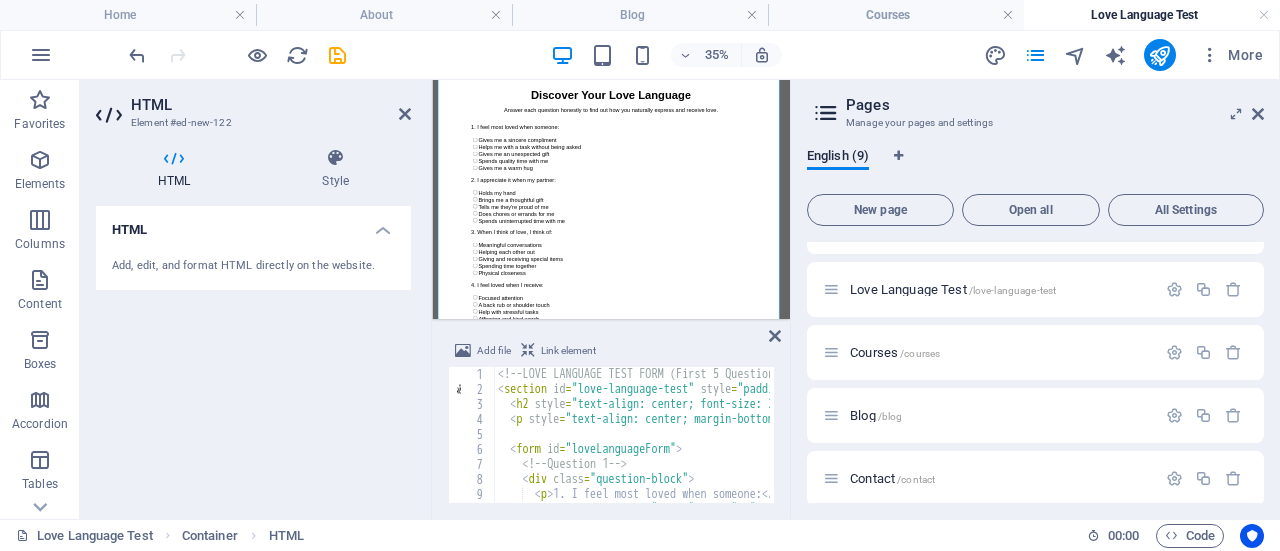 click on "<!-- LOVE LANGUAGE TEST FORM (First 5 Questions) --> < section id = "love-language-test" style = "padding: 2rem; max-width: 800px; margin: auto; font-family: sans-serif;" > < h2 style = "text-align: center; font-size: 2rem; margin-bottom: 1rem;" > Discover Your Love Language < / h2 > < p style = "text-align: center; margin-bottom: 2rem;" > Answer each question honestly to find out how you naturally express and receive love. < / p > < form id = "loveLanguageForm" > < !-- Question 1 --> < div class = "question-block" > < p > 1. I feel most loved when someone: < / p > < label > < input type = "radio" name = "q1" value = "words" > Gives me a sincere compliment < / label > < br >" at bounding box center (1118, 448) 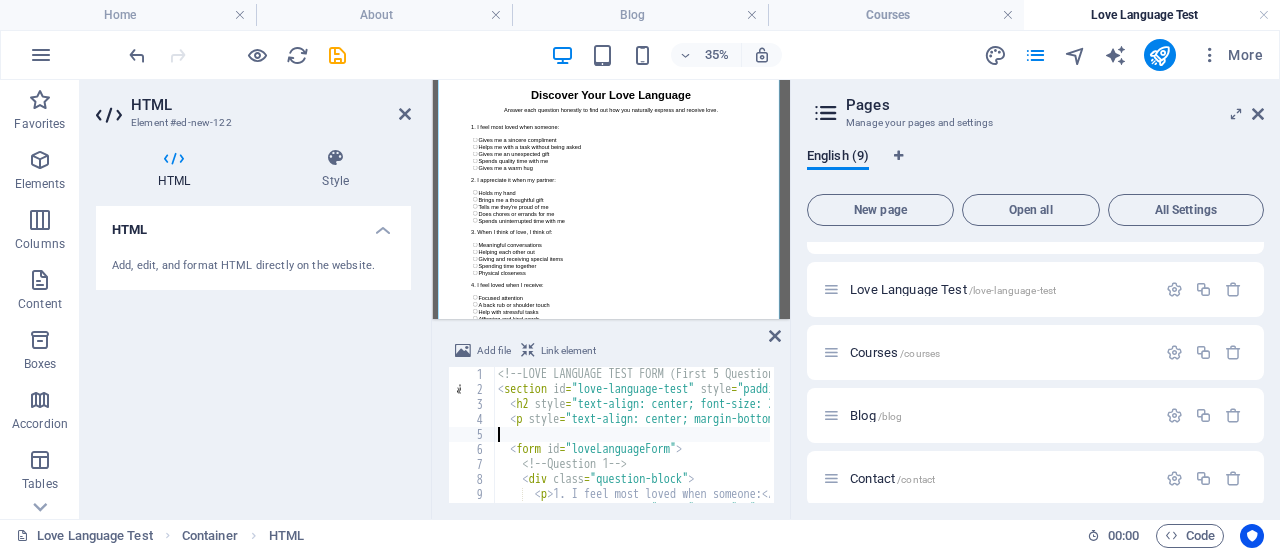 type on "</script>" 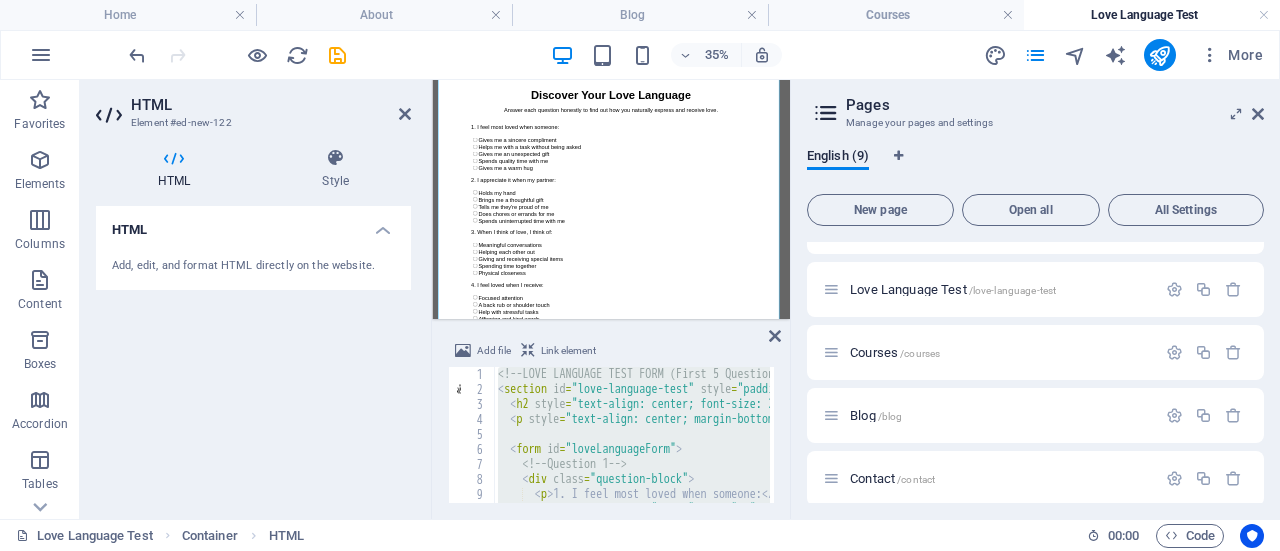 type 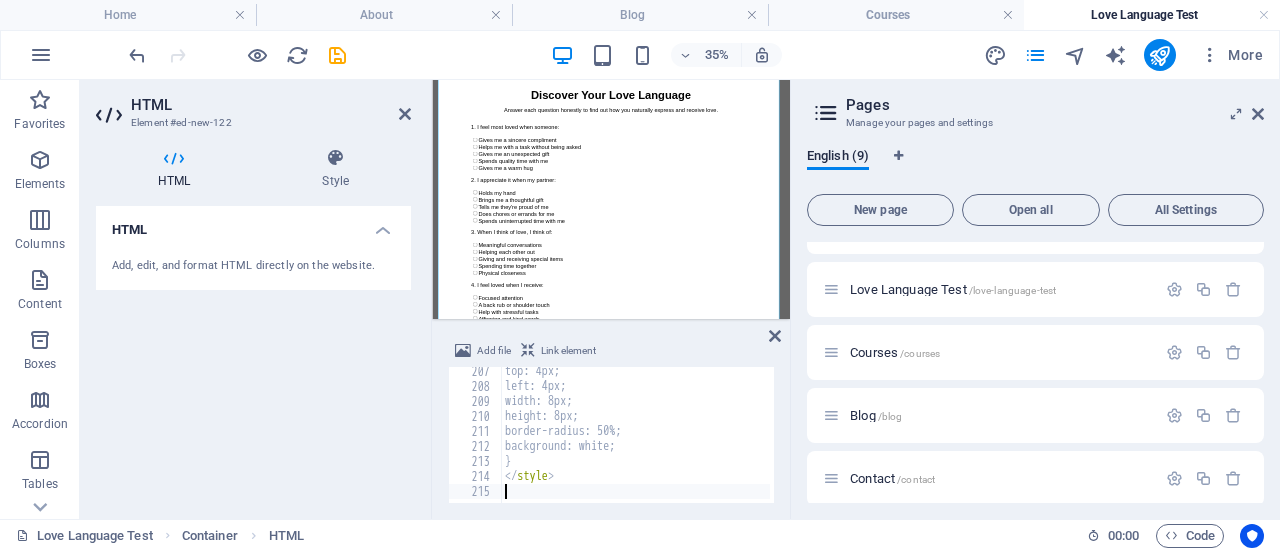 scroll, scrollTop: 3093, scrollLeft: 0, axis: vertical 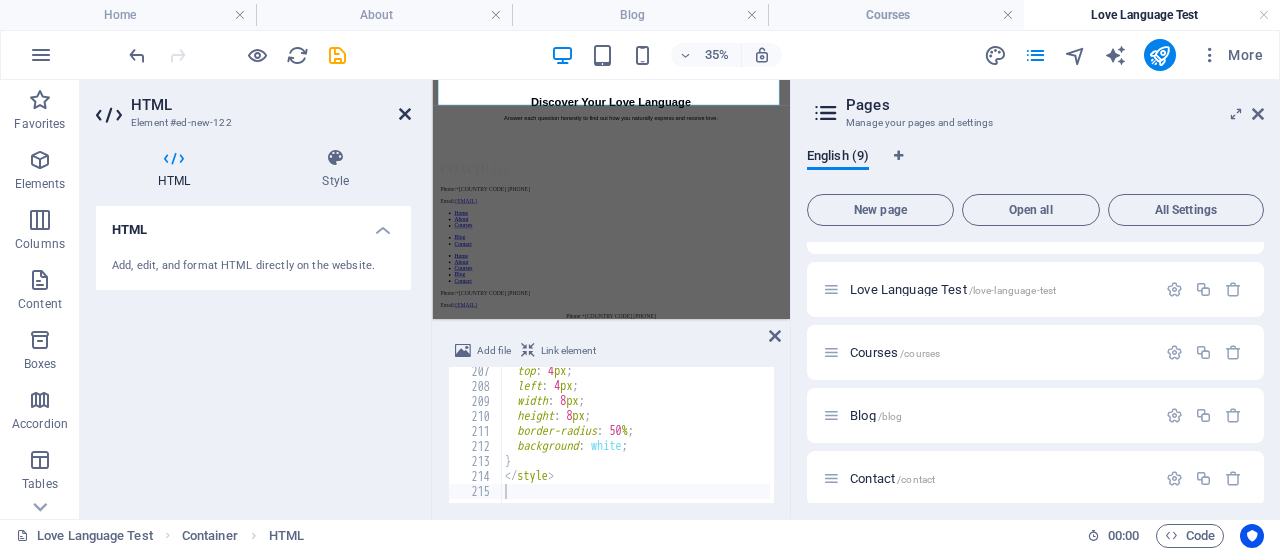 click at bounding box center [405, 114] 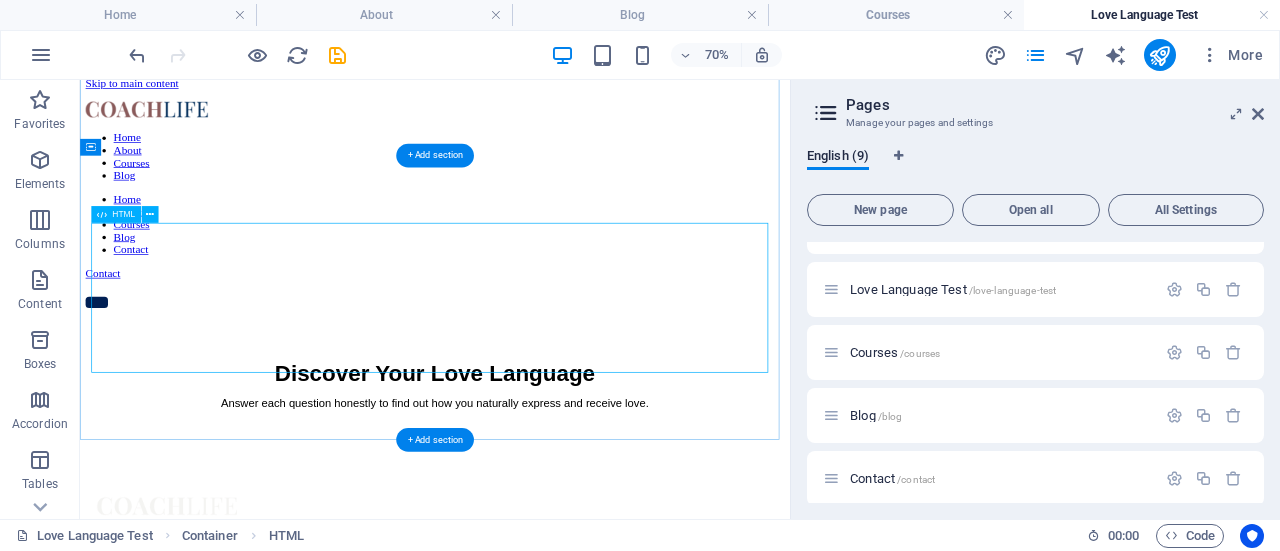 scroll, scrollTop: 0, scrollLeft: 0, axis: both 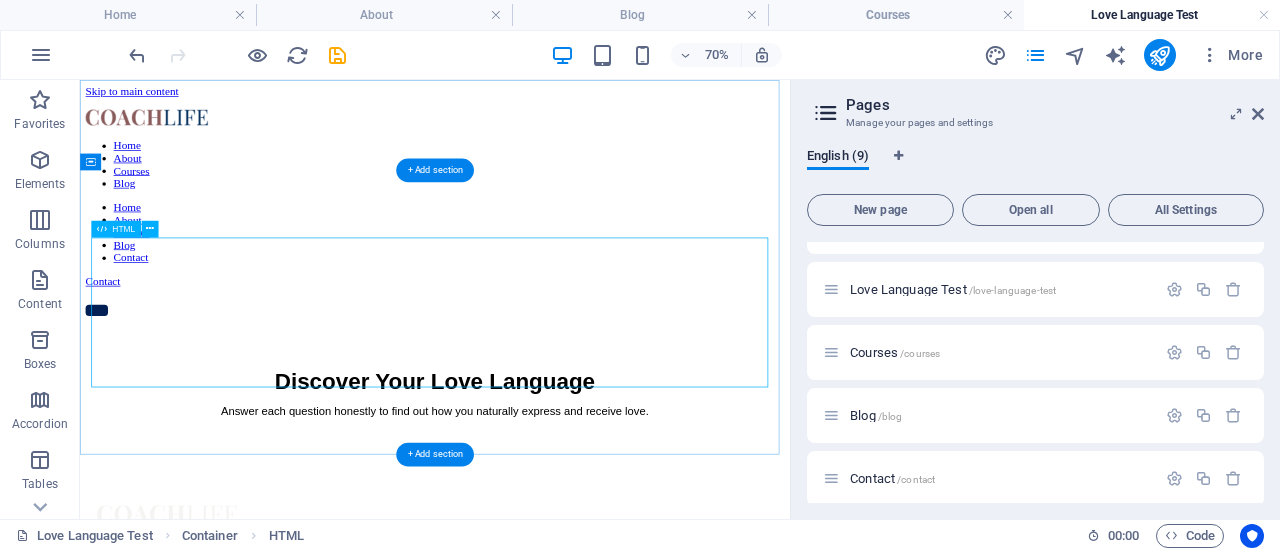click on "Discover Your Love Language
Answer each question honestly to find out how you naturally express and receive love." at bounding box center (587, 530) 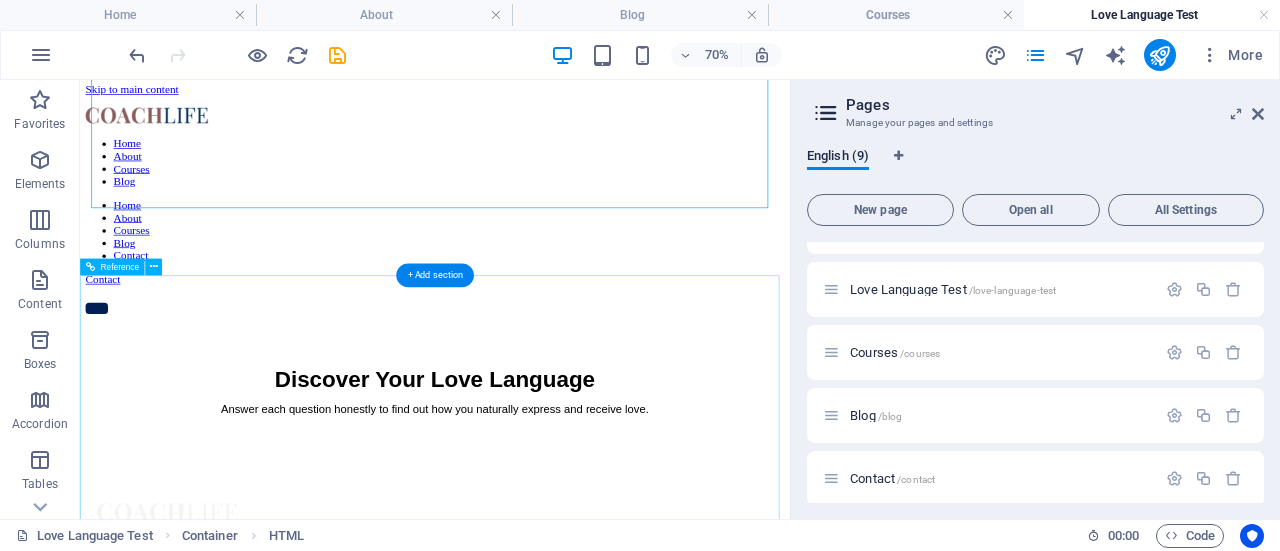 scroll, scrollTop: 0, scrollLeft: 0, axis: both 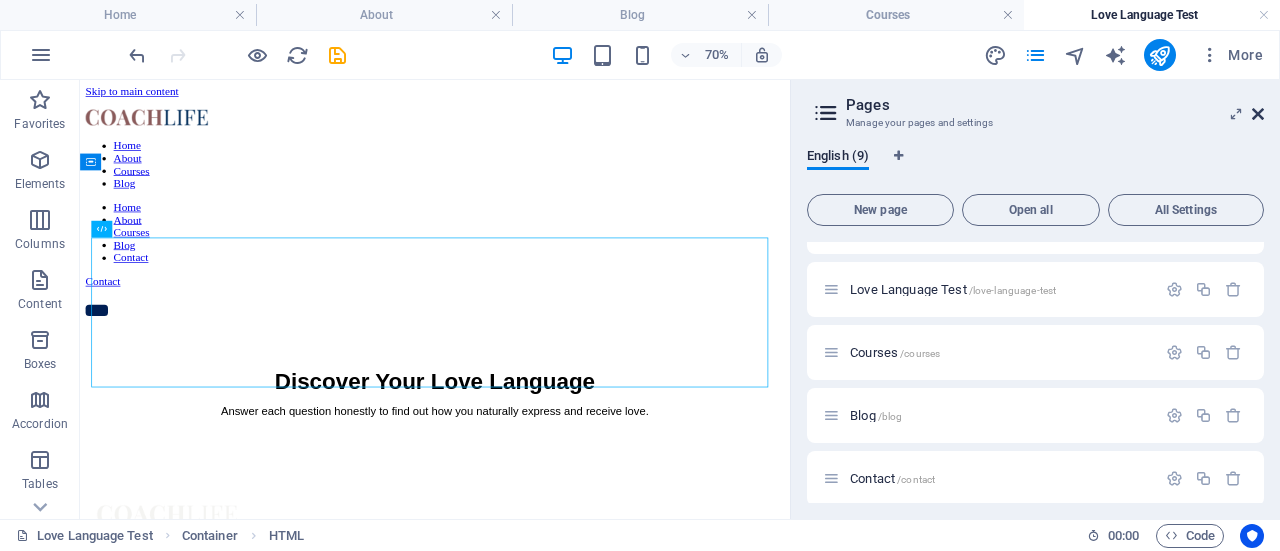click at bounding box center [1258, 114] 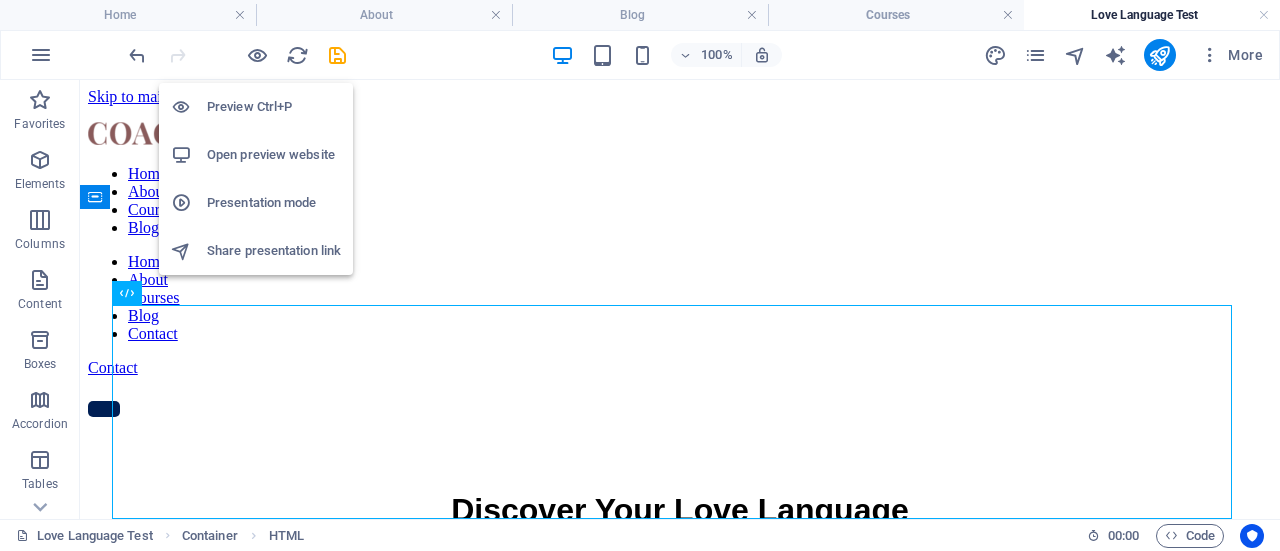 click on "Open preview website" at bounding box center (274, 155) 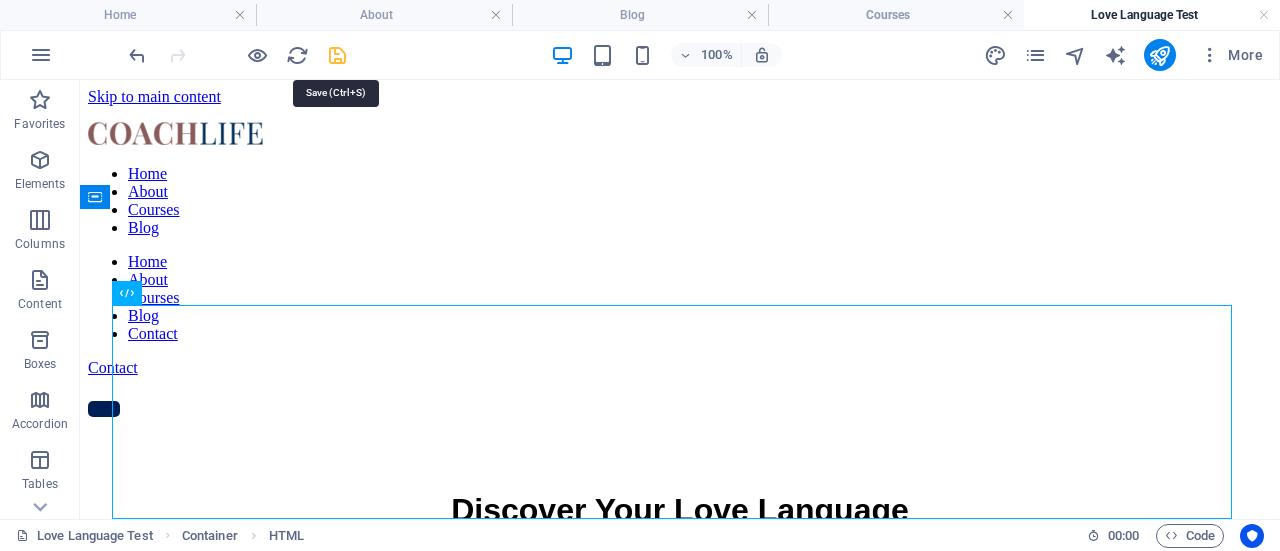 click at bounding box center [337, 55] 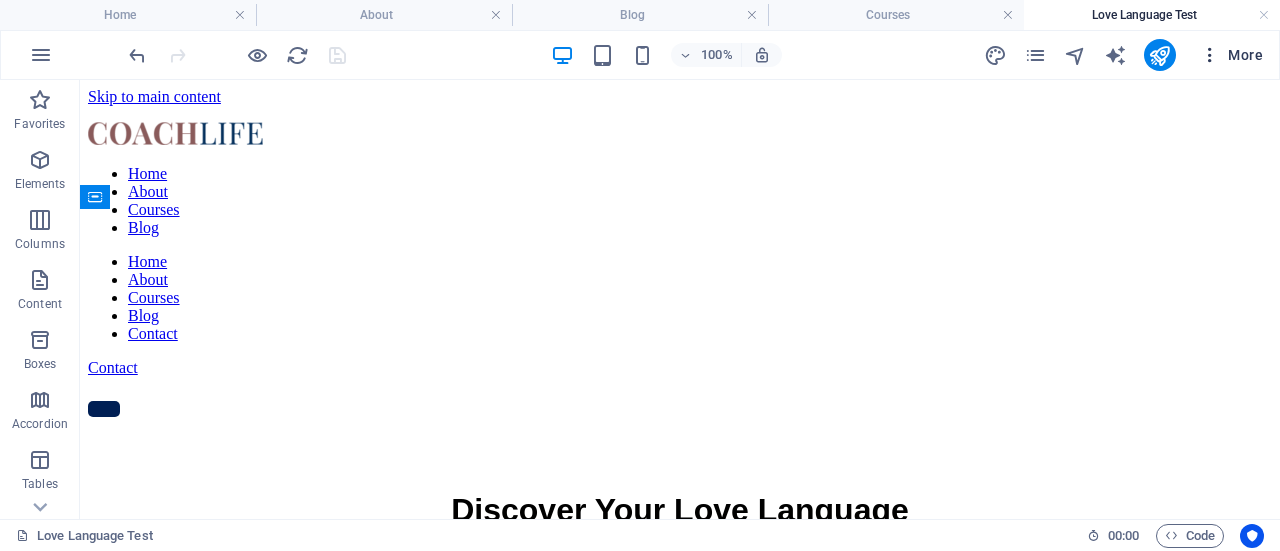 click at bounding box center (1210, 55) 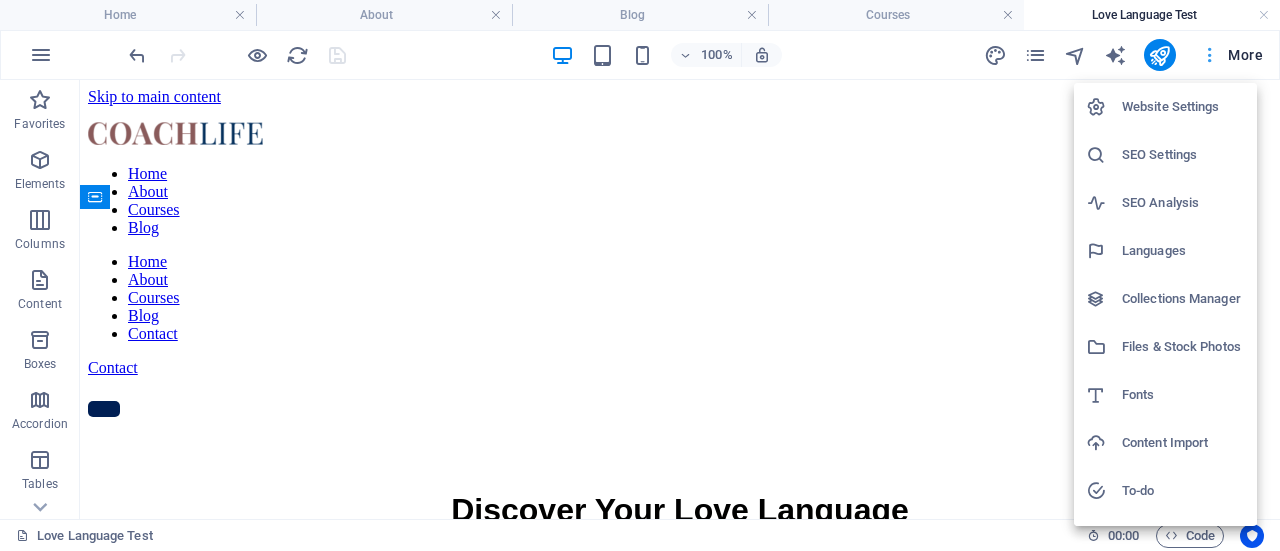 click at bounding box center [640, 275] 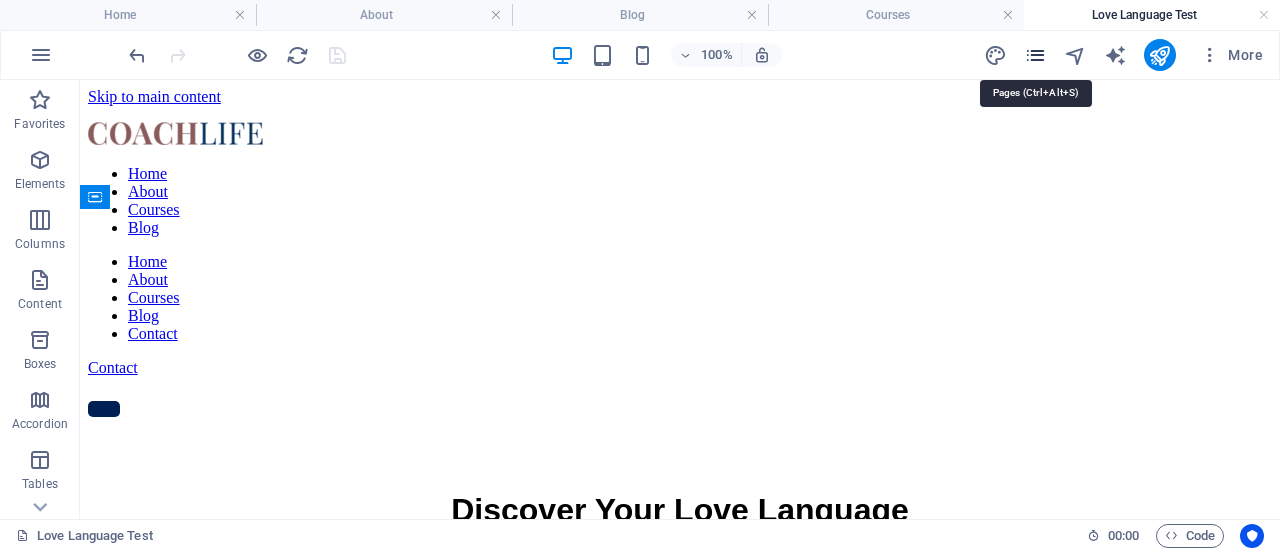 click at bounding box center [1035, 55] 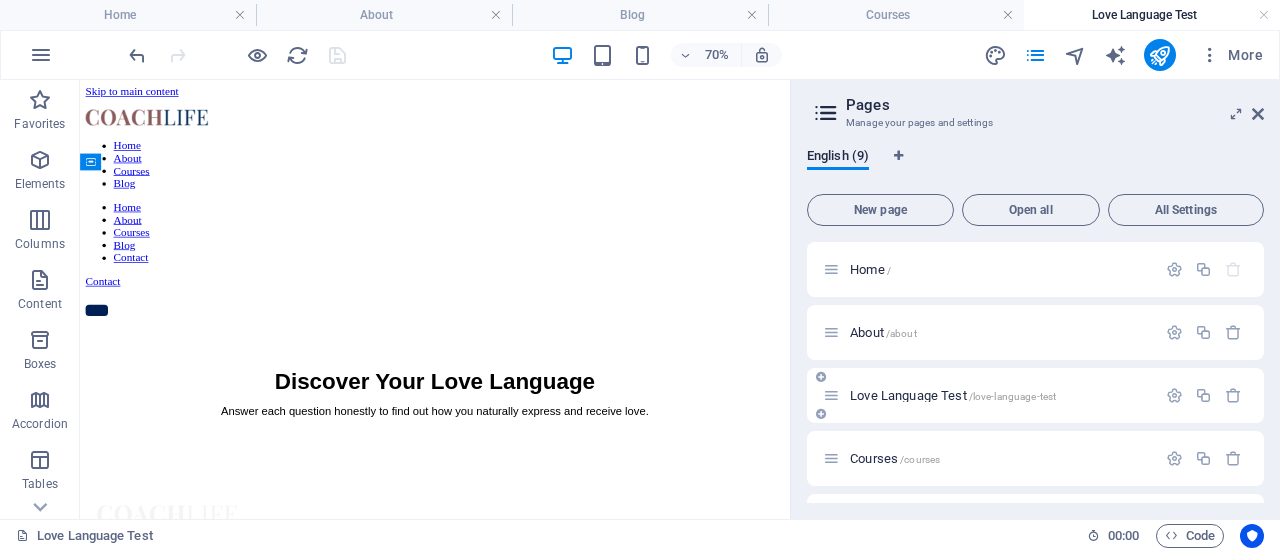 click on "Love Language Test /[URL]" at bounding box center [953, 395] 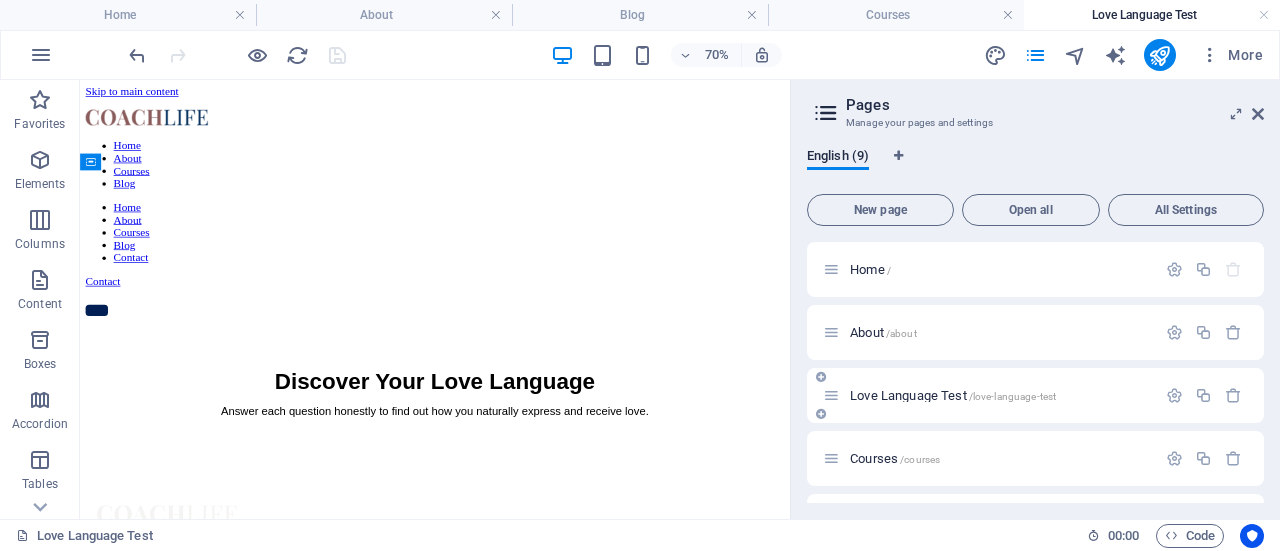 click on "Love Language Test /[URL]" at bounding box center [989, 395] 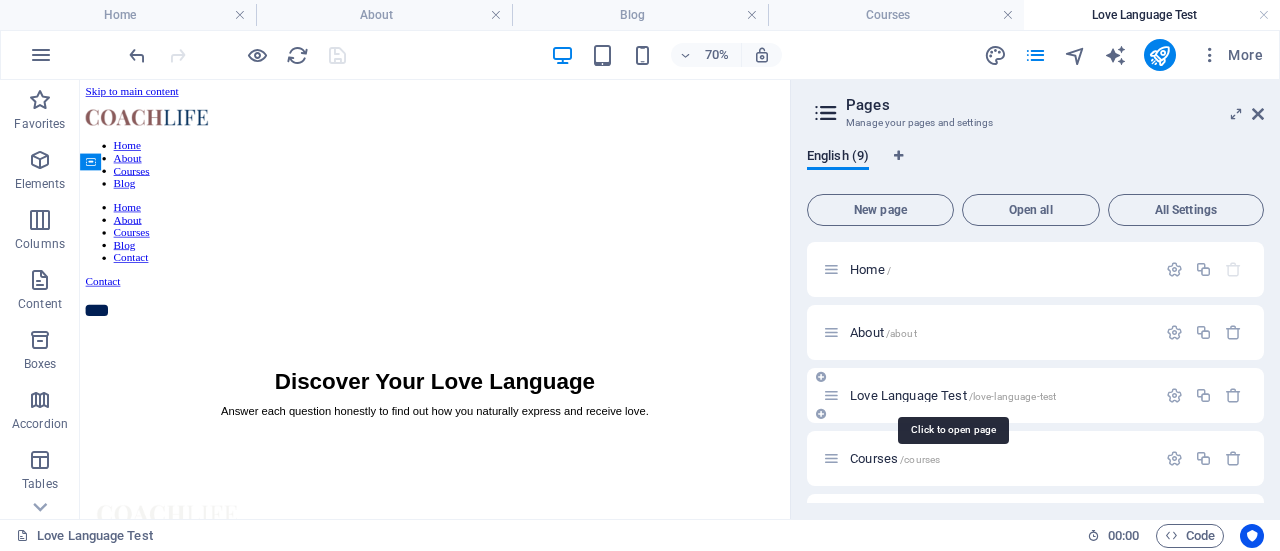 click on "/love-language-test" at bounding box center (1013, 396) 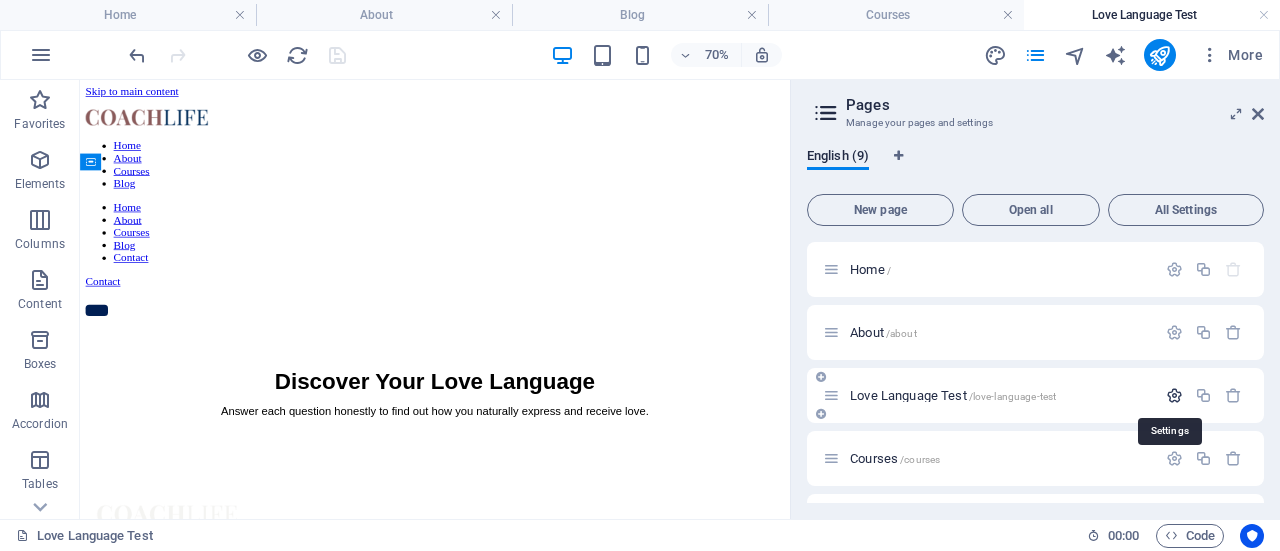 click at bounding box center (1174, 395) 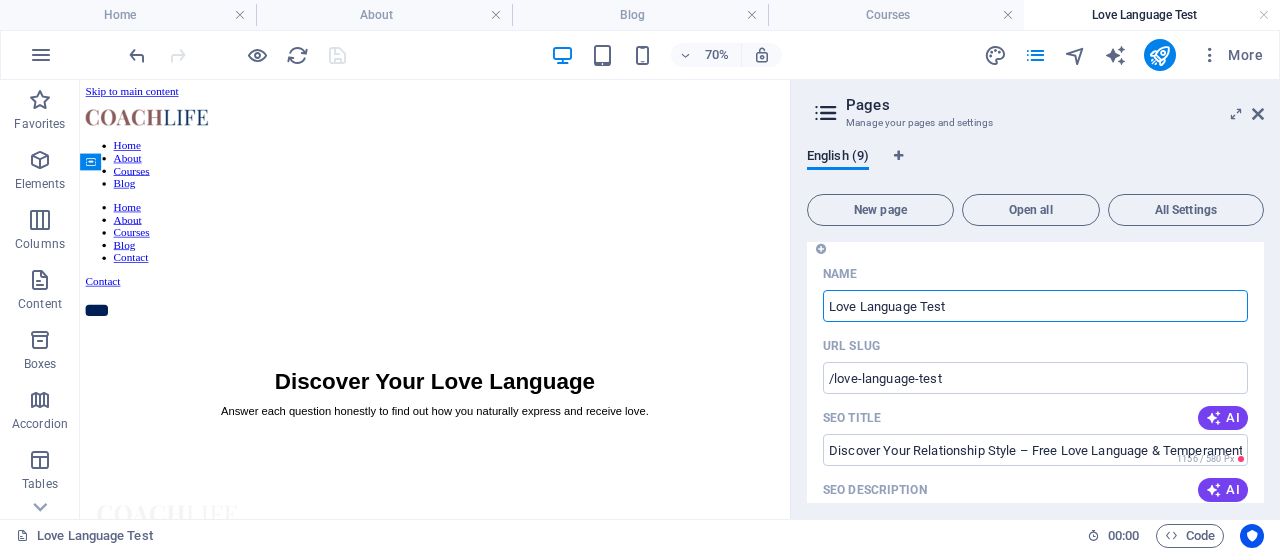 scroll, scrollTop: 173, scrollLeft: 0, axis: vertical 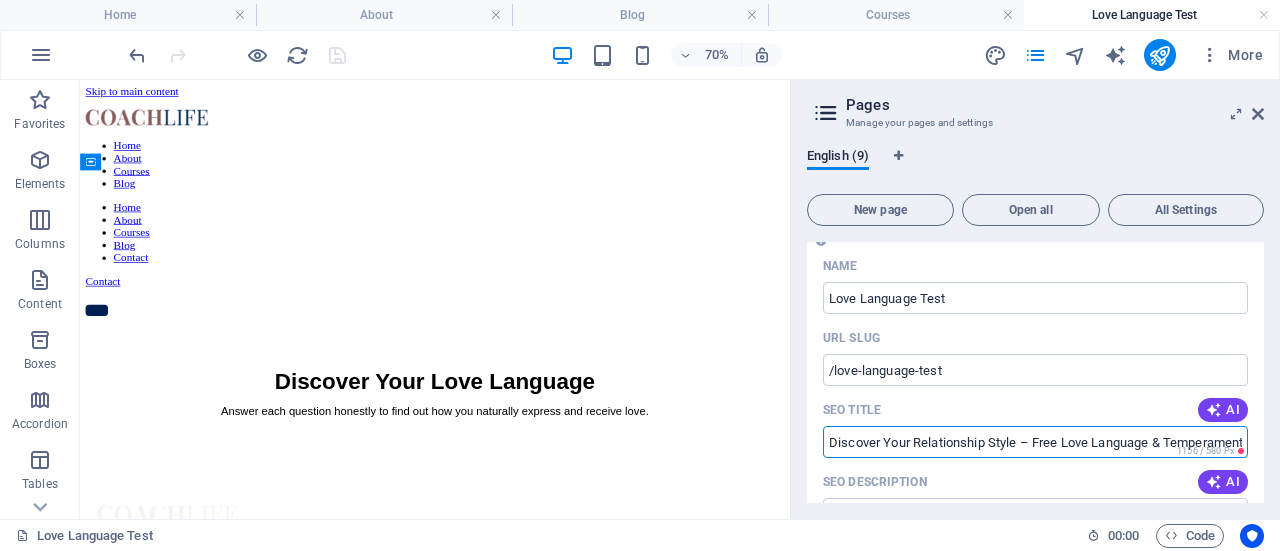click on "Discover Your Relationship Style – Free Love Language & Temperament Test | The Apostle of Change" at bounding box center [1035, 442] 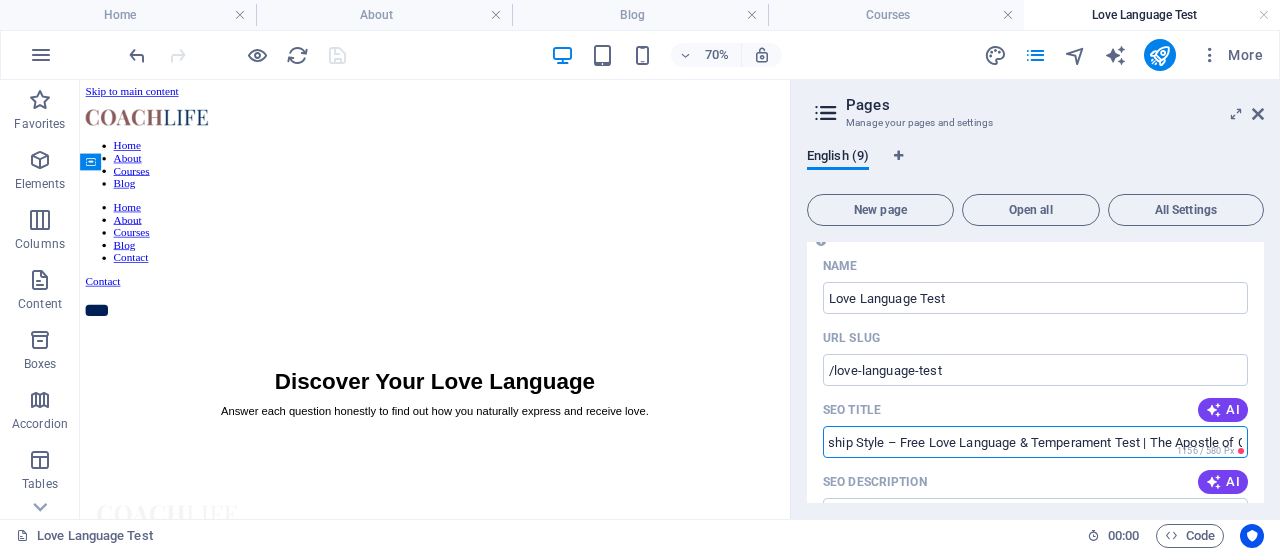 scroll, scrollTop: 0, scrollLeft: 184, axis: horizontal 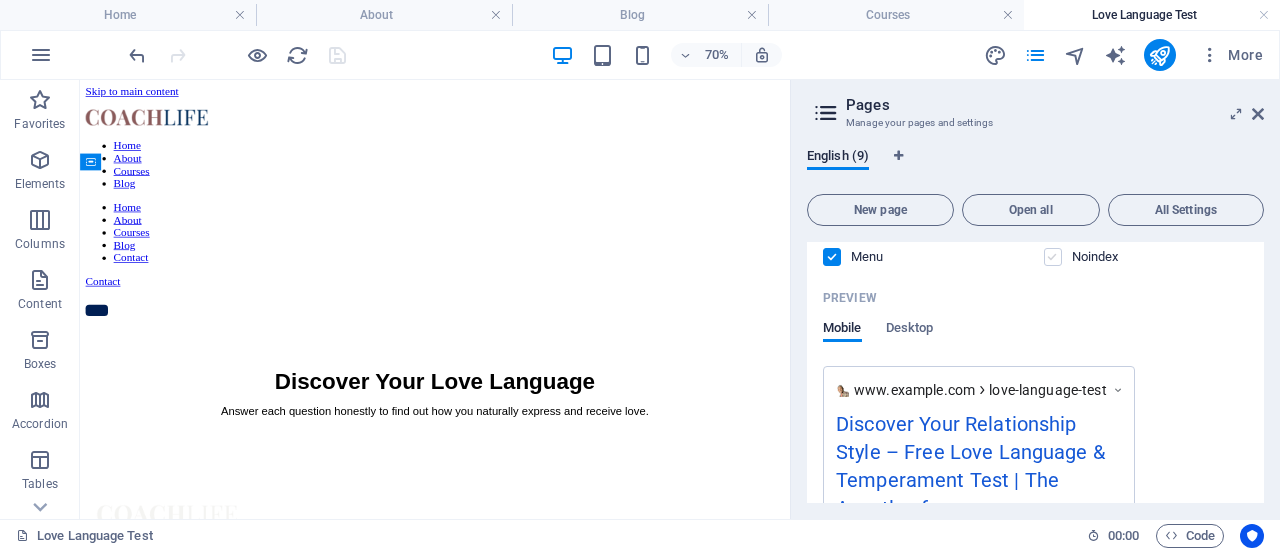 click at bounding box center (1053, 257) 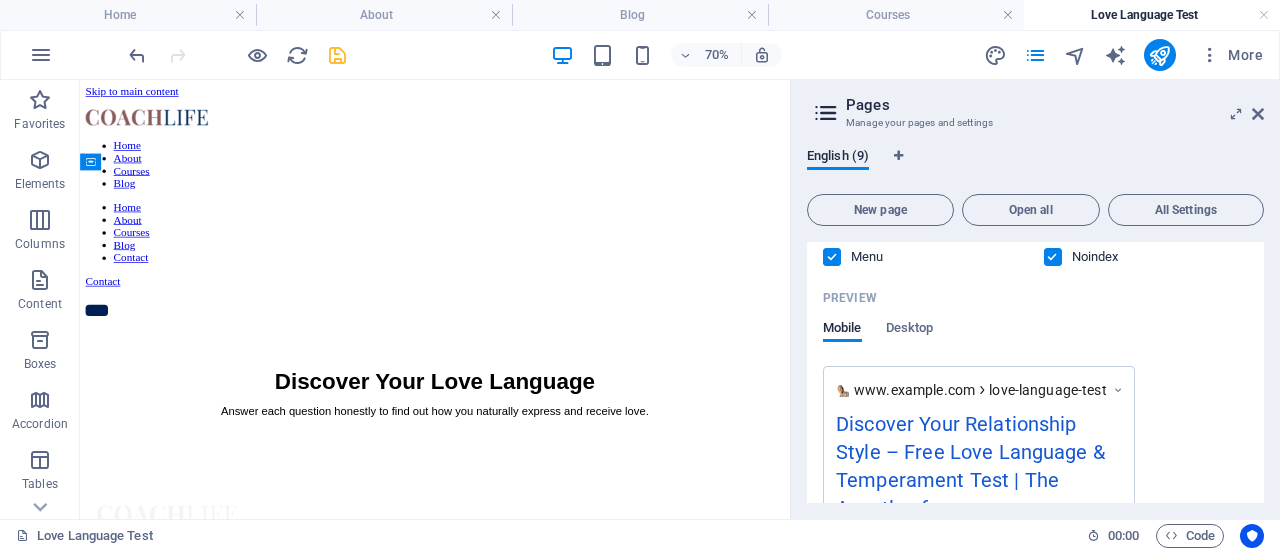 click at bounding box center (1053, 257) 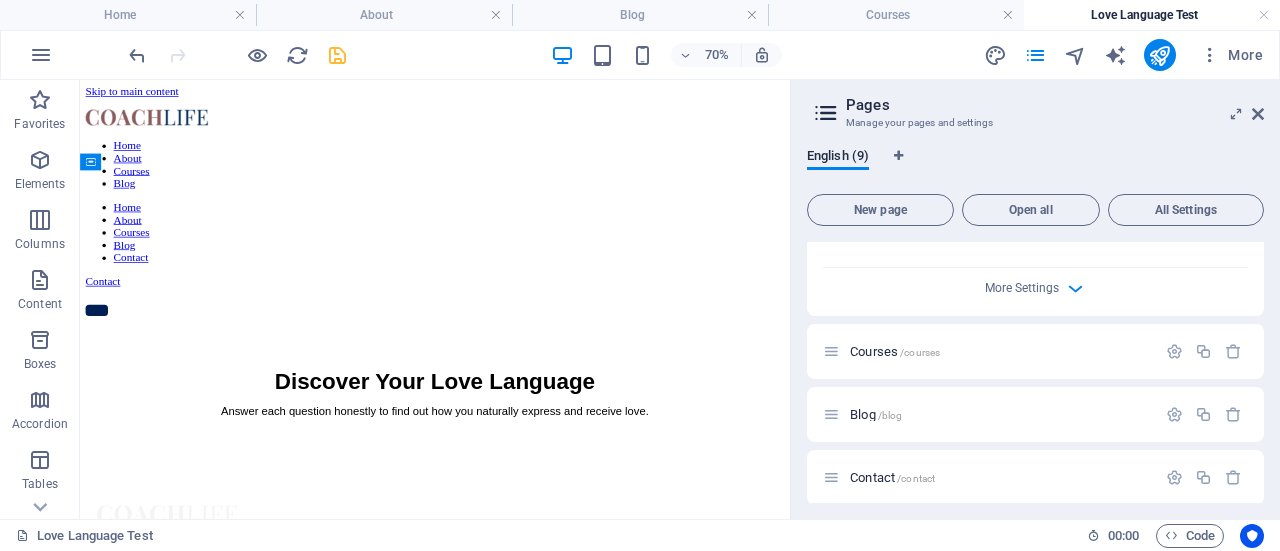scroll, scrollTop: 1026, scrollLeft: 0, axis: vertical 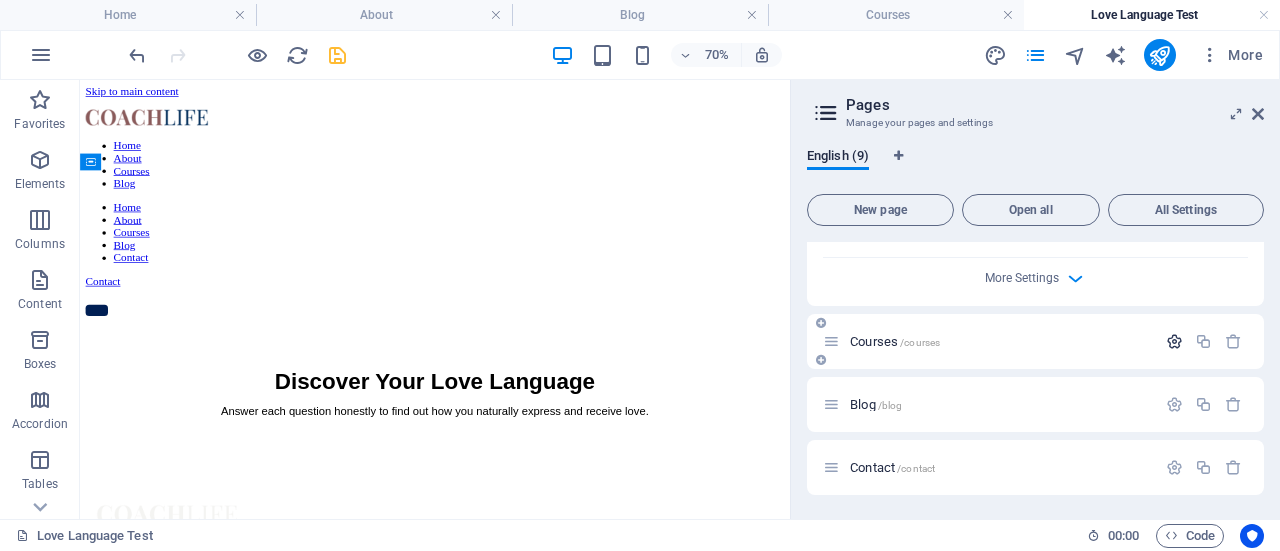 click at bounding box center (1174, 341) 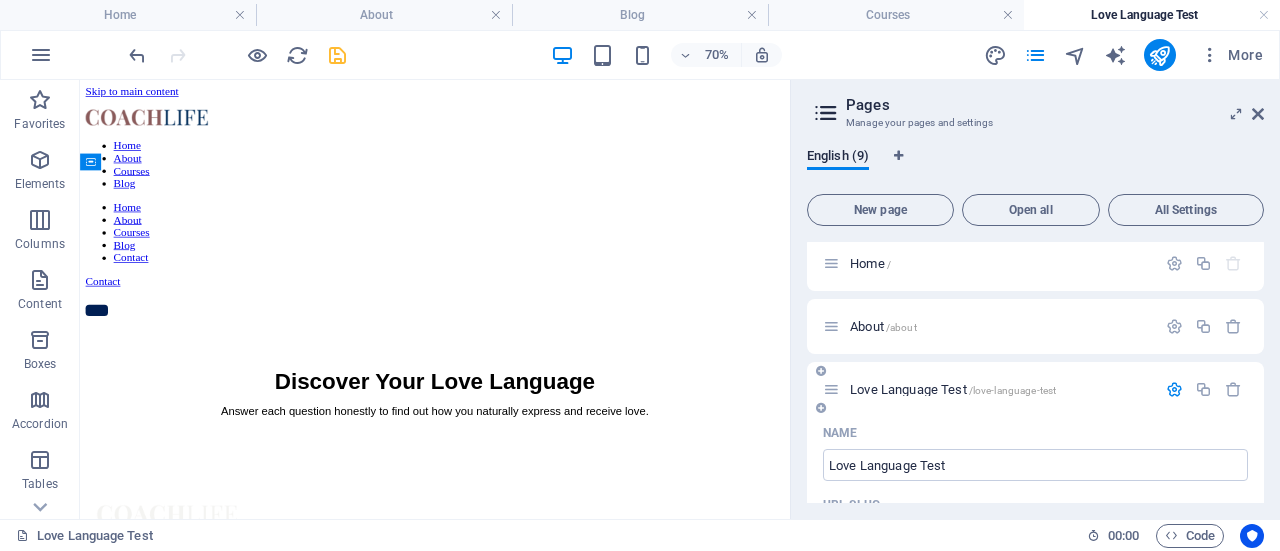 scroll, scrollTop: 0, scrollLeft: 0, axis: both 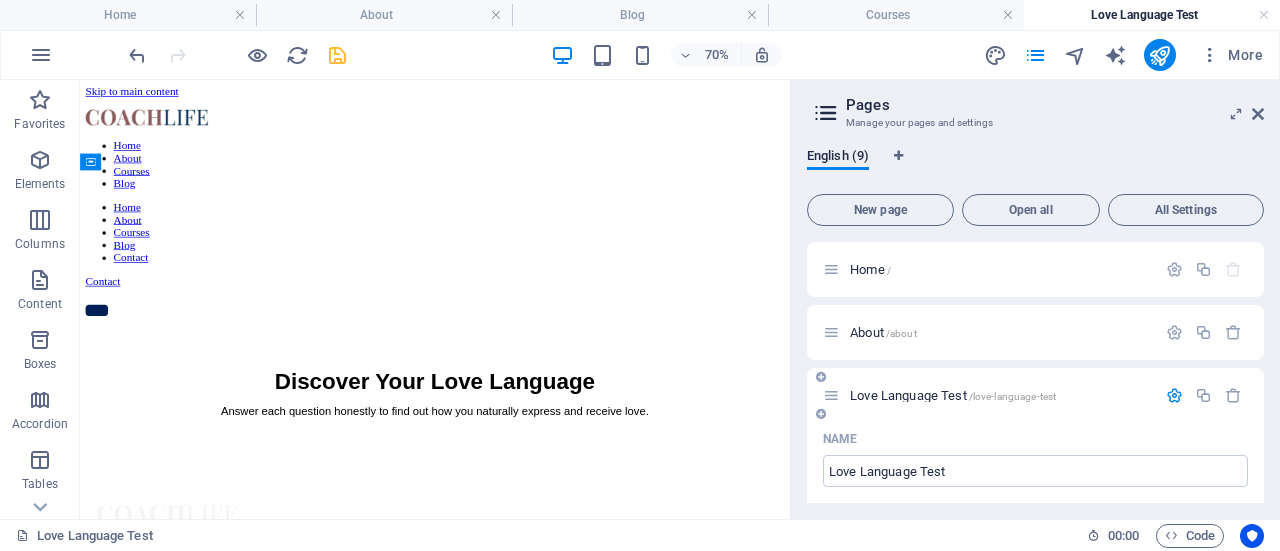 click at bounding box center [1174, 395] 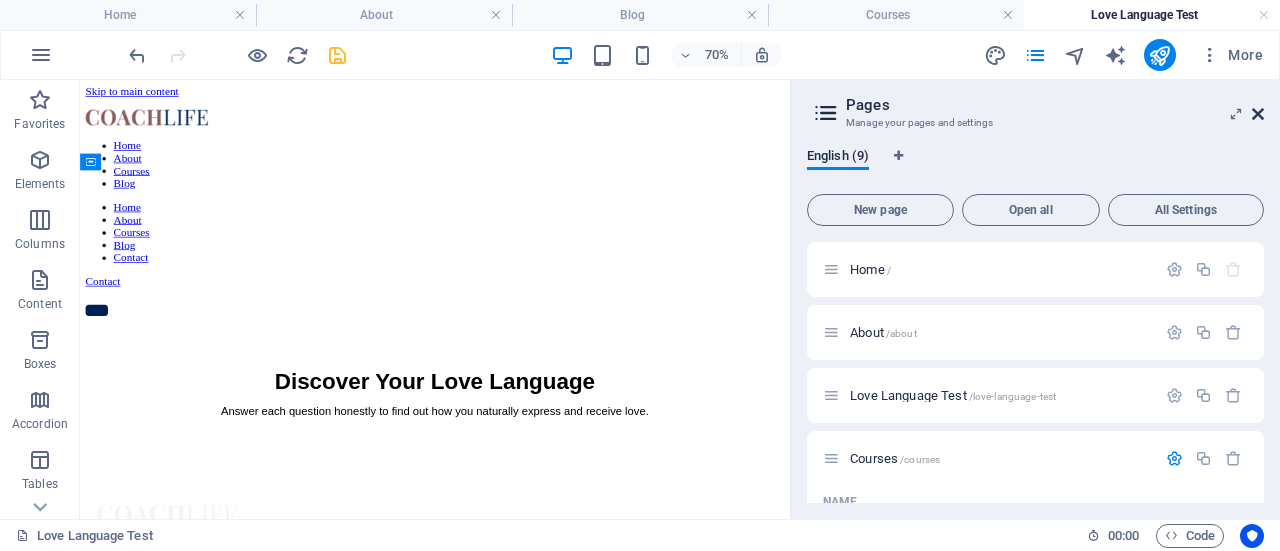 click at bounding box center [1258, 114] 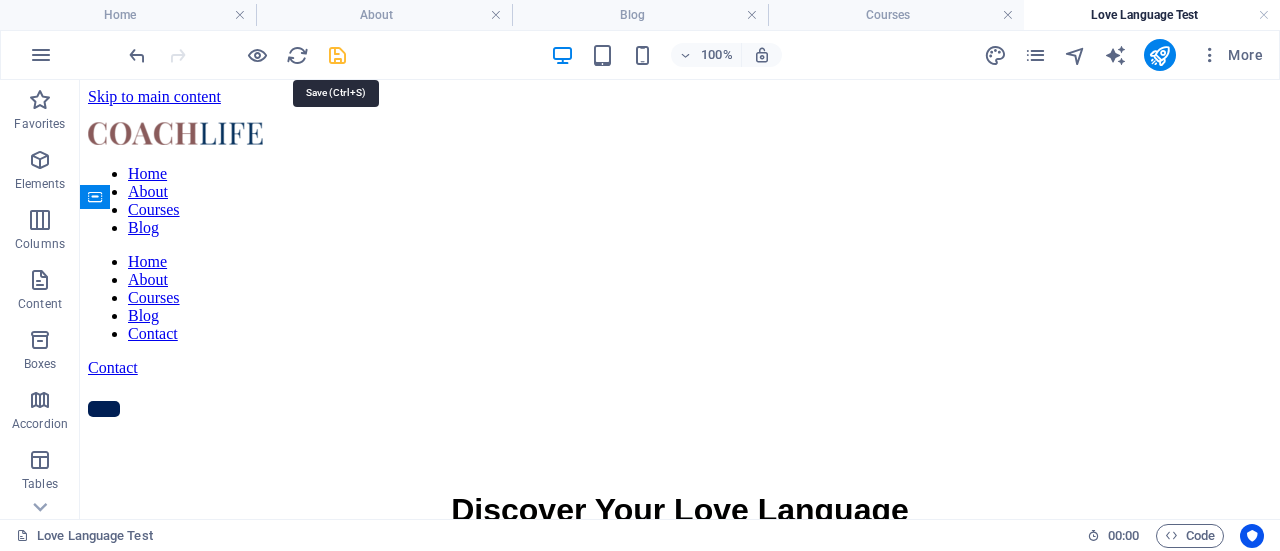 click at bounding box center (337, 55) 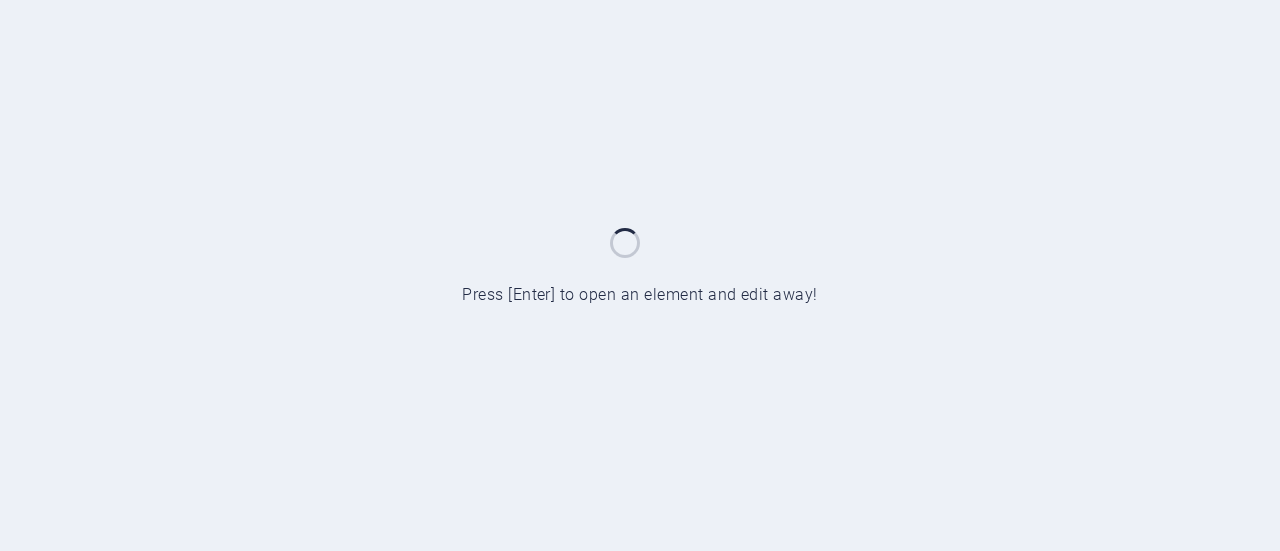 scroll, scrollTop: 0, scrollLeft: 0, axis: both 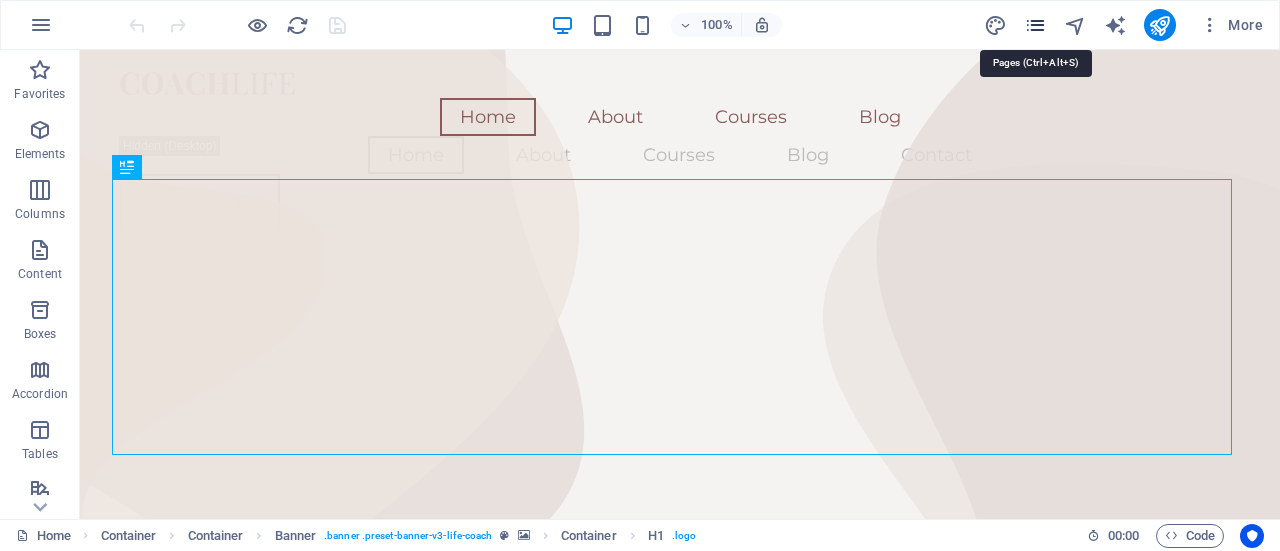 click at bounding box center [1035, 25] 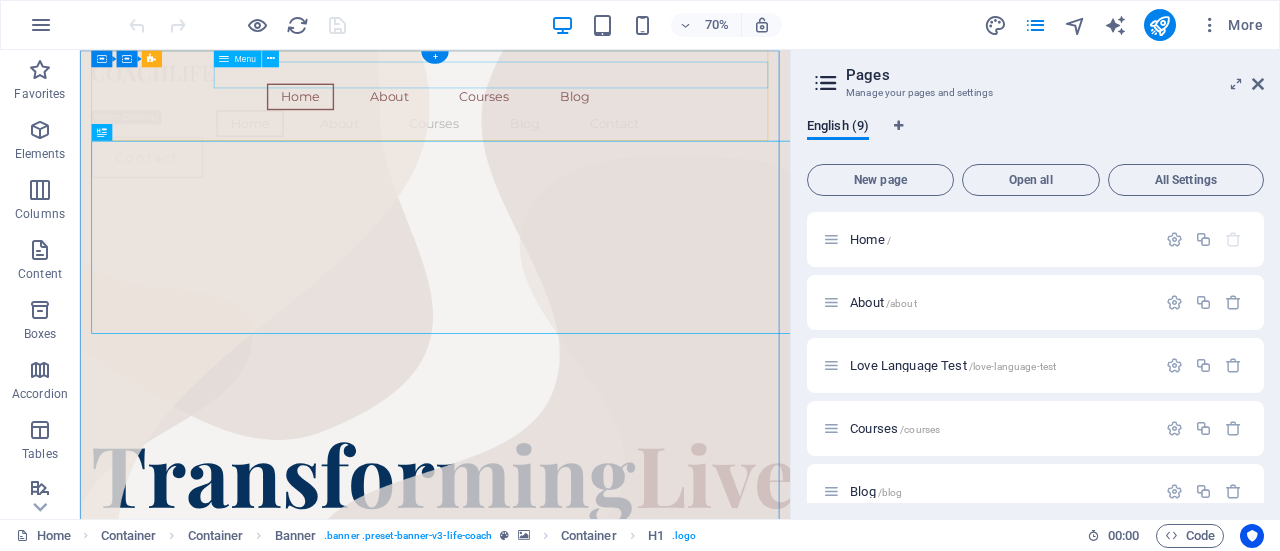 click on "Home About Courses Blog" at bounding box center (587, 117) 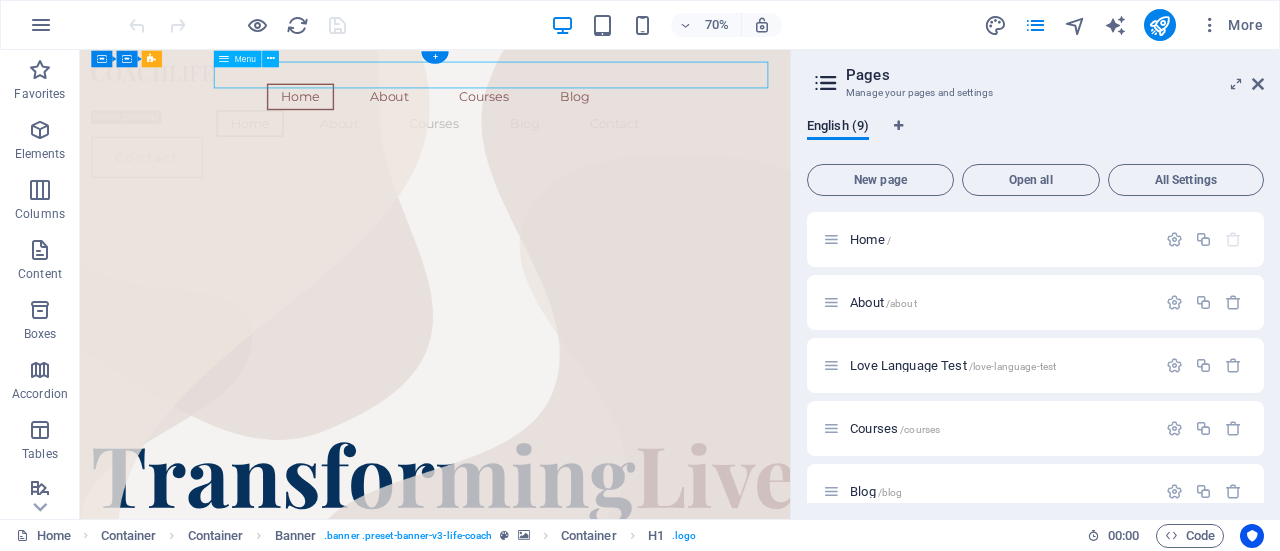 click on "Home About Courses Blog" at bounding box center (587, 117) 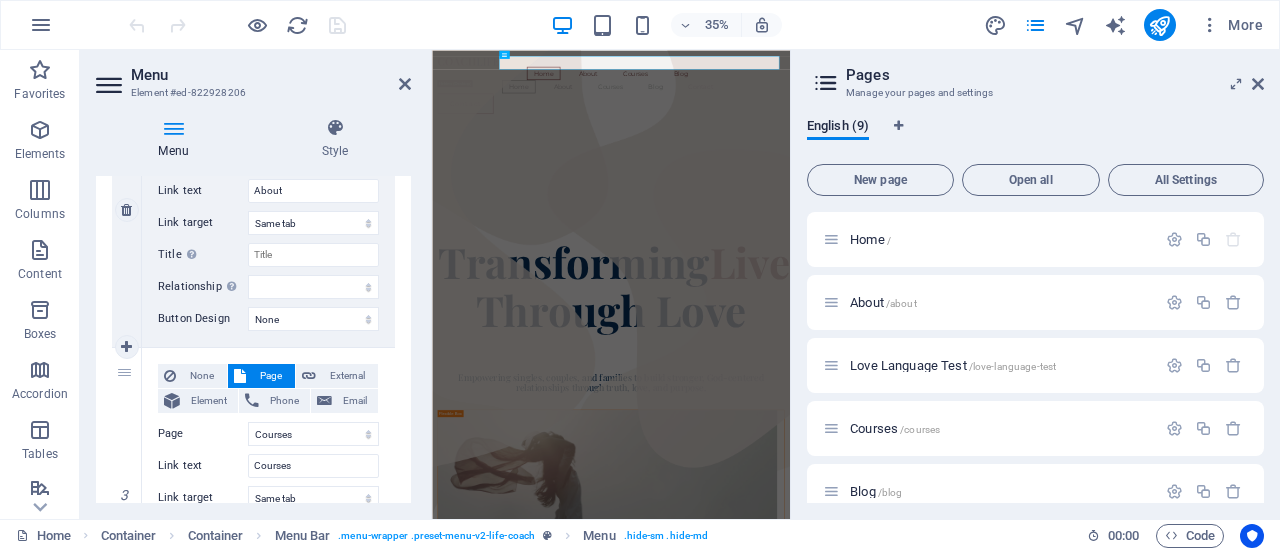 scroll, scrollTop: 553, scrollLeft: 0, axis: vertical 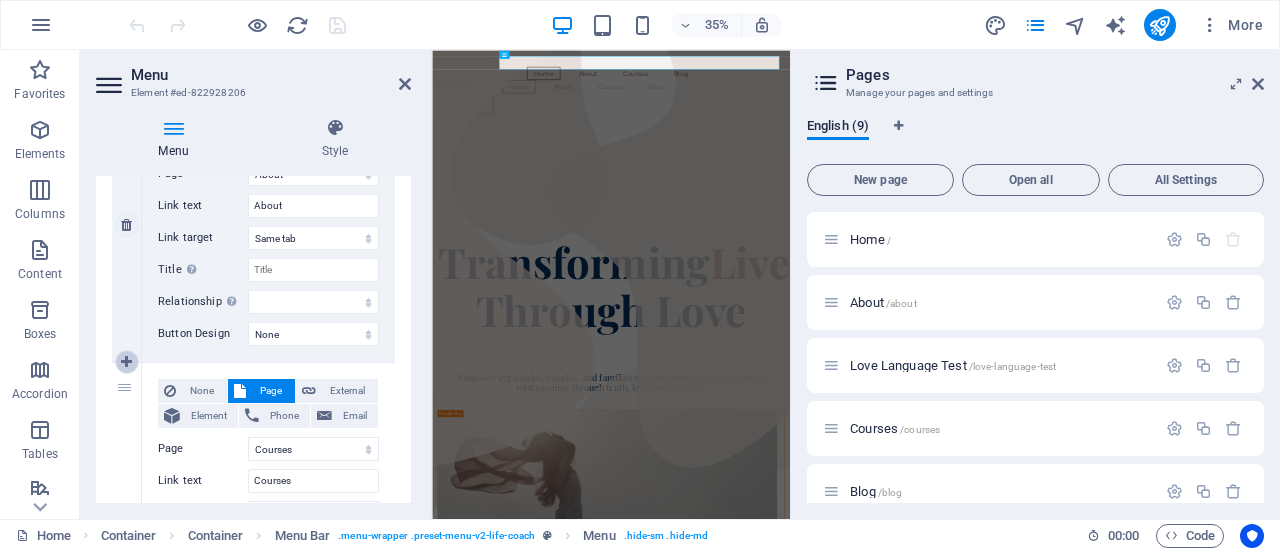 click at bounding box center [126, 362] 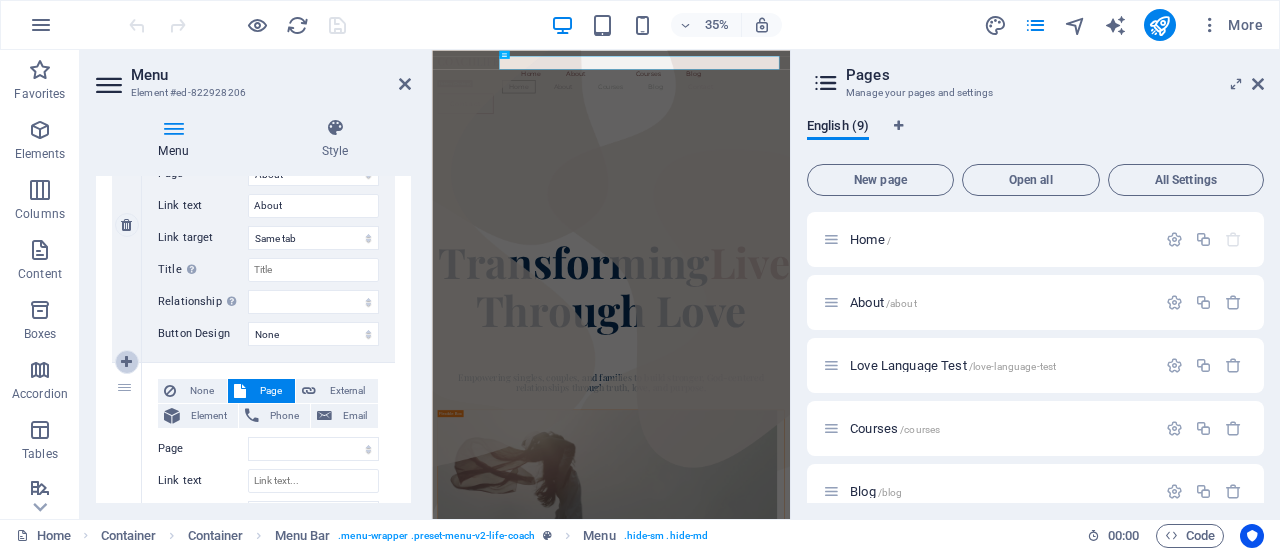 select on "4" 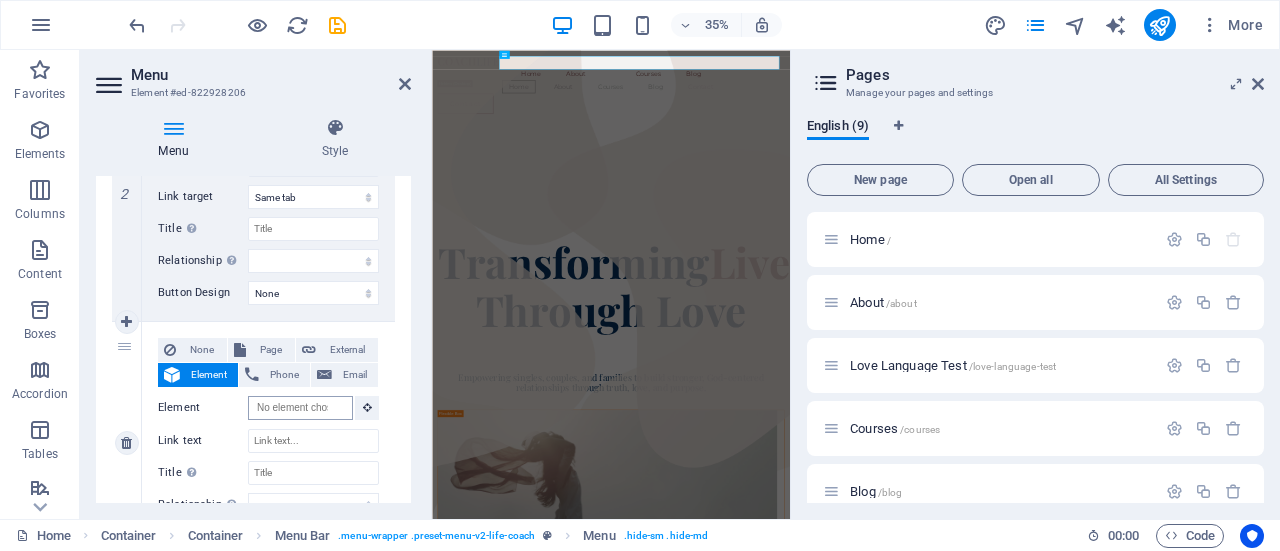 scroll, scrollTop: 626, scrollLeft: 0, axis: vertical 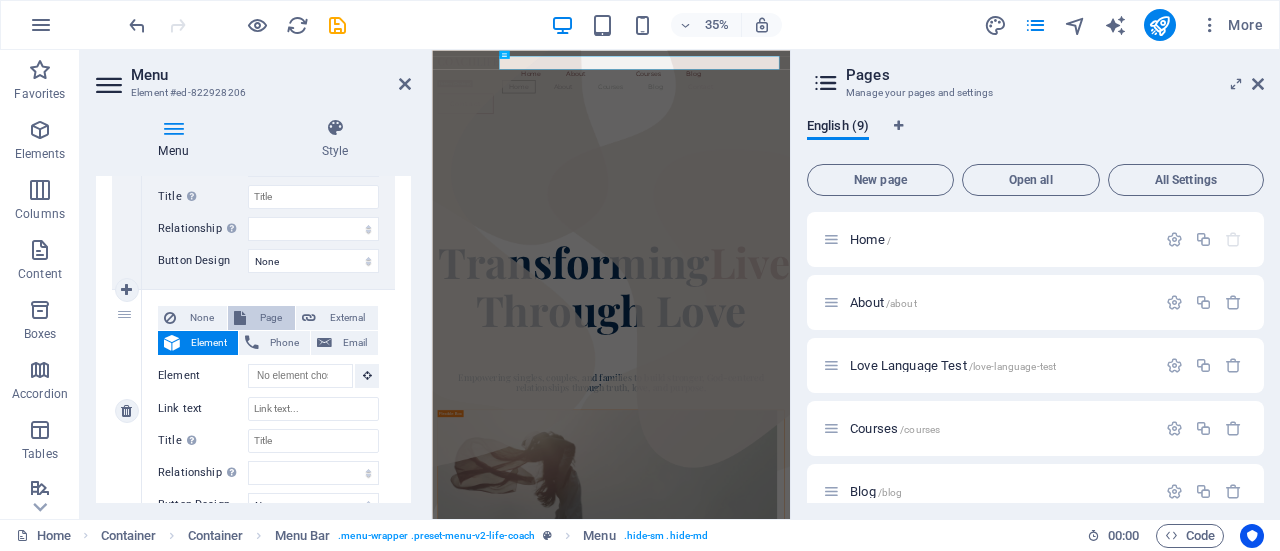 click on "Page" at bounding box center [270, 318] 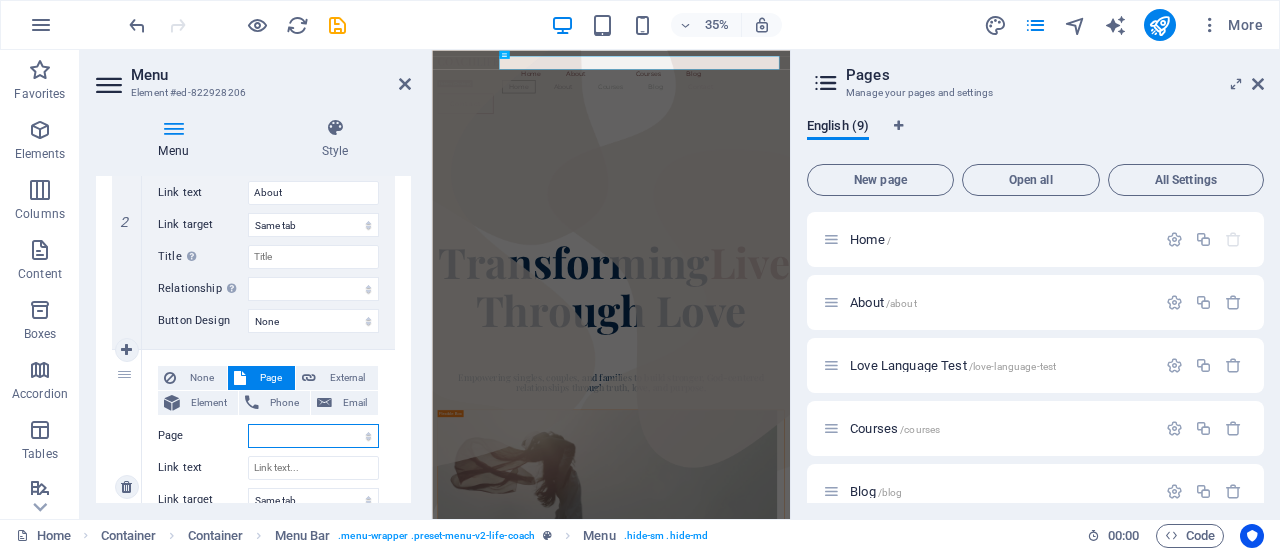 scroll, scrollTop: 580, scrollLeft: 0, axis: vertical 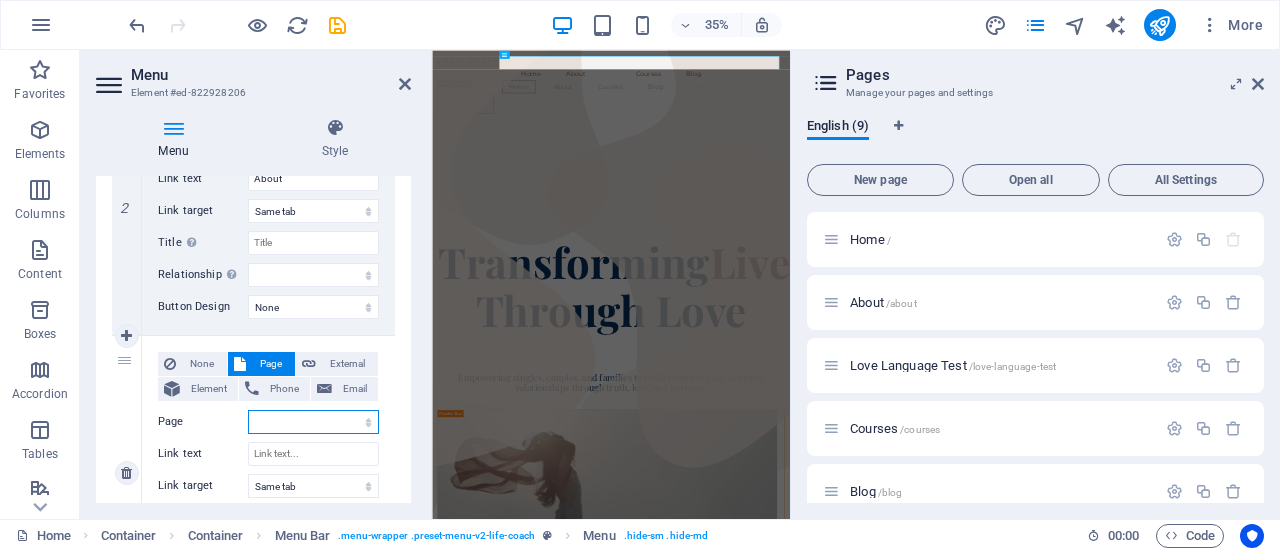 click on "Home About Love Language Test Courses Blog Contact Legal Notice Privacy" at bounding box center [313, 422] 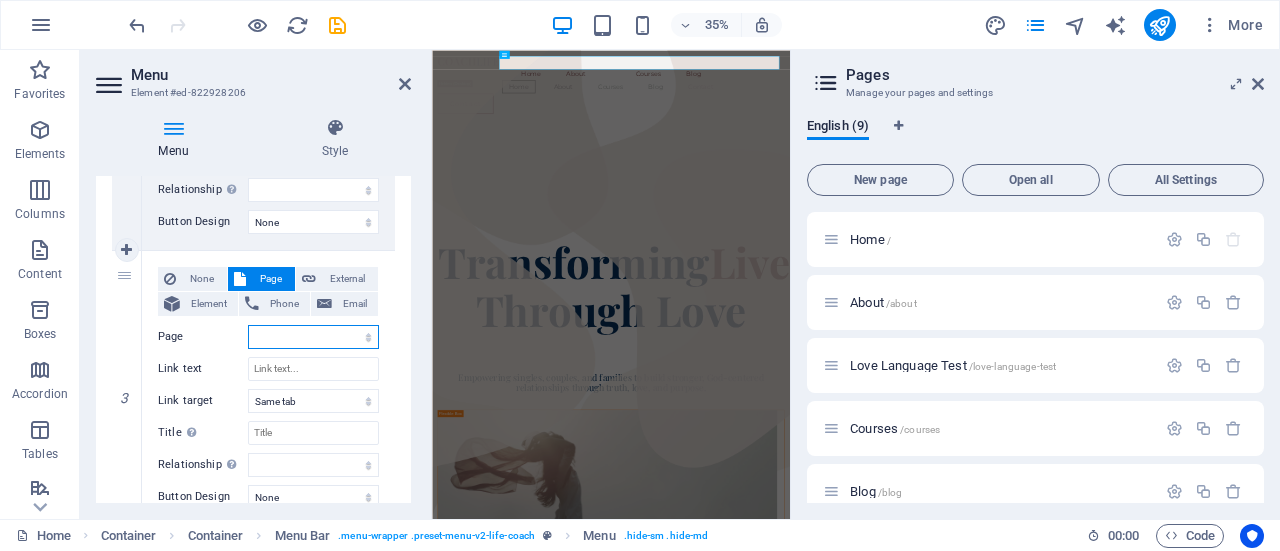 scroll, scrollTop: 666, scrollLeft: 0, axis: vertical 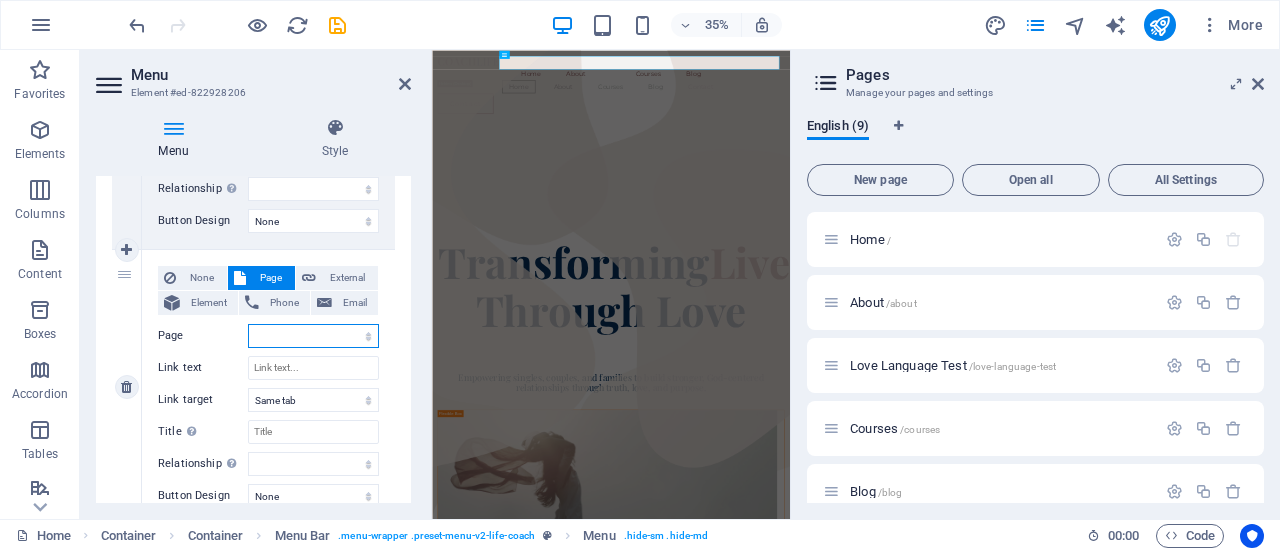 click on "Home About Love Language Test Courses Blog Contact Legal Notice Privacy" at bounding box center (313, 336) 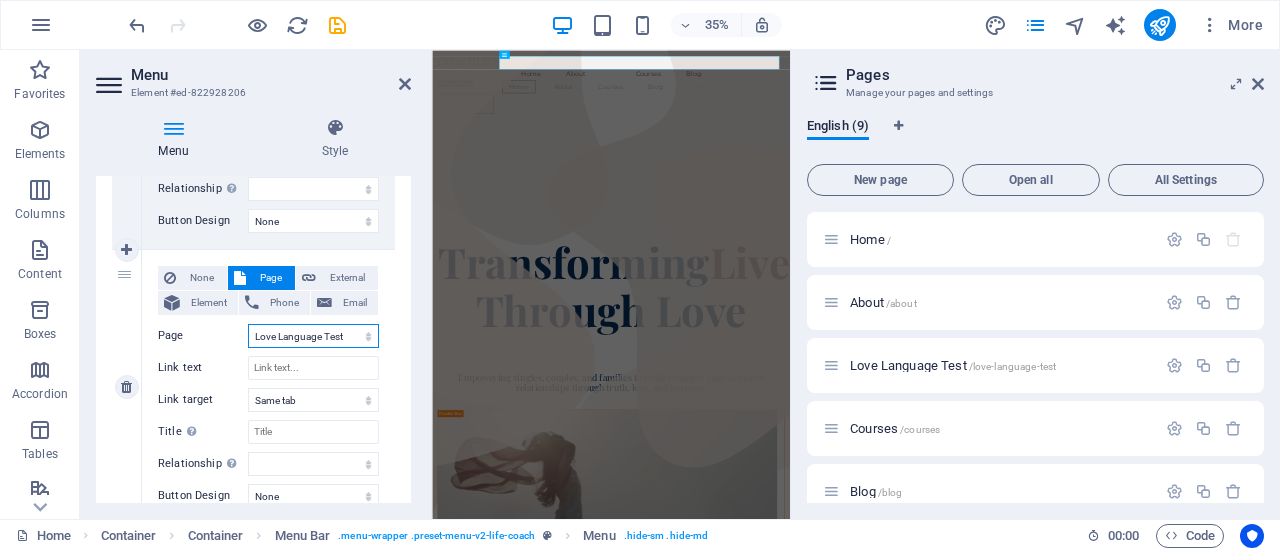 click on "Home About Love Language Test Courses Blog Contact Legal Notice Privacy" at bounding box center (313, 336) 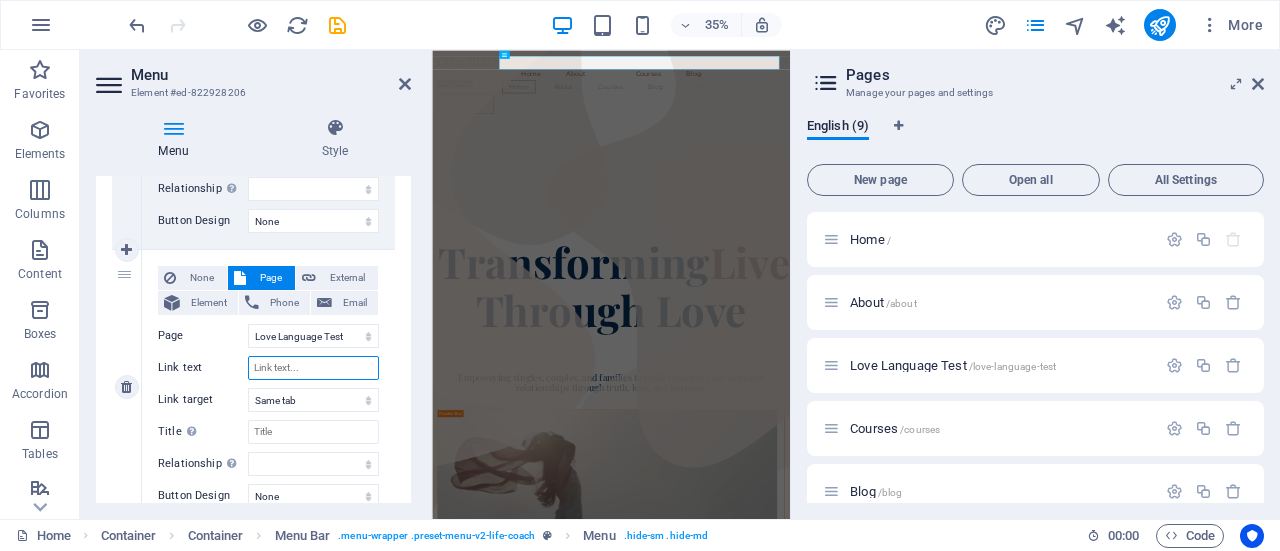 click on "Link text" at bounding box center (313, 368) 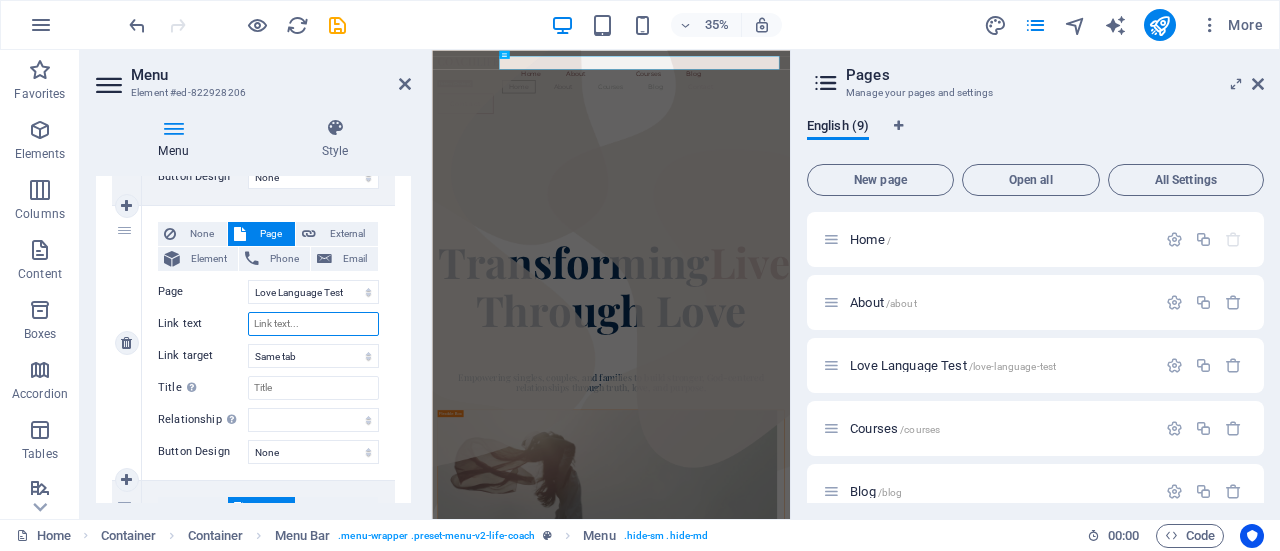 scroll, scrollTop: 700, scrollLeft: 0, axis: vertical 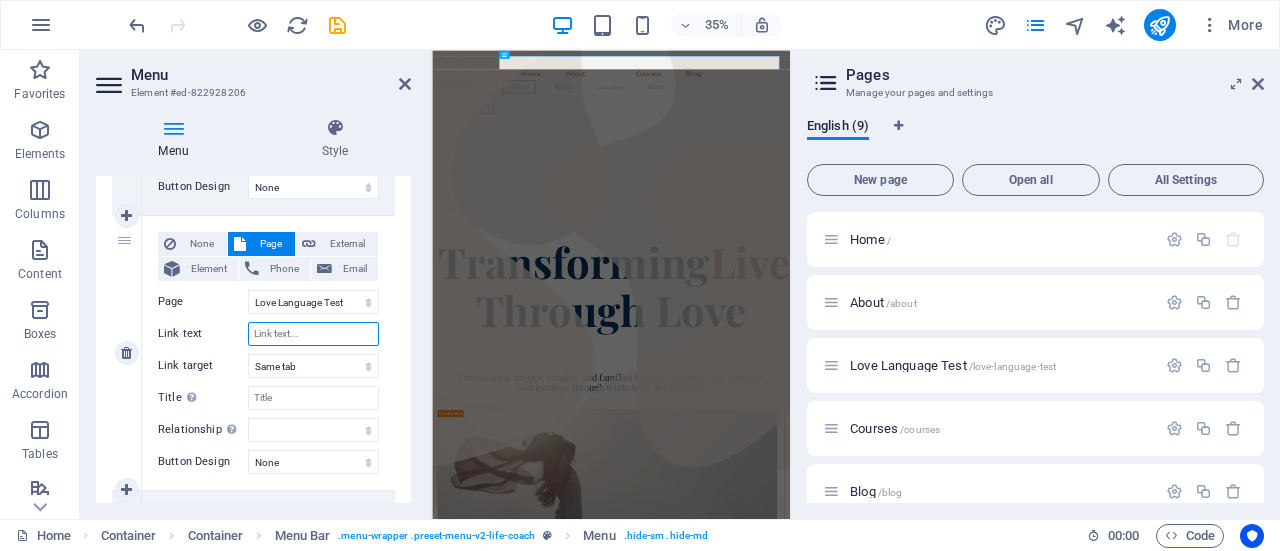 click on "Link text" at bounding box center (313, 334) 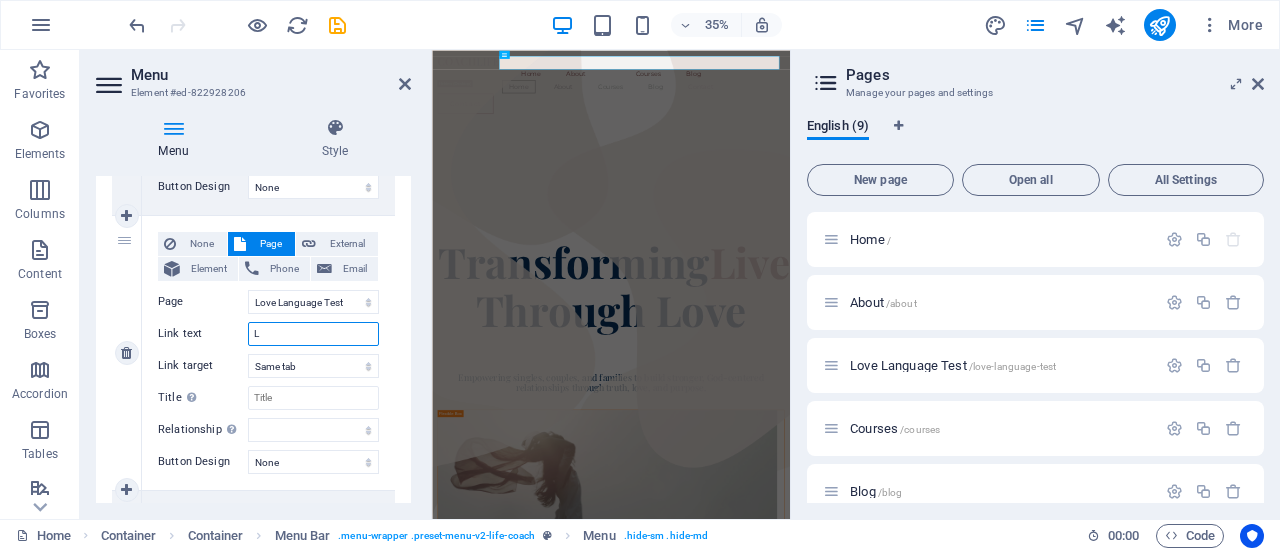 type on "Lo" 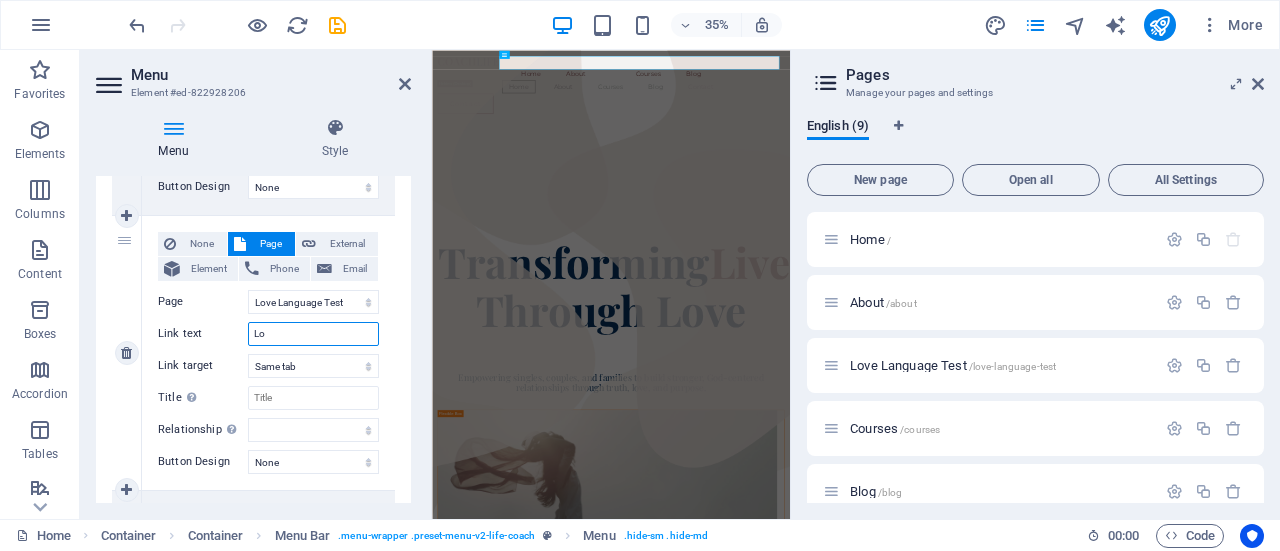 select 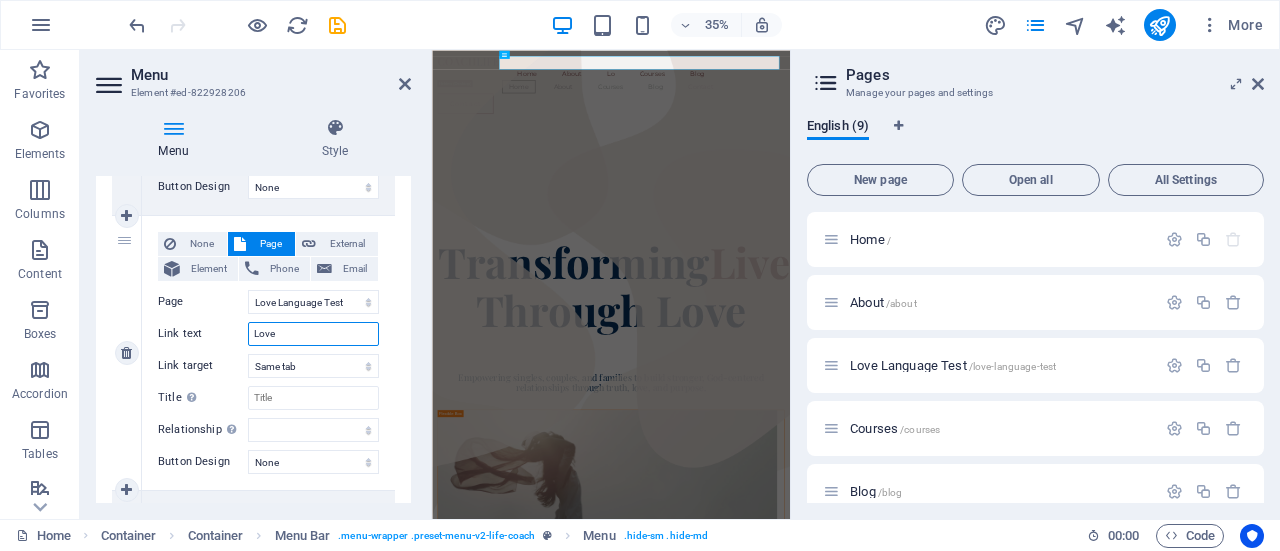 type on "Love" 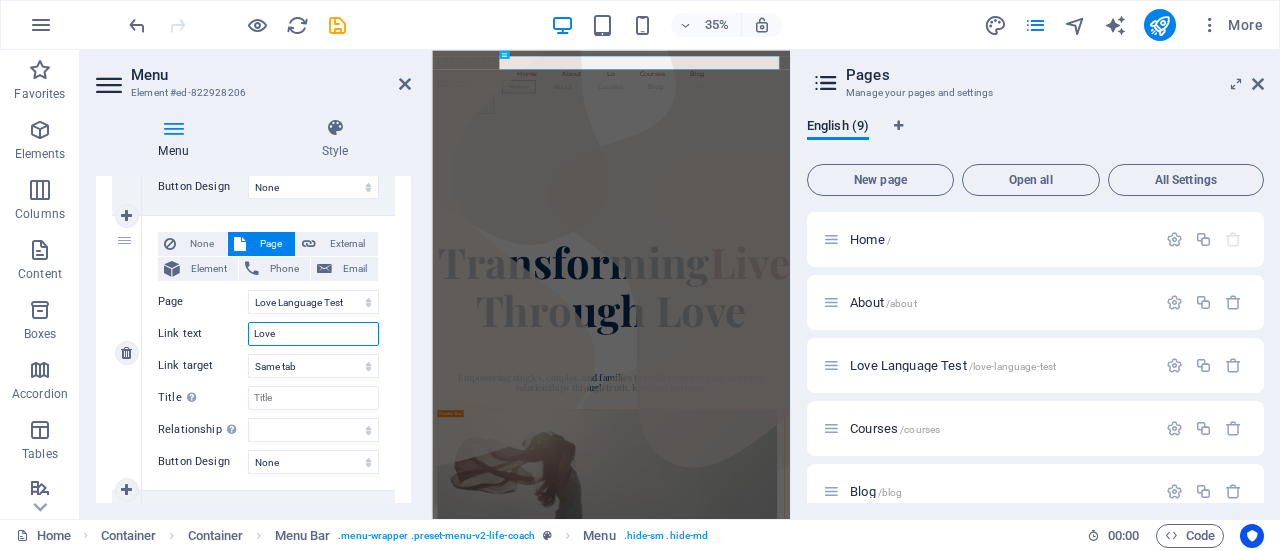 type on "Love L" 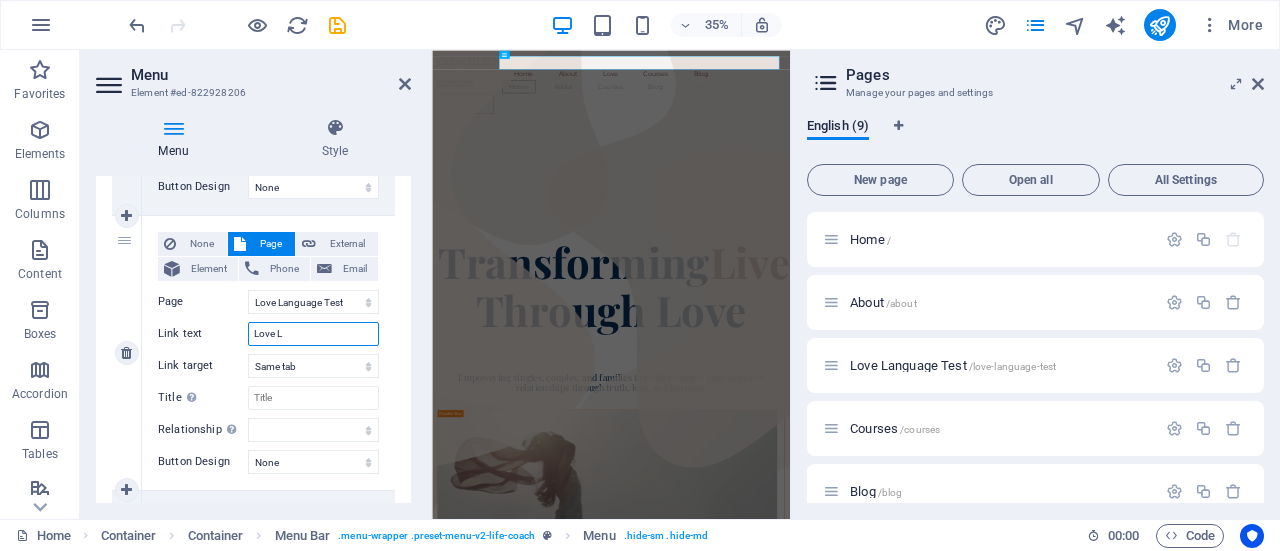 select 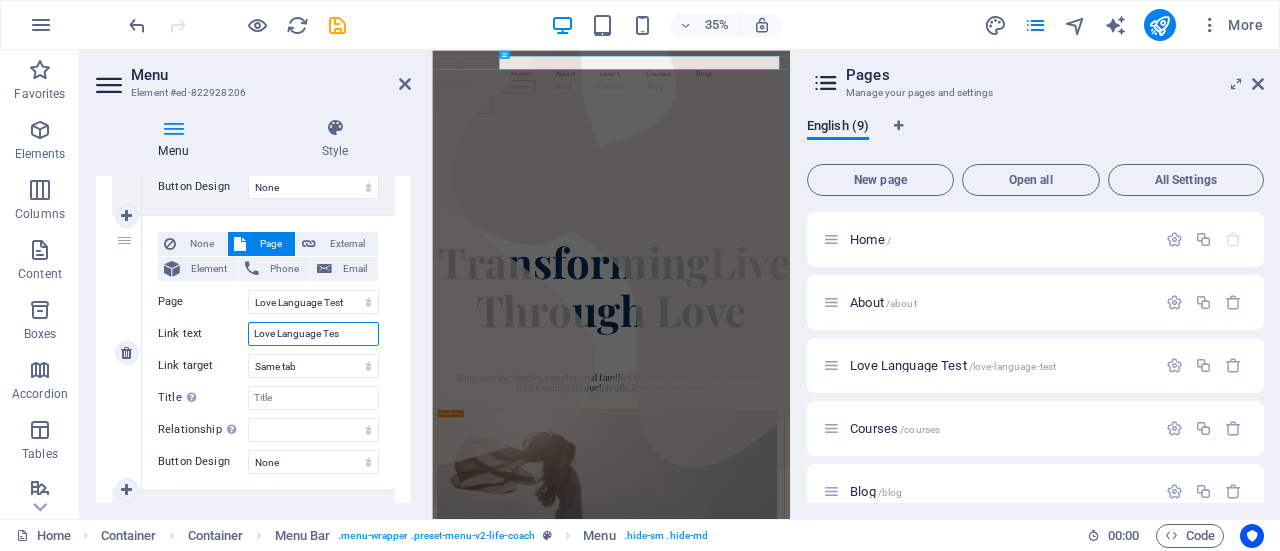 type on "Love Language Test" 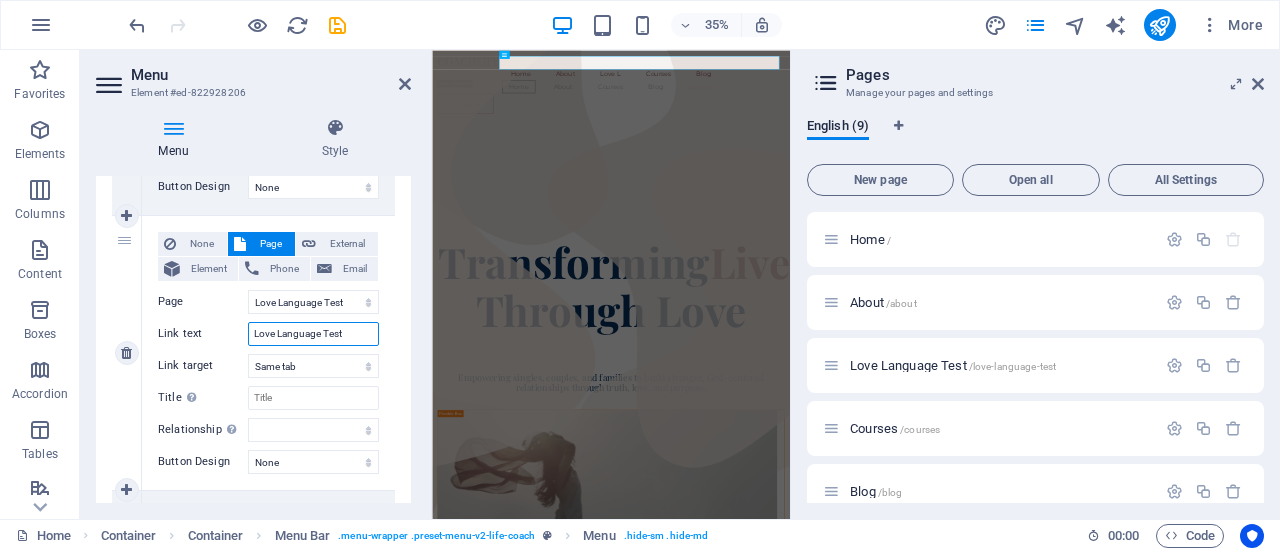 select 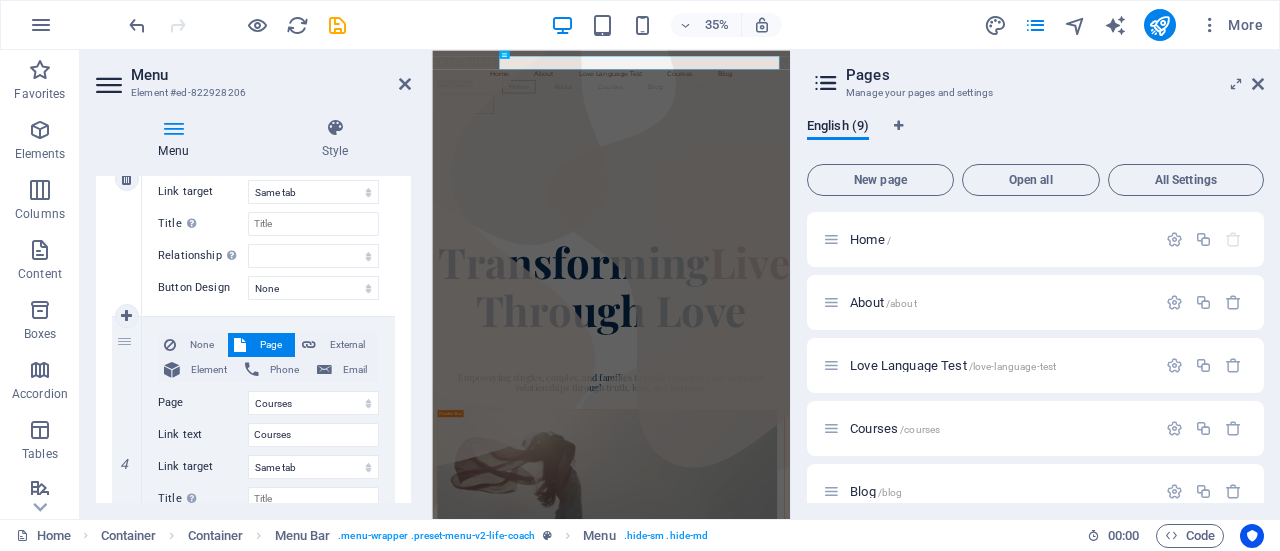 scroll, scrollTop: 873, scrollLeft: 0, axis: vertical 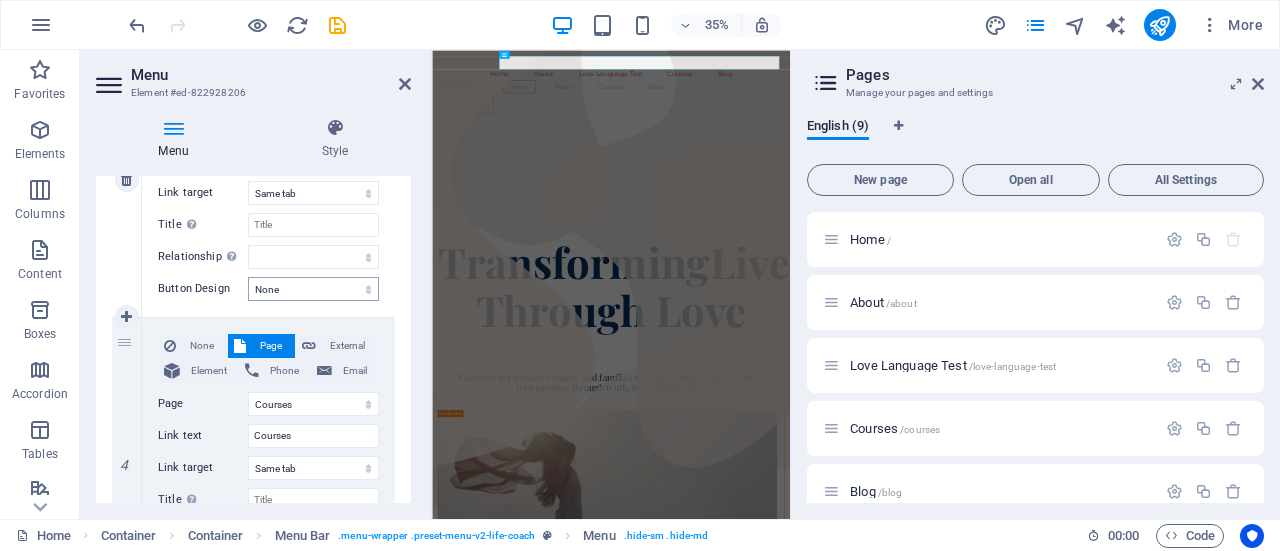 type on "Love Language Test" 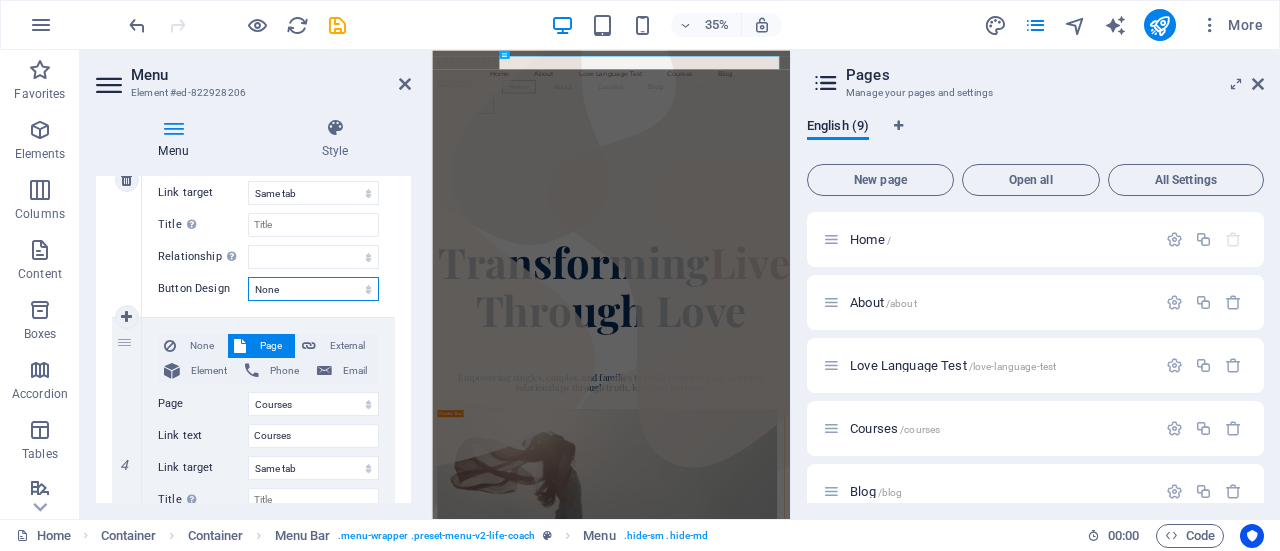 click on "None Default Primary Secondary" at bounding box center (313, 289) 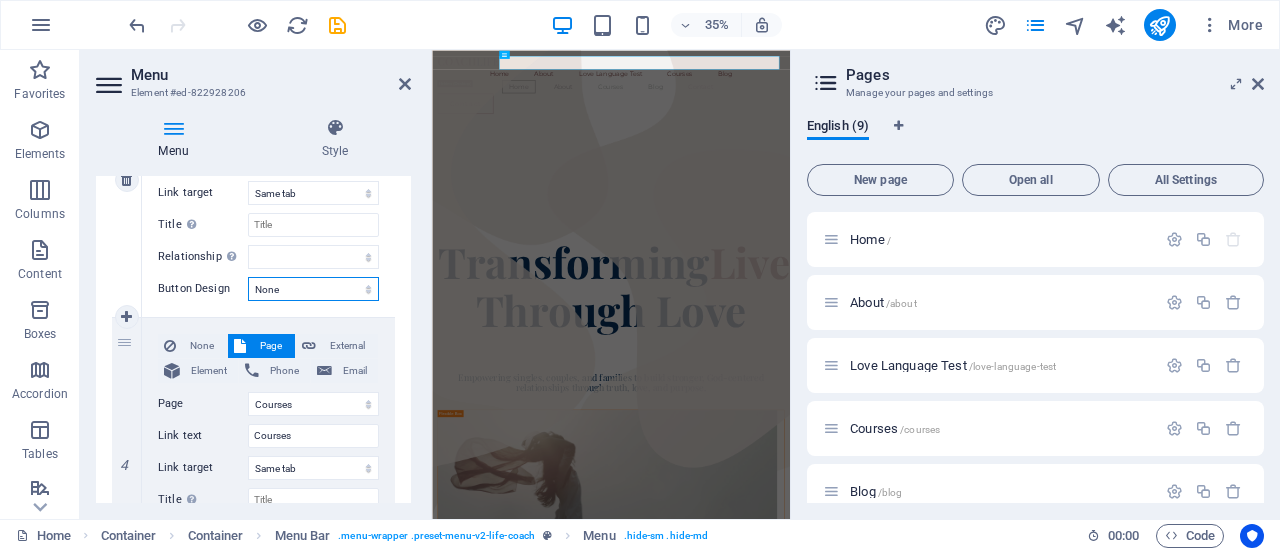 click on "None Default Primary Secondary" at bounding box center (313, 289) 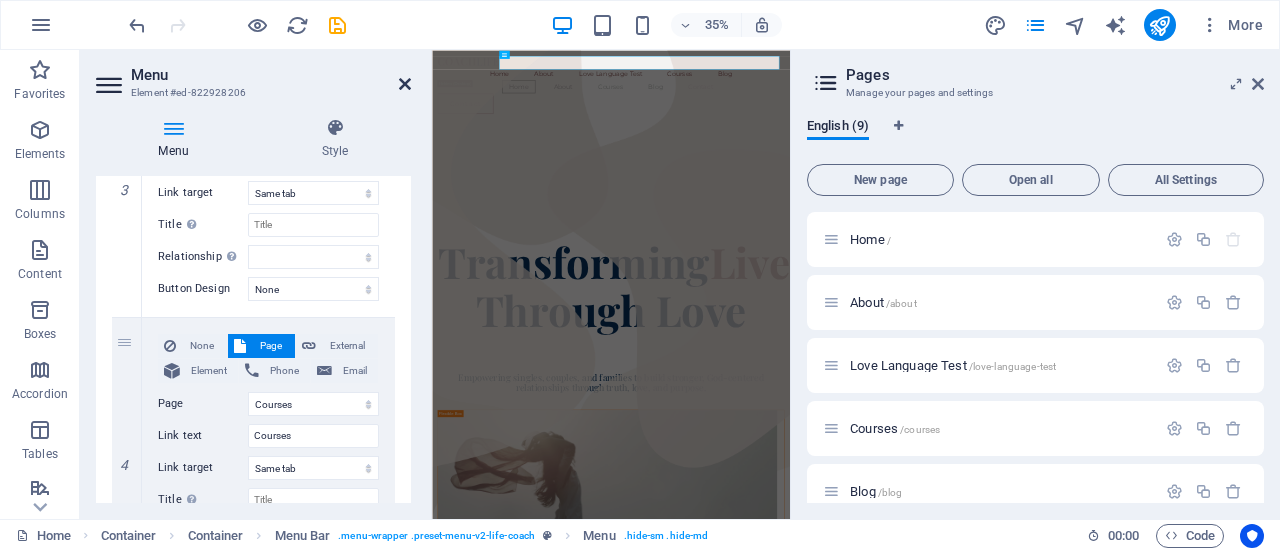 click at bounding box center [405, 84] 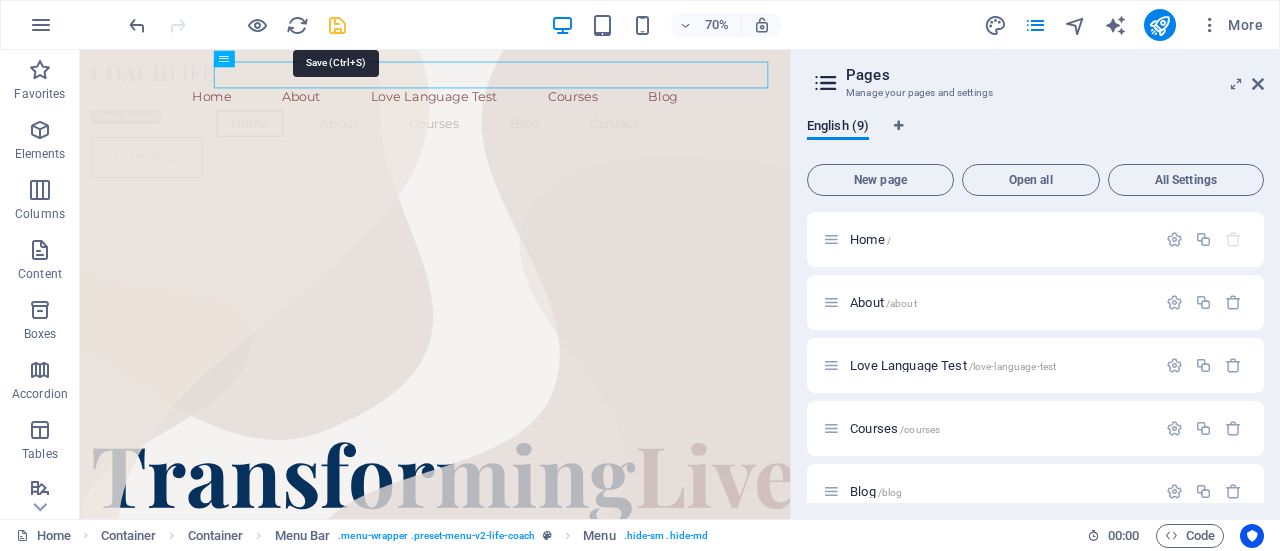 click at bounding box center [337, 25] 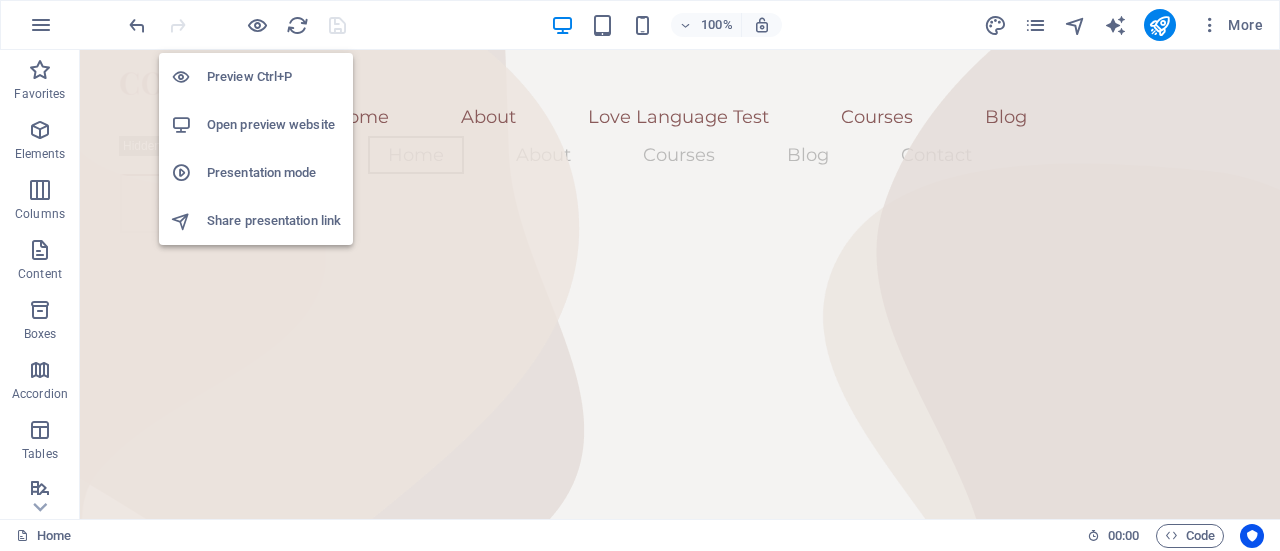click on "Open preview website" at bounding box center [274, 125] 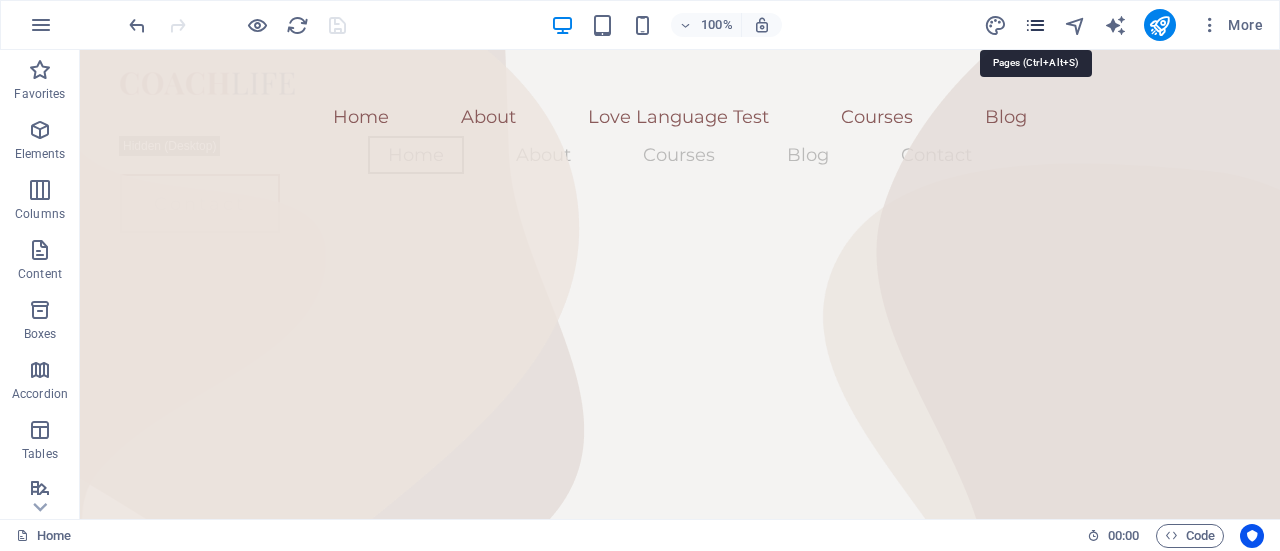 click at bounding box center (1035, 25) 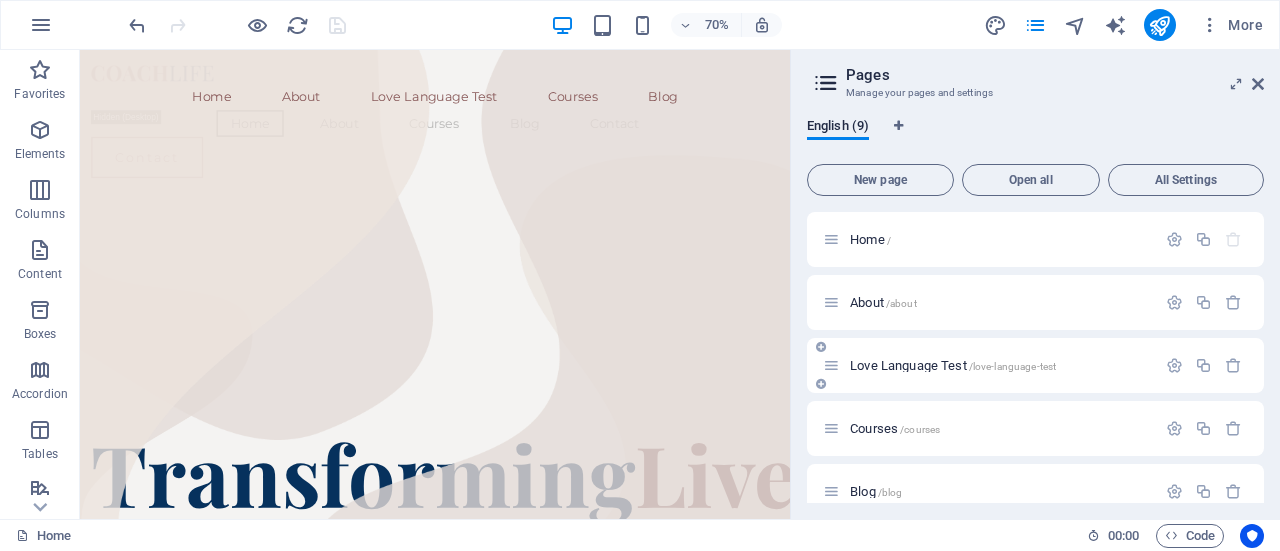 click on "Love Language Test /[URL]" at bounding box center (989, 365) 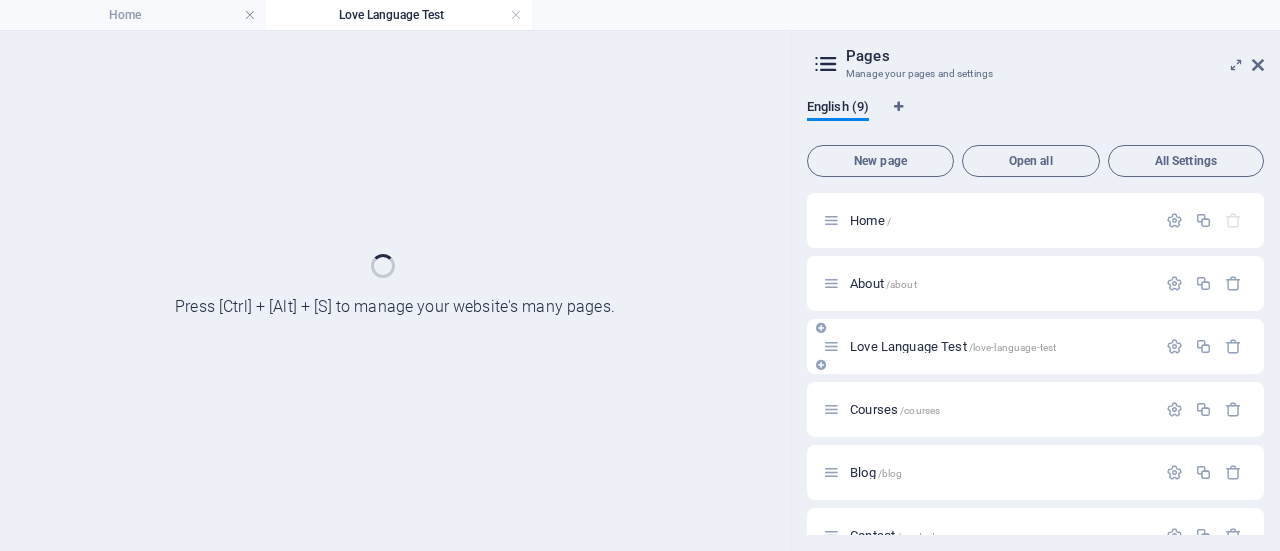 click on "Love Language Test /[URL]" at bounding box center [1035, 346] 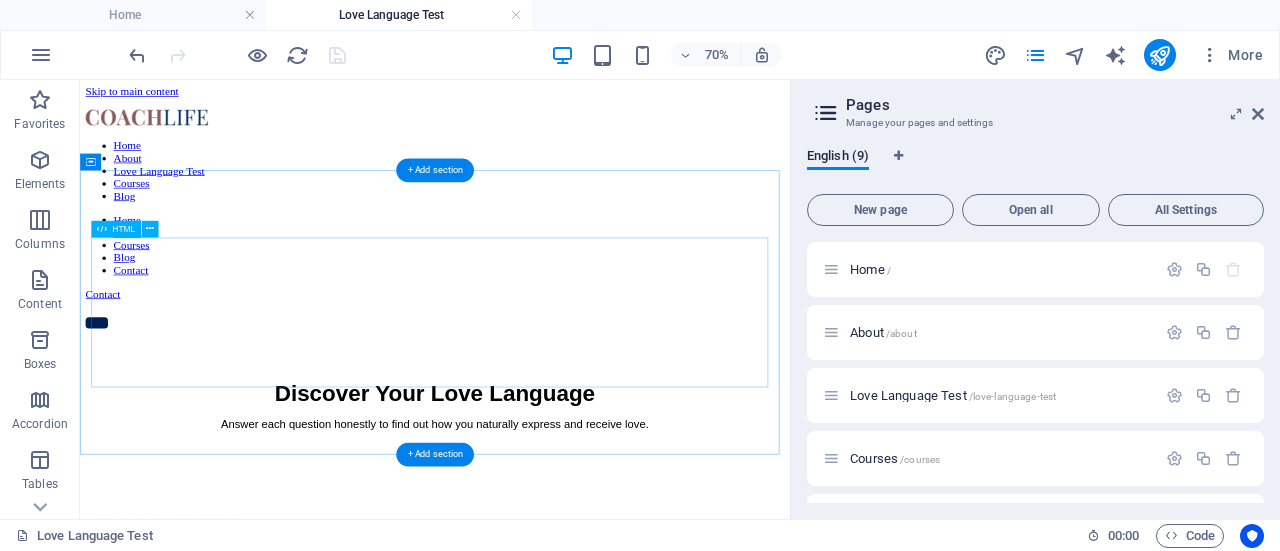 scroll, scrollTop: 0, scrollLeft: 0, axis: both 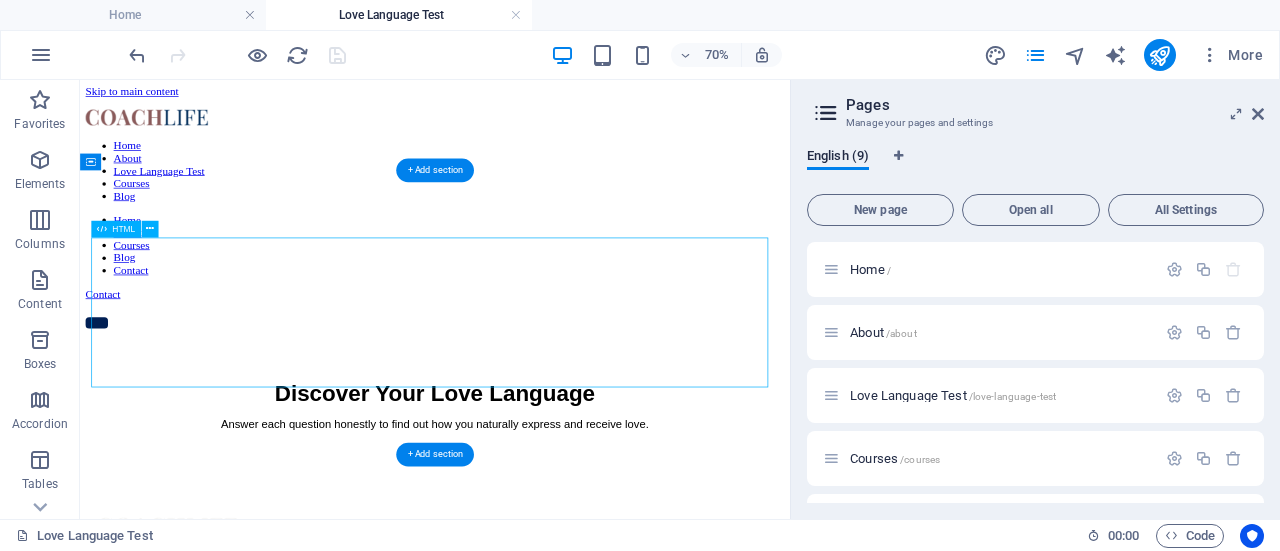 click on "Discover Your Love Language
Answer each question honestly to find out how you naturally express and receive love." at bounding box center (587, 548) 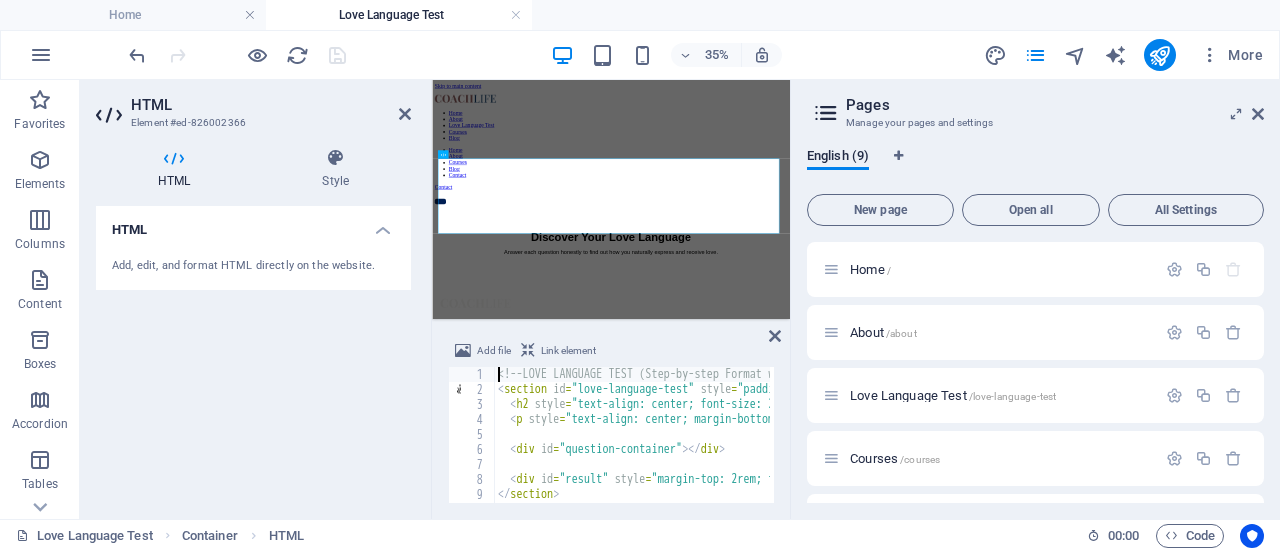 click on "<!--  LOVE LANGUAGE TEST (Step-by-step Format with Enhancements)  --> < section   id = "love-language-test"   style = "padding: 2rem; max-width: 800px; margin: auto; font-family: sans-serif;" >    < h2   style = "text-align: center; font-size: 2rem; margin-bottom: 1rem;" > Discover Your Love Language </ h2 >    < p   style = "text-align: center; margin-bottom: 2rem;" > Answer each question honestly to find out how you naturally express and receive love. </ p >    < div   id = "question-container" > </ div >    < div   id = "result"   style = "margin-top: 2rem; font-weight: bold; text-align: center;" > </ div > </ section >" at bounding box center (1118, 448) 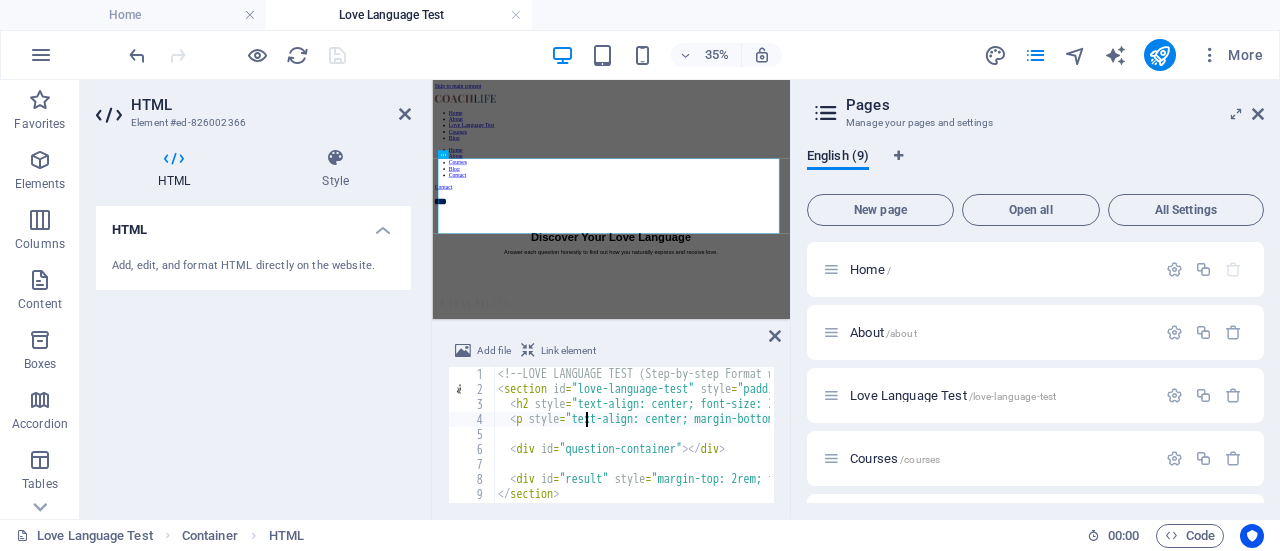 type on "</style>" 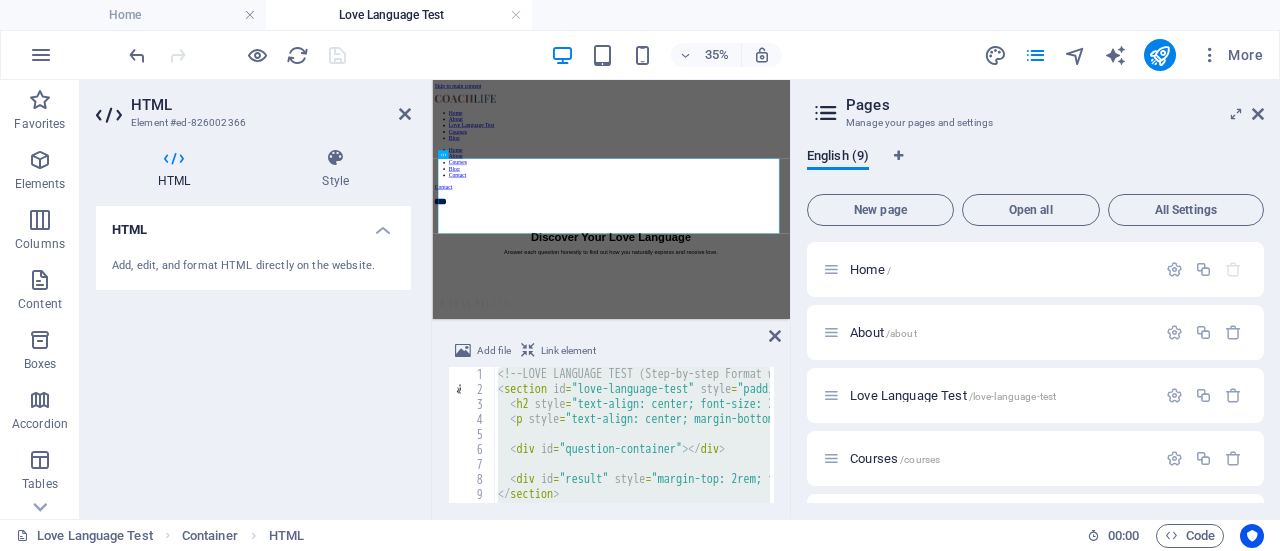 type 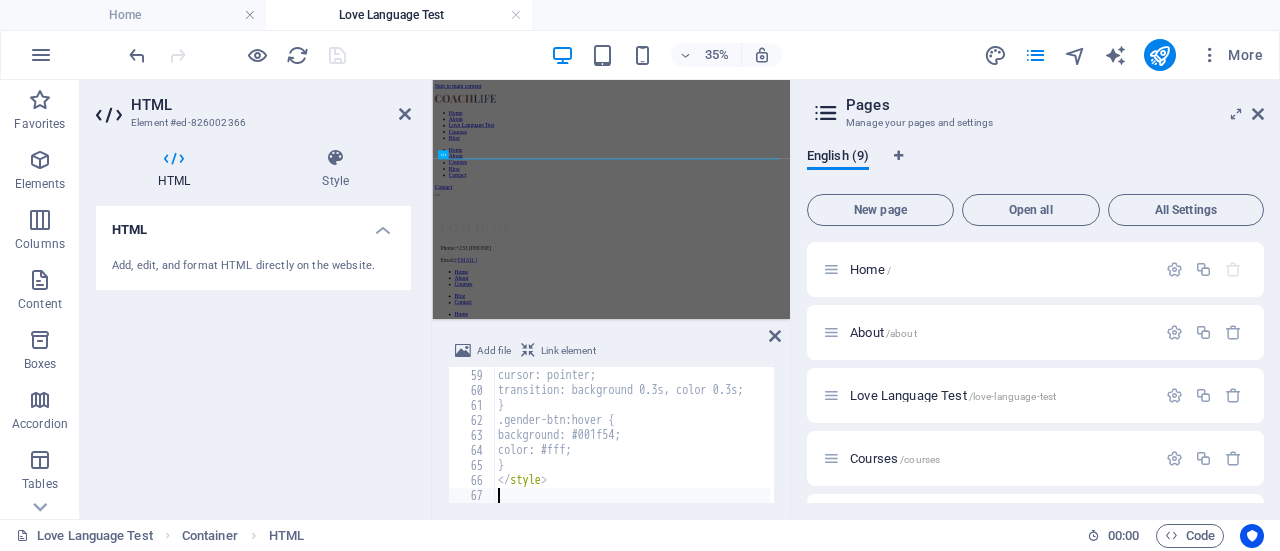scroll, scrollTop: 869, scrollLeft: 0, axis: vertical 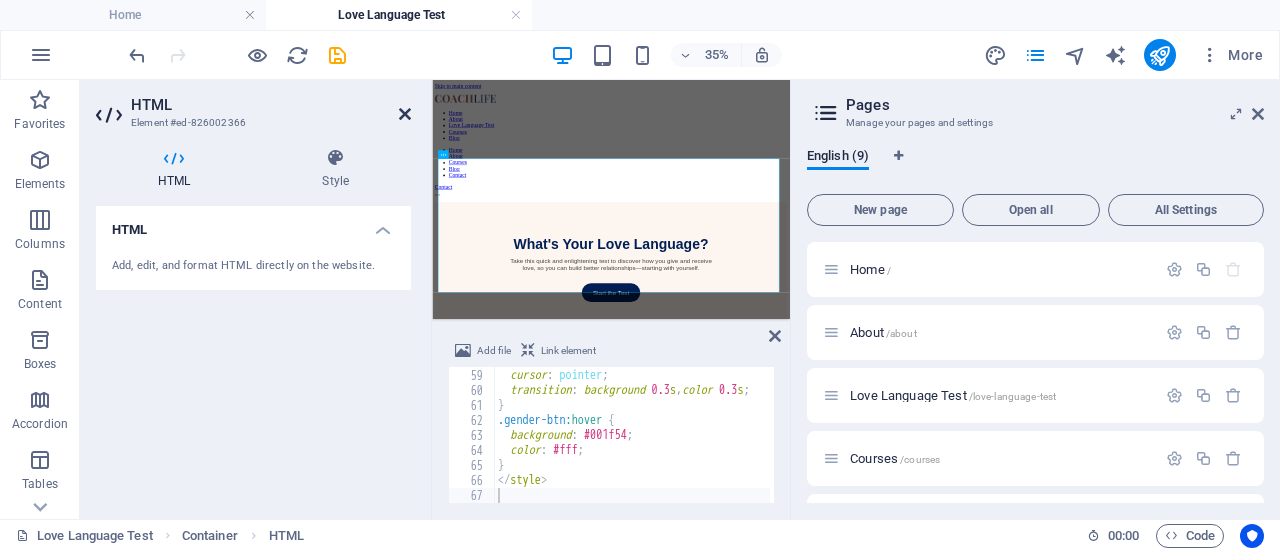 click at bounding box center (405, 114) 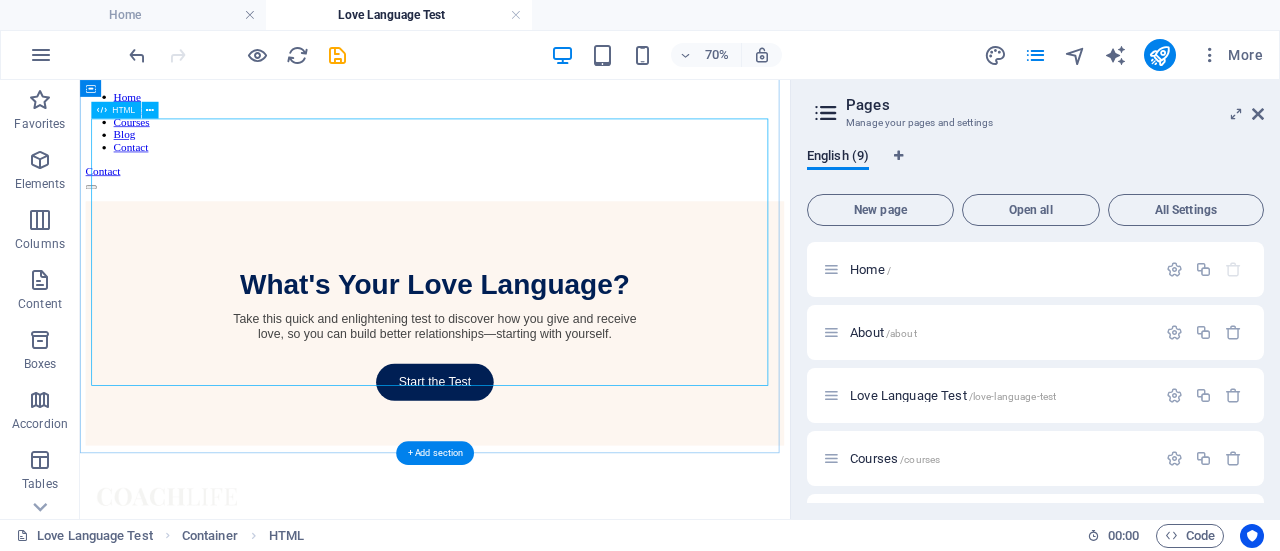 scroll, scrollTop: 160, scrollLeft: 0, axis: vertical 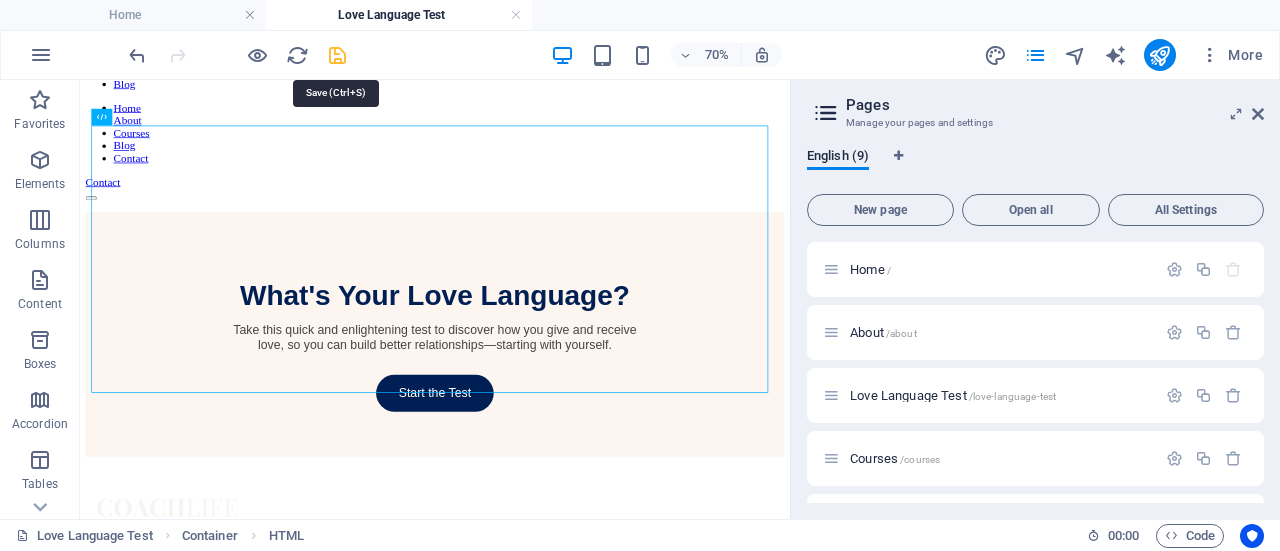 click at bounding box center (337, 55) 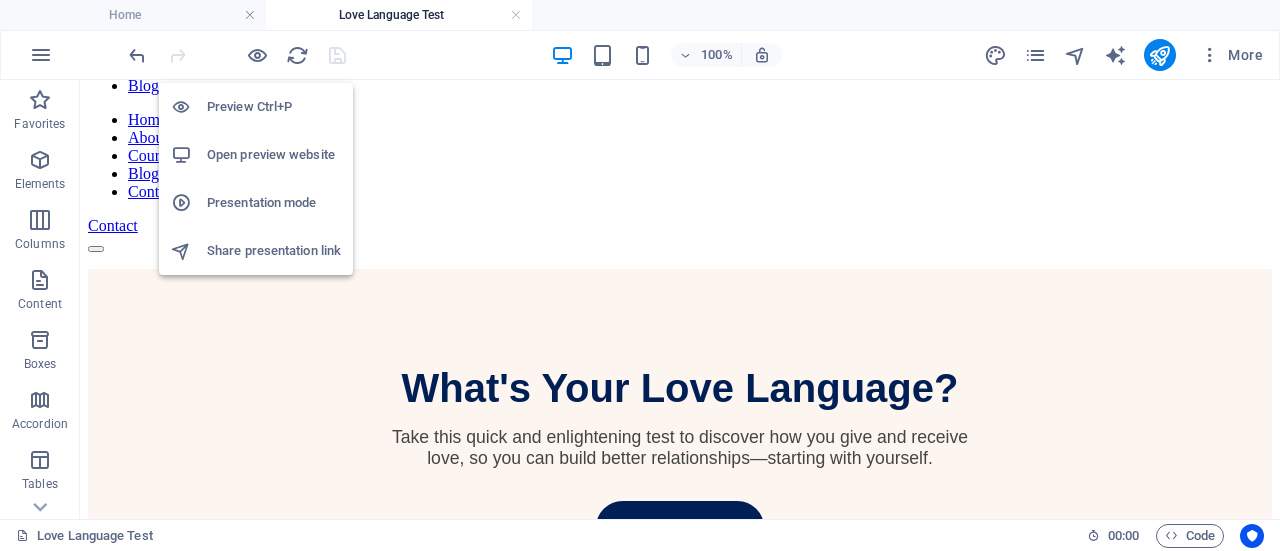 click on "Open preview website" at bounding box center [274, 155] 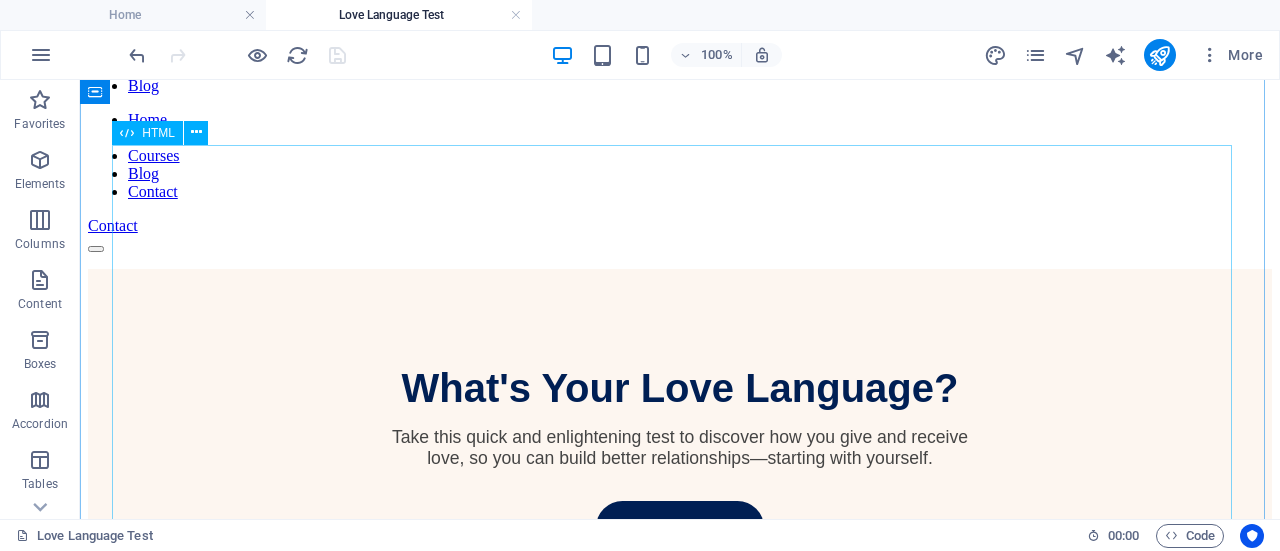 click on "What's Your Love Language?
Take this quick and enlightening test to discover how you give and receive love, so you can build better relationships—starting with yourself.
Start the Test
Tell us about yourself
Male
Female
Prefer Not to Say
Discover Your Love Language
Answer each question honestly to find out how you naturally express and receive love." at bounding box center (680, 443) 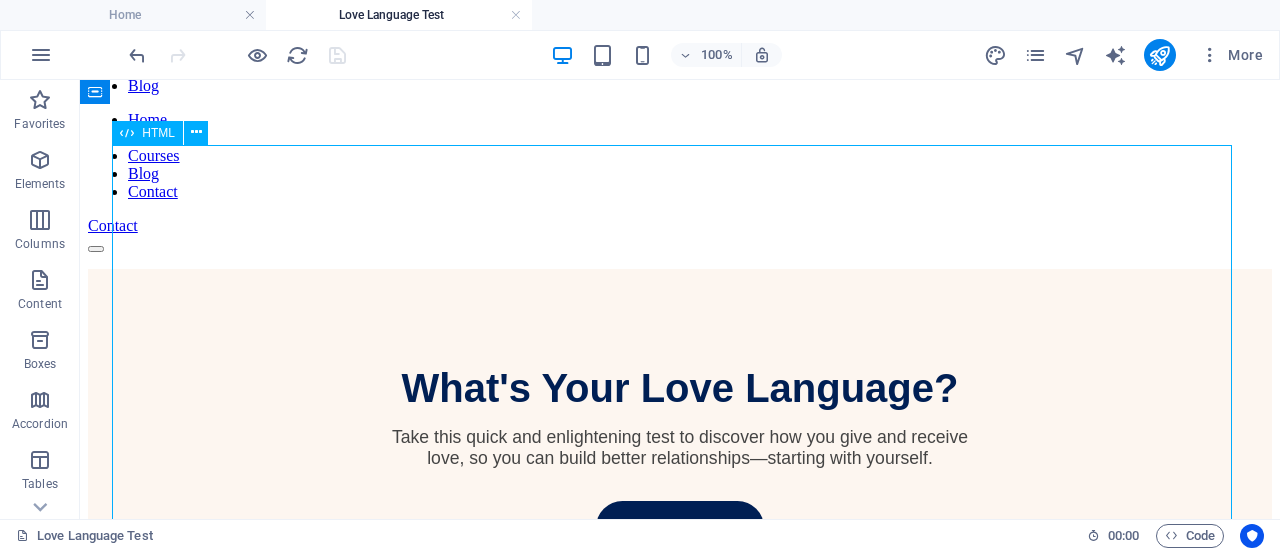 click on "What's Your Love Language?
Take this quick and enlightening test to discover how you give and receive love, so you can build better relationships—starting with yourself.
Start the Test
Tell us about yourself
Male
Female
Prefer Not to Say
Discover Your Love Language
Answer each question honestly to find out how you naturally express and receive love." at bounding box center [680, 443] 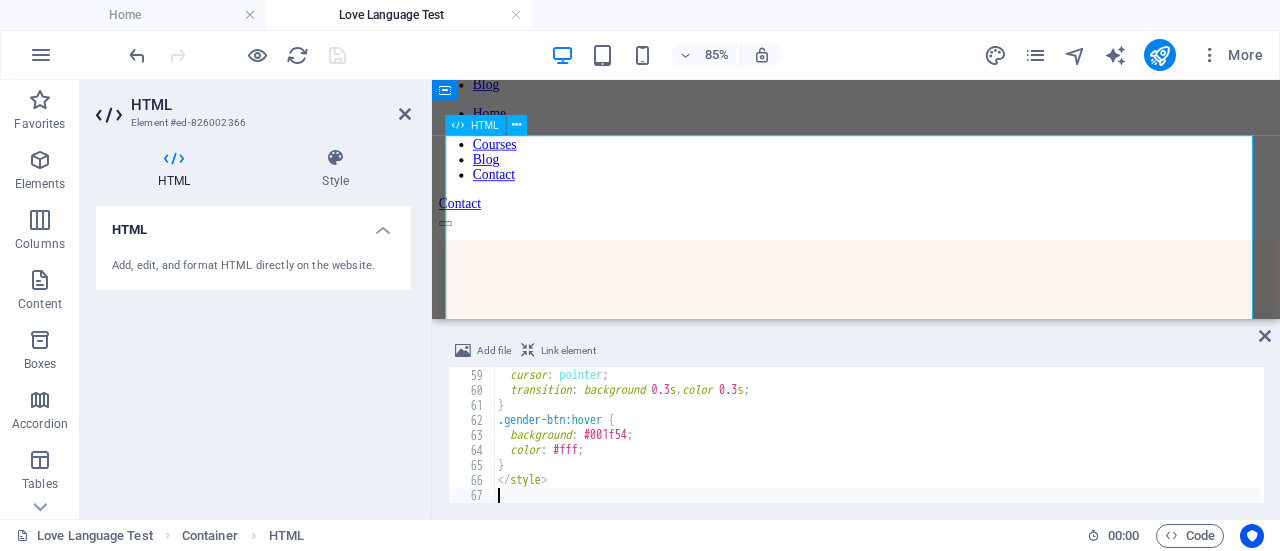 scroll, scrollTop: 869, scrollLeft: 0, axis: vertical 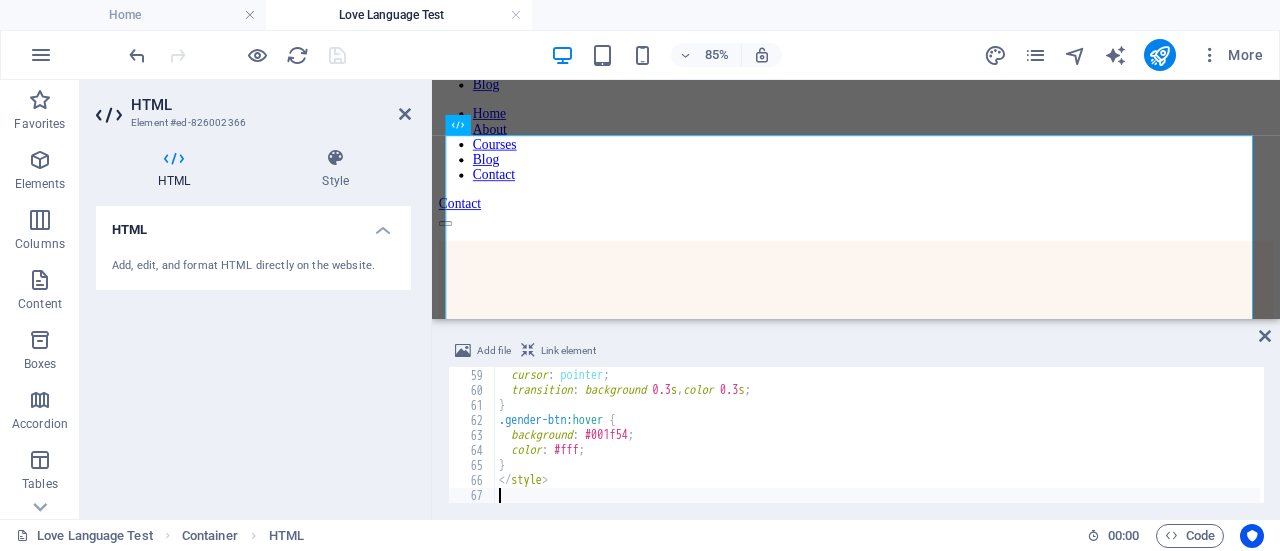 click on "font-size :   1 rem ;    cursor :   pointer ;    transition :   background   0.3 s ,  color   0.3 s ; } .gender-btn :hover   {    background :   #001f54 ;    color :   #fff ; } </ style >" at bounding box center (1277, 434) 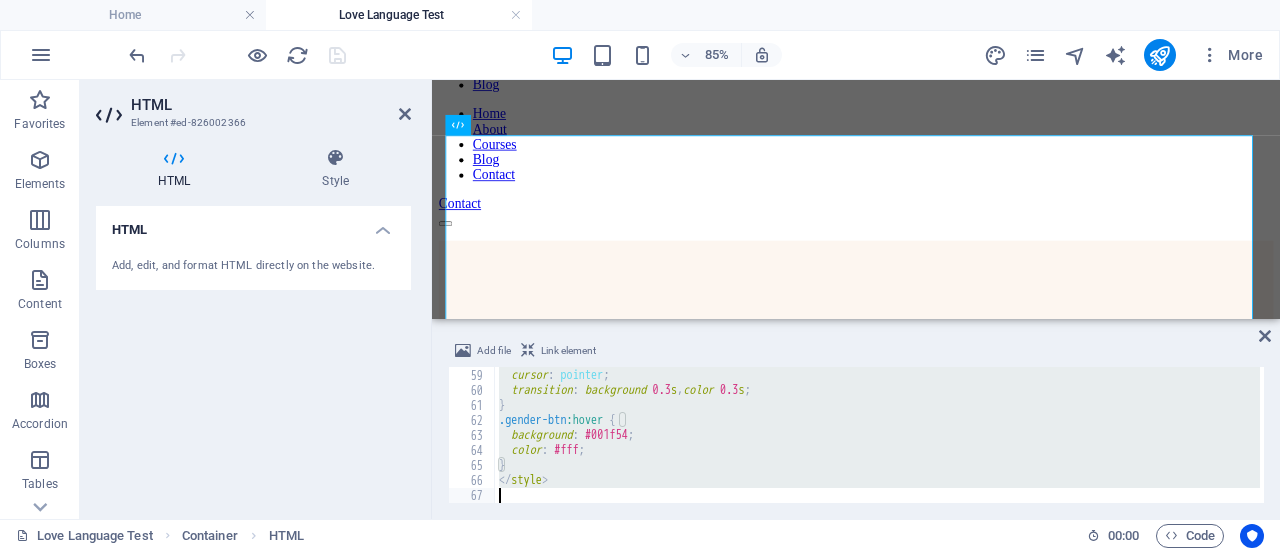 type on "</style>" 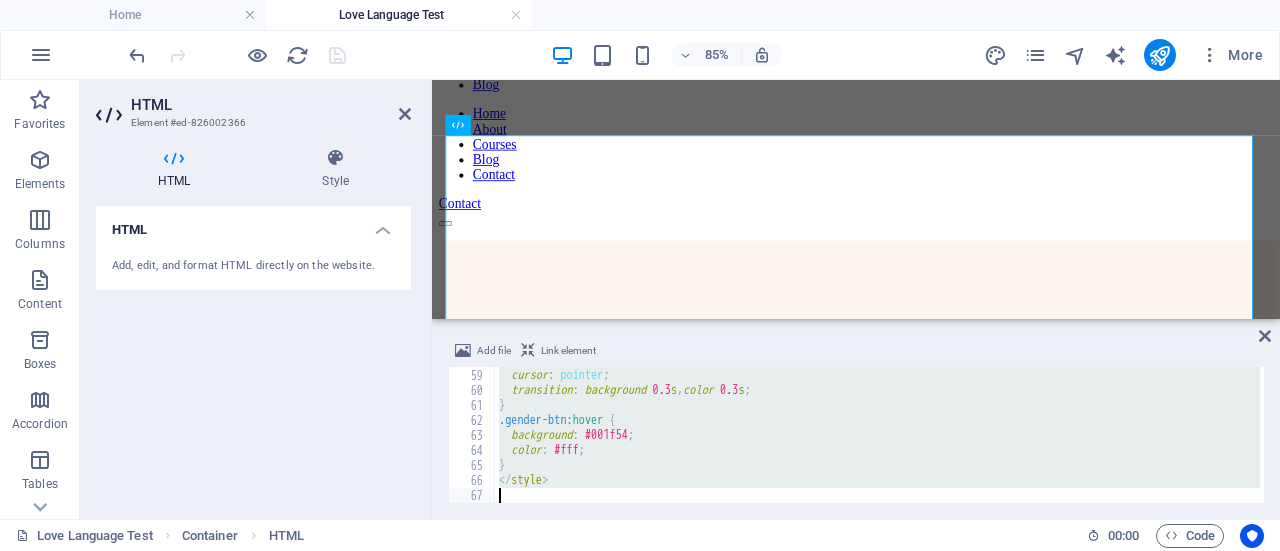 type 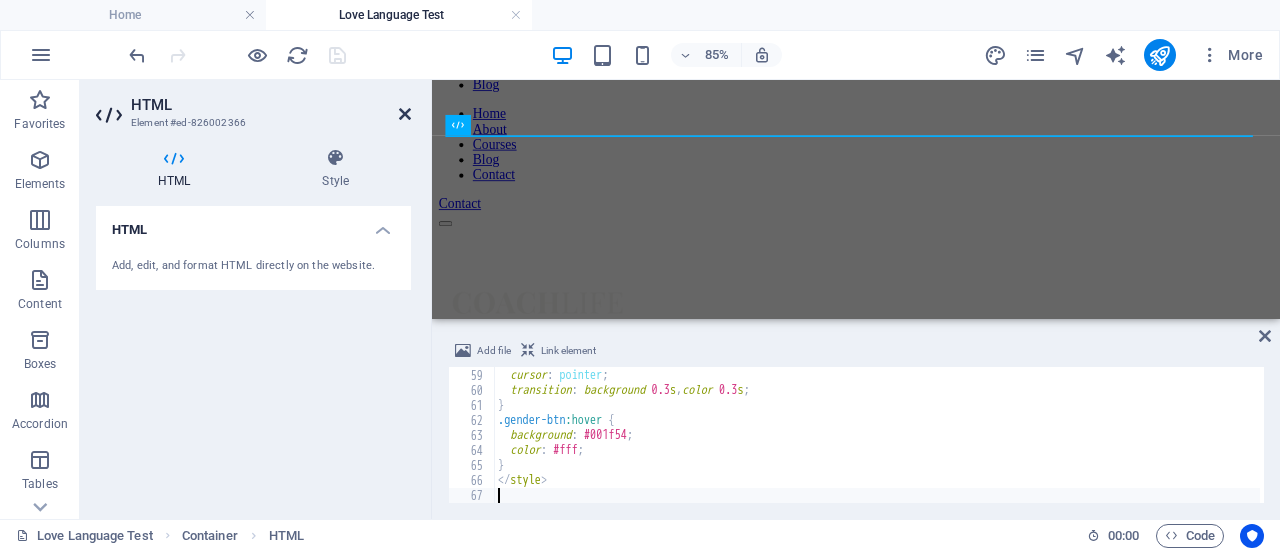 click at bounding box center (405, 114) 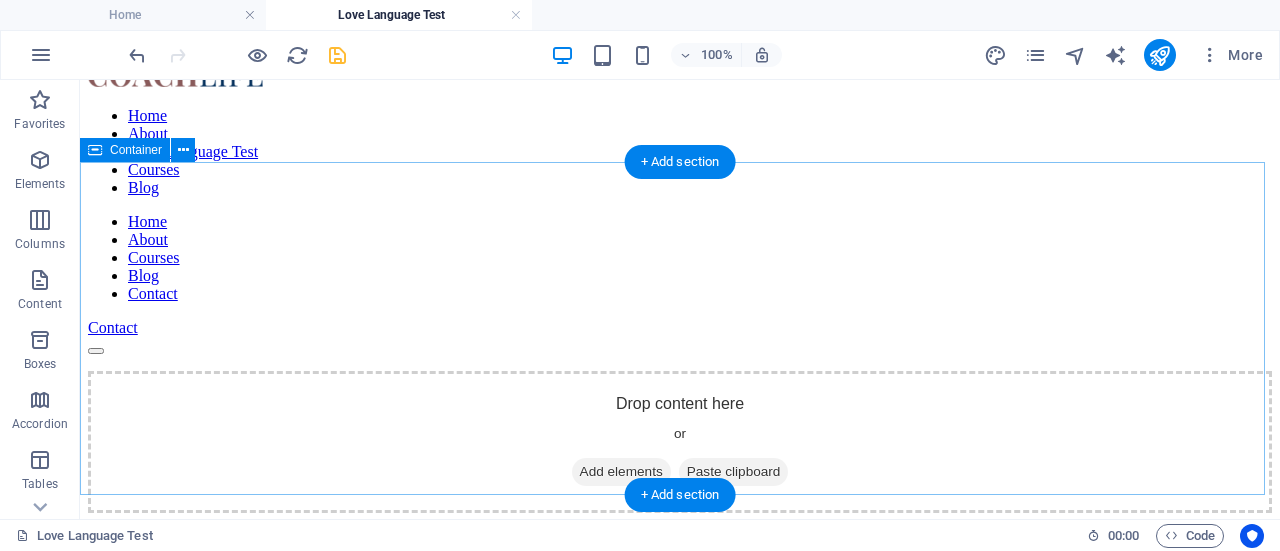scroll, scrollTop: 46, scrollLeft: 0, axis: vertical 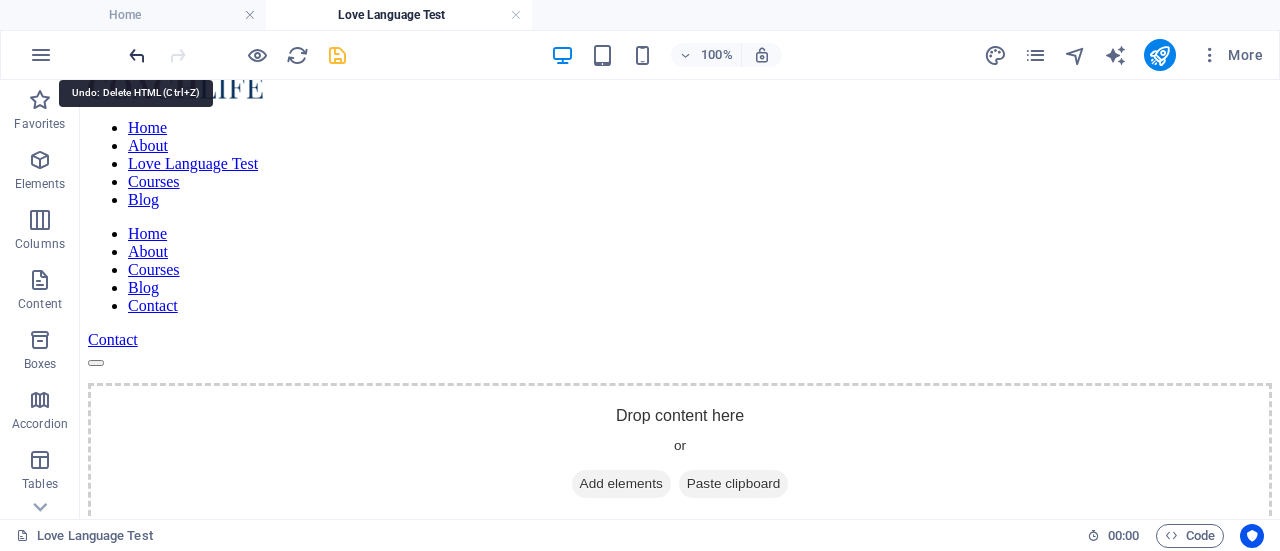 click at bounding box center (137, 55) 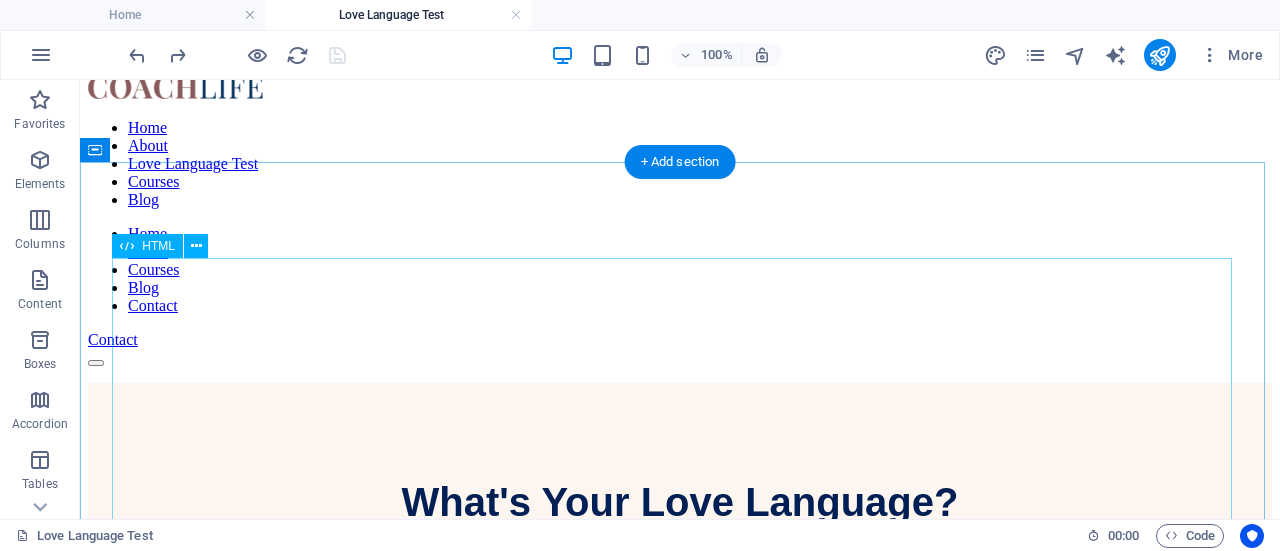 click on "What's Your Love Language?
Take this quick and enlightening test to discover how you give and receive love, so you can build better relationships—starting with yourself.
Start the Test
Tell us about yourself
Male
Female
Prefer Not to Say
Discover Your Love Language
Answer each question honestly to find out how you naturally express and receive love." at bounding box center [680, 557] 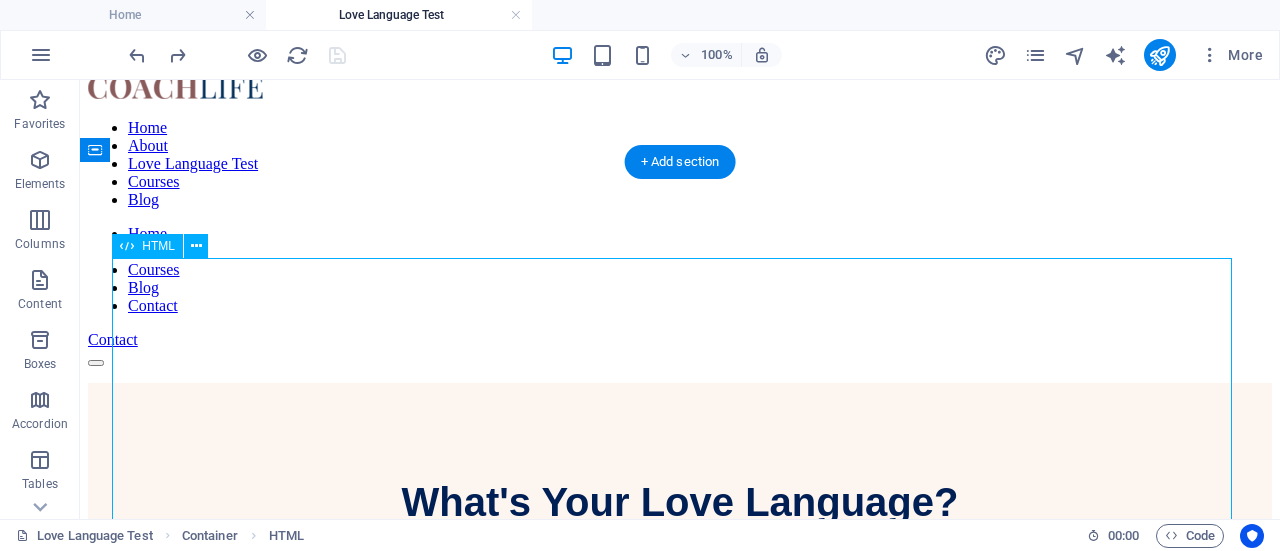 click on "What's Your Love Language?
Take this quick and enlightening test to discover how you give and receive love, so you can build better relationships—starting with yourself.
Start the Test
Tell us about yourself
Male
Female
Prefer Not to Say
Discover Your Love Language
Answer each question honestly to find out how you naturally express and receive love." at bounding box center [680, 557] 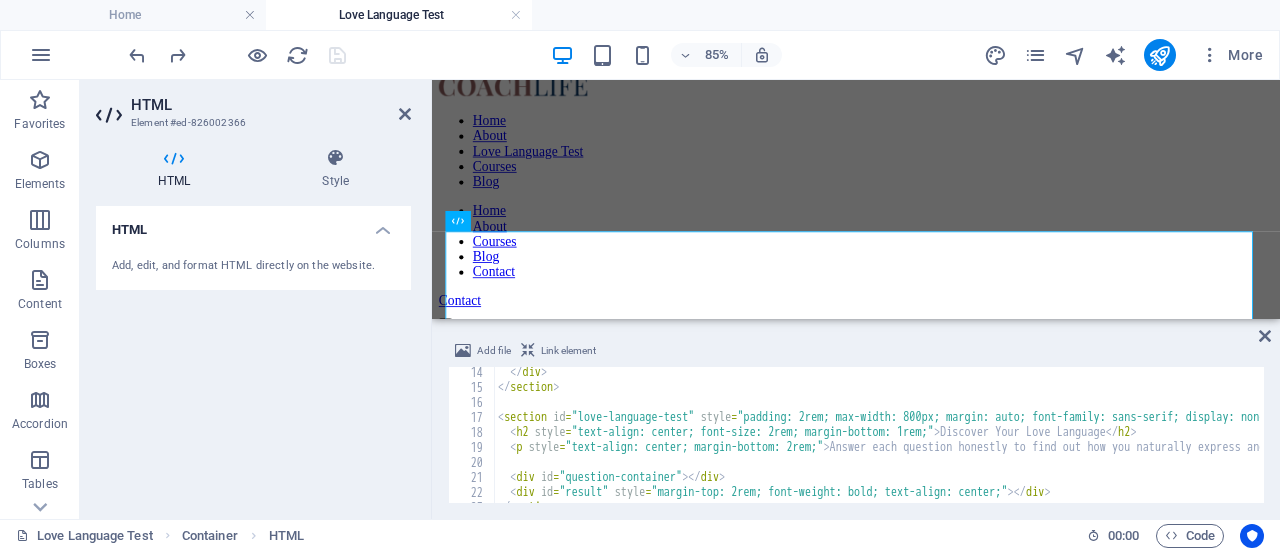 scroll, scrollTop: 0, scrollLeft: 0, axis: both 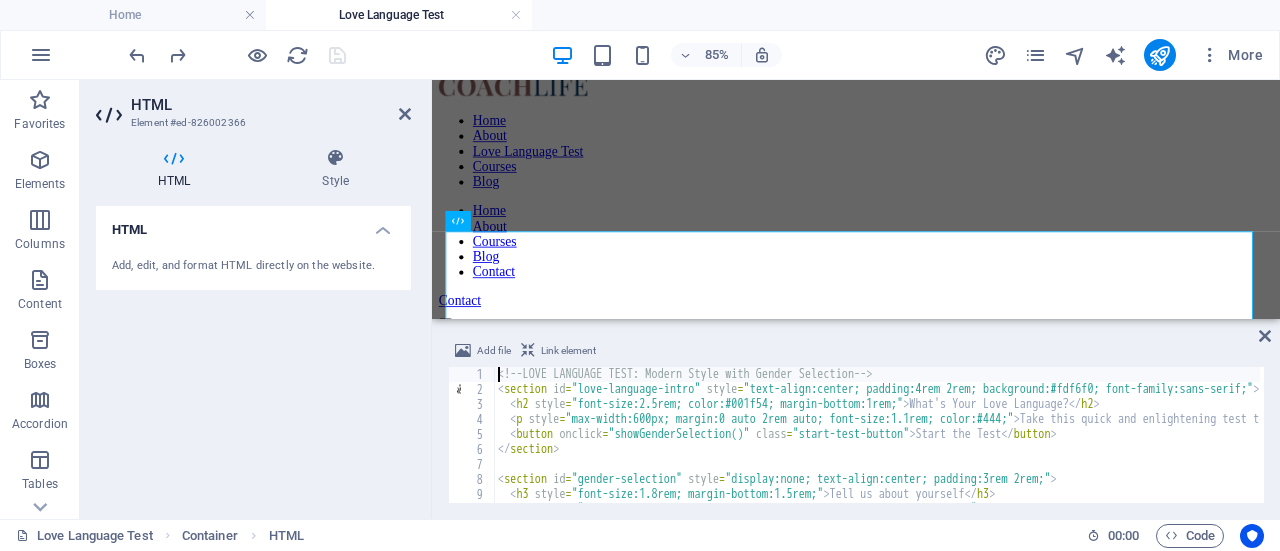 click on "<!--  LOVE LANGUAGE TEST: Modern Style with Gender Selection  --> < section   id = "love-language-intro"   style = "text-align:center; padding:4rem 2rem; background:#fdf6f0; font-family:sans-serif;" >    < h2   style = "font-size:2.5rem; color:#001f54; margin-bottom:1rem;" > What's Your Love Language? </ h2 >    < p   style = "max-width:600px; margin:0 auto 2rem auto; font-size:1.1rem; color:#444;" > Take this quick and enlightening test to discover how you give and receive love, so you can build better relationships—starting with yourself. </ p >    < button   onclick = "showGenderSelection()"   class = "start-test-button" > Start the Test </ button > </ section > < section   id = "gender-selection"   style = "display:none; text-align:center; padding:3rem 2rem;" >    < h3   style = "font-size:1.8rem; margin-bottom:1.5rem;" > Tell us about yourself </ h3 >    < div   style = "display:flex; justify-content:center; gap:2rem; flex-wrap:wrap;" >" at bounding box center [1276, 448] 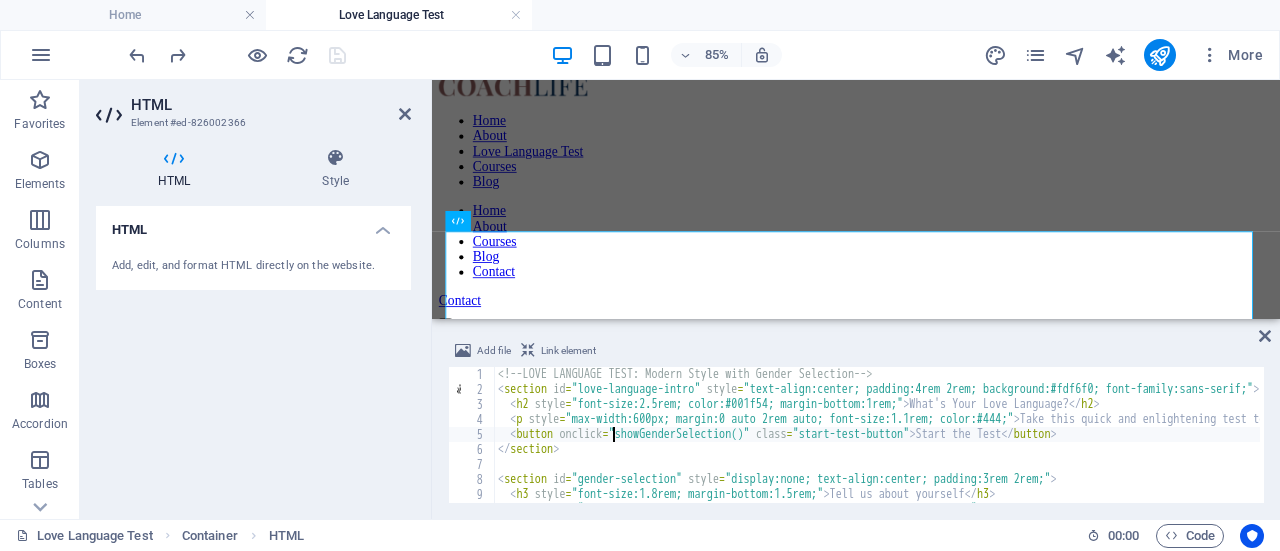 type on "</style>" 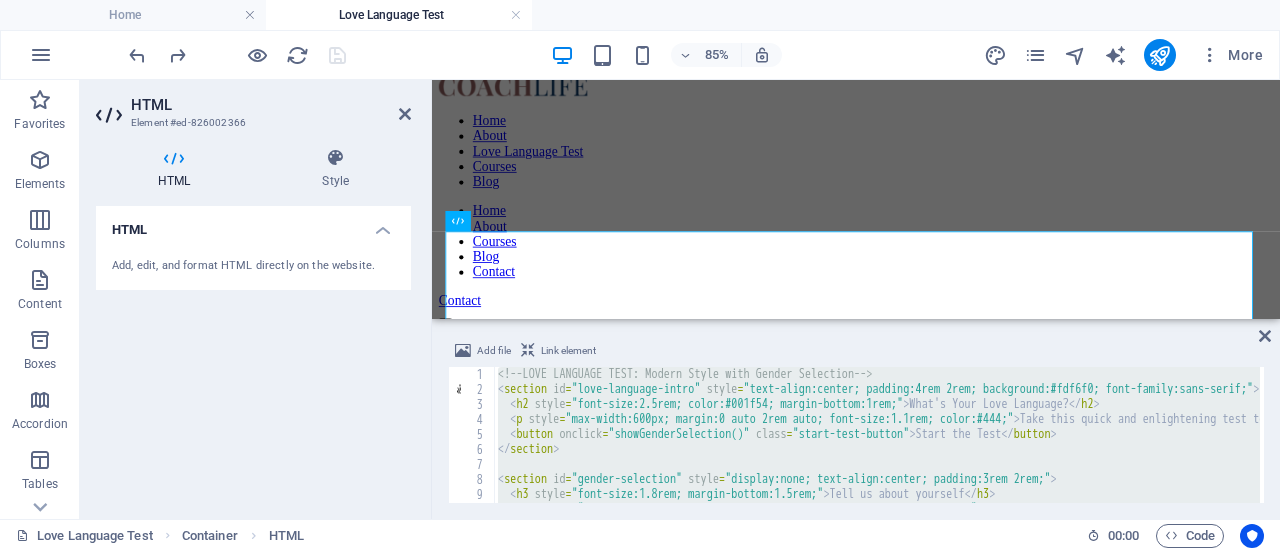 type 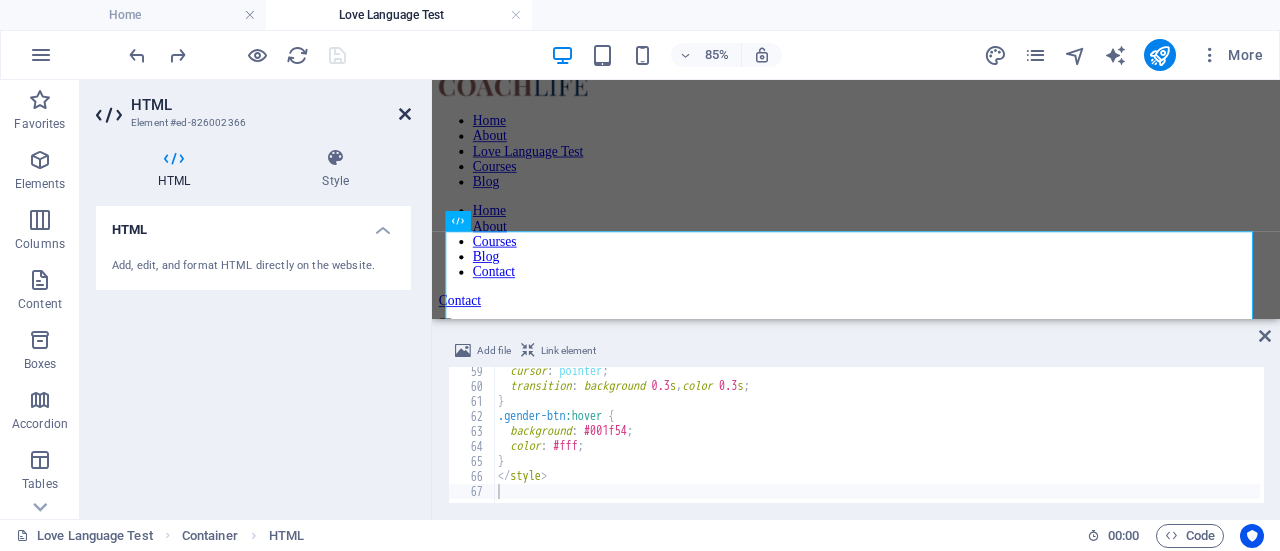 click at bounding box center (405, 114) 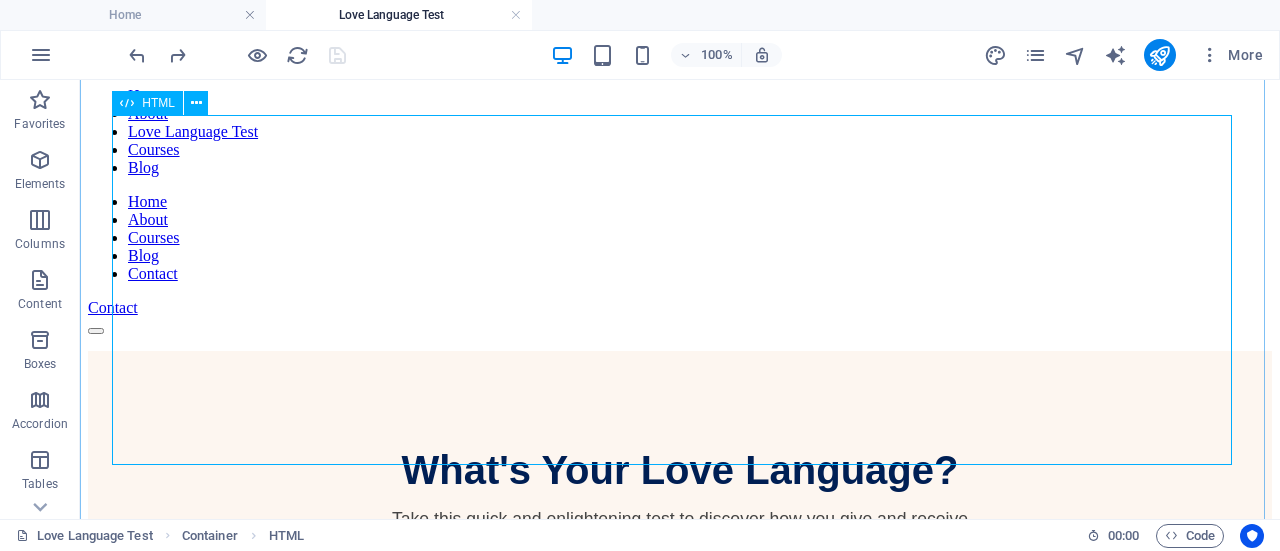 scroll, scrollTop: 206, scrollLeft: 0, axis: vertical 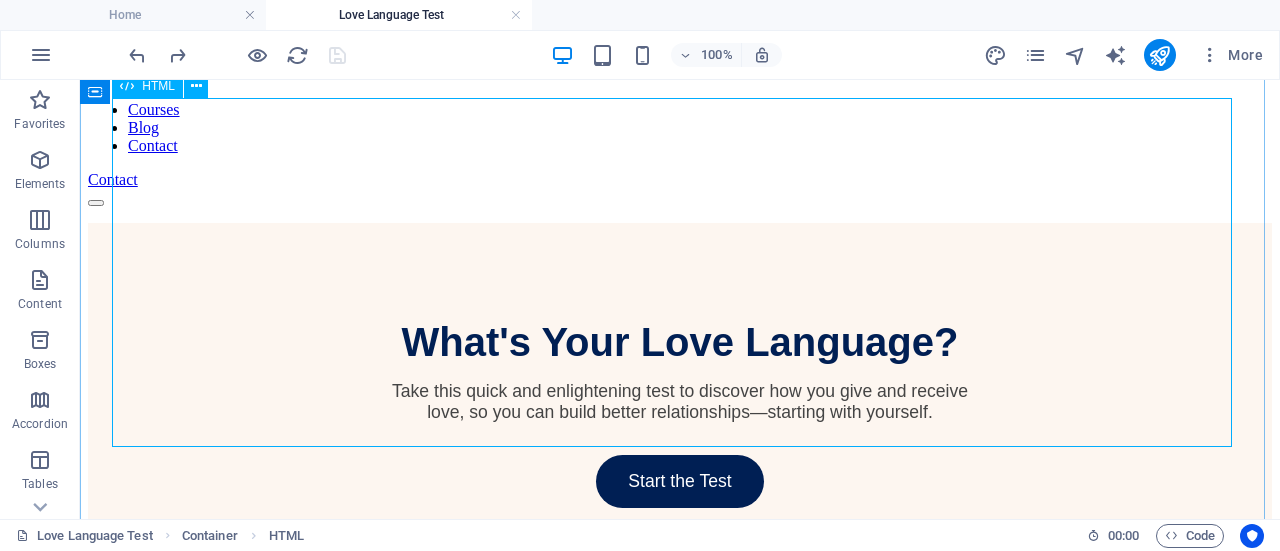 click on "What's Your Love Language?
Take this quick and enlightening test to discover how you give and receive love, so you can build better relationships—starting with yourself.
Start the Test
Tell us about yourself
Male
Female
Prefer Not to Say
Discover Your Love Language
Answer each question honestly to find out how you naturally express and receive love." at bounding box center (680, 397) 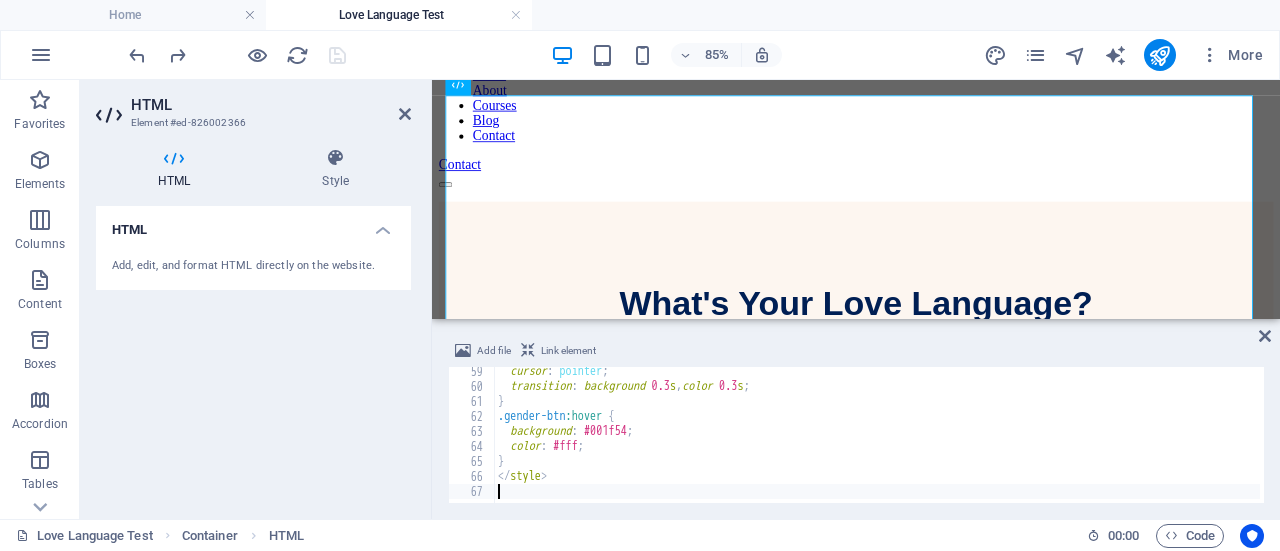 click on "cursor :   pointer ;    transition :   background   0.3 s ,  color   0.3 s ; } .gender-btn :hover   {    background :   #001f54 ;    color :   #fff ; } </ style >" at bounding box center (1276, 445) 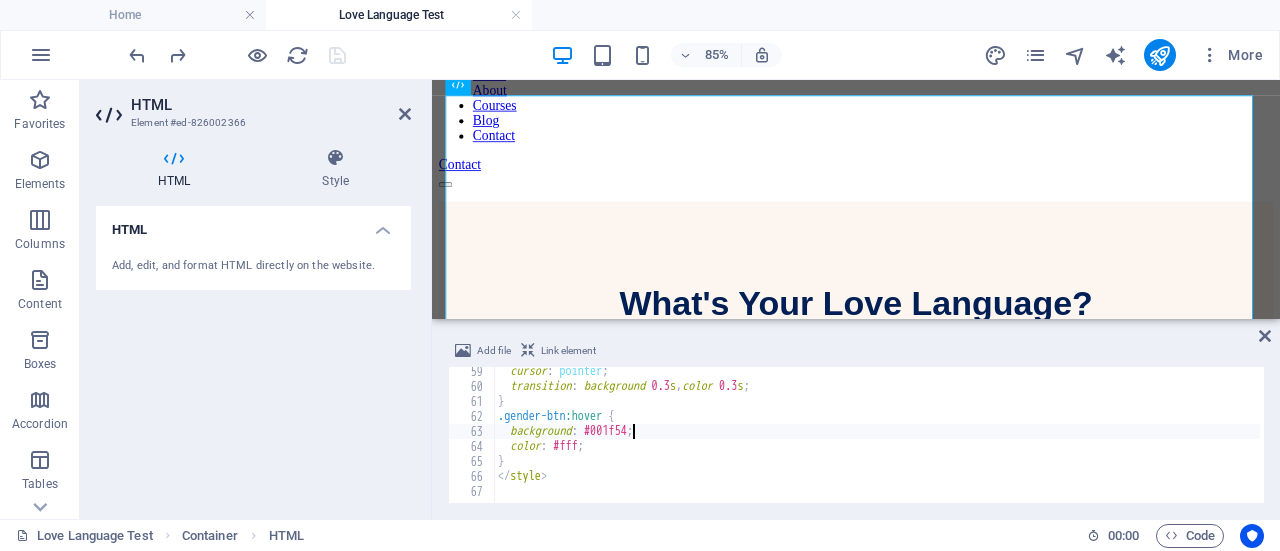 type on "</style>" 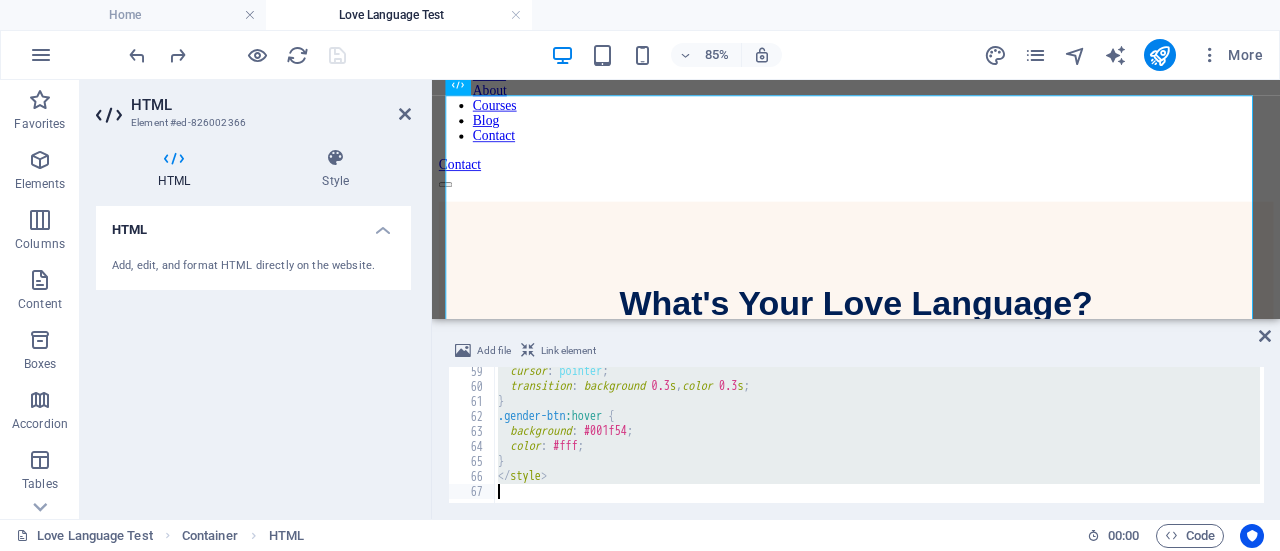 type 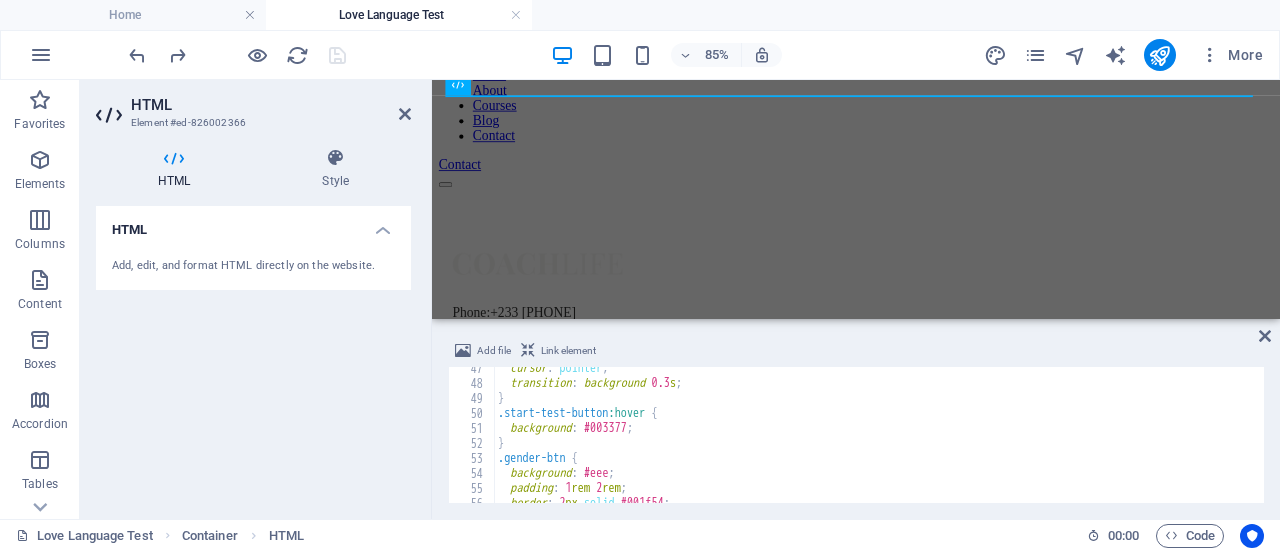 scroll, scrollTop: 873, scrollLeft: 0, axis: vertical 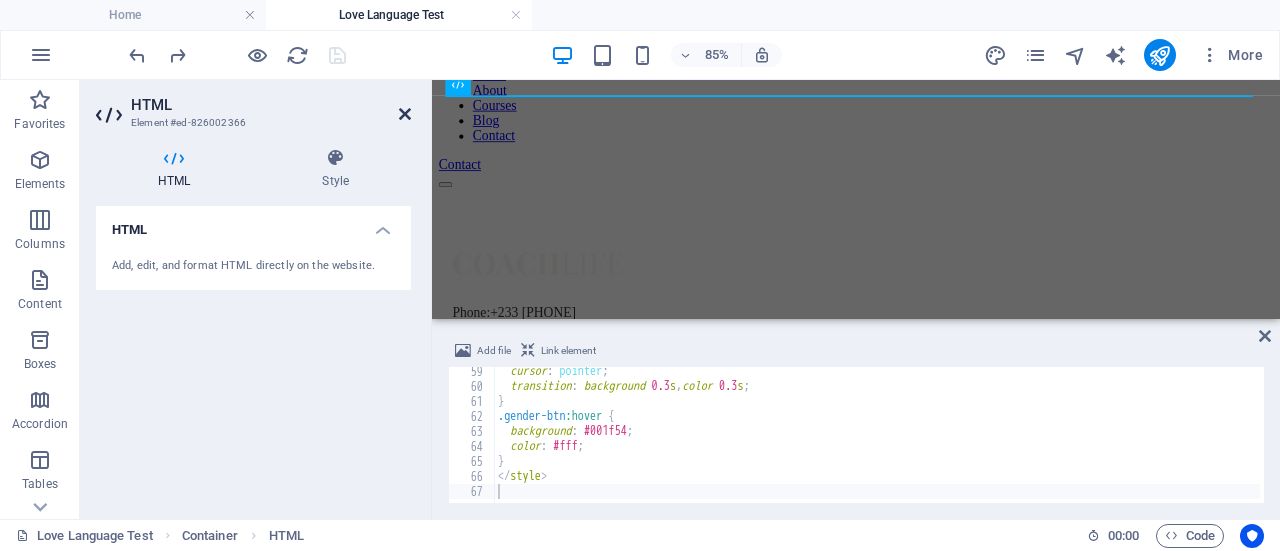 click at bounding box center [405, 114] 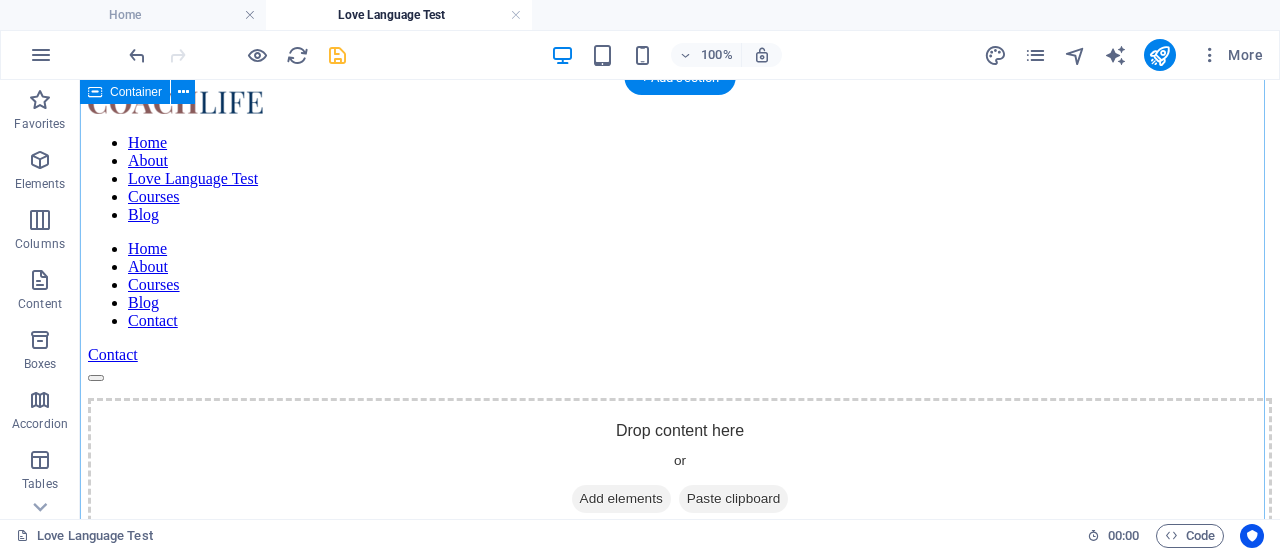 scroll, scrollTop: 0, scrollLeft: 0, axis: both 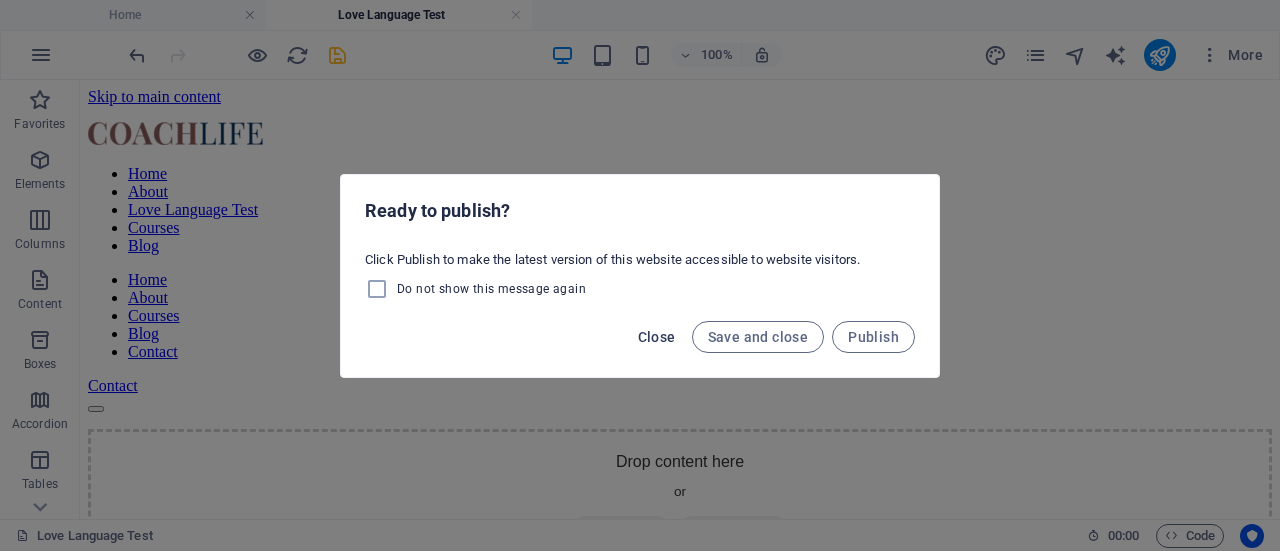 click on "Close" at bounding box center [657, 337] 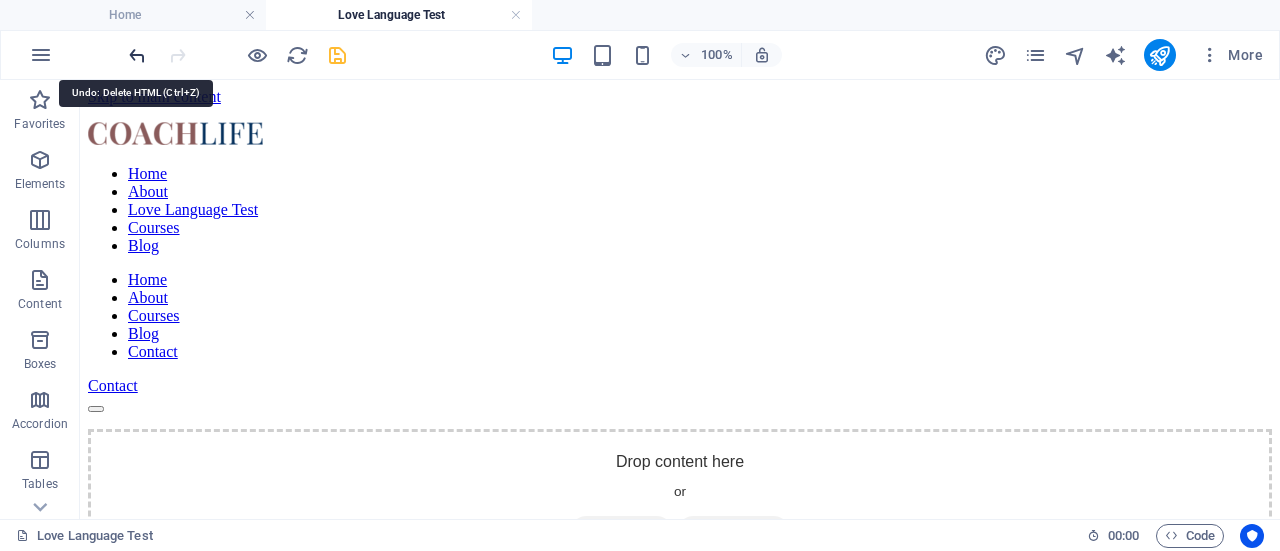 click at bounding box center (137, 55) 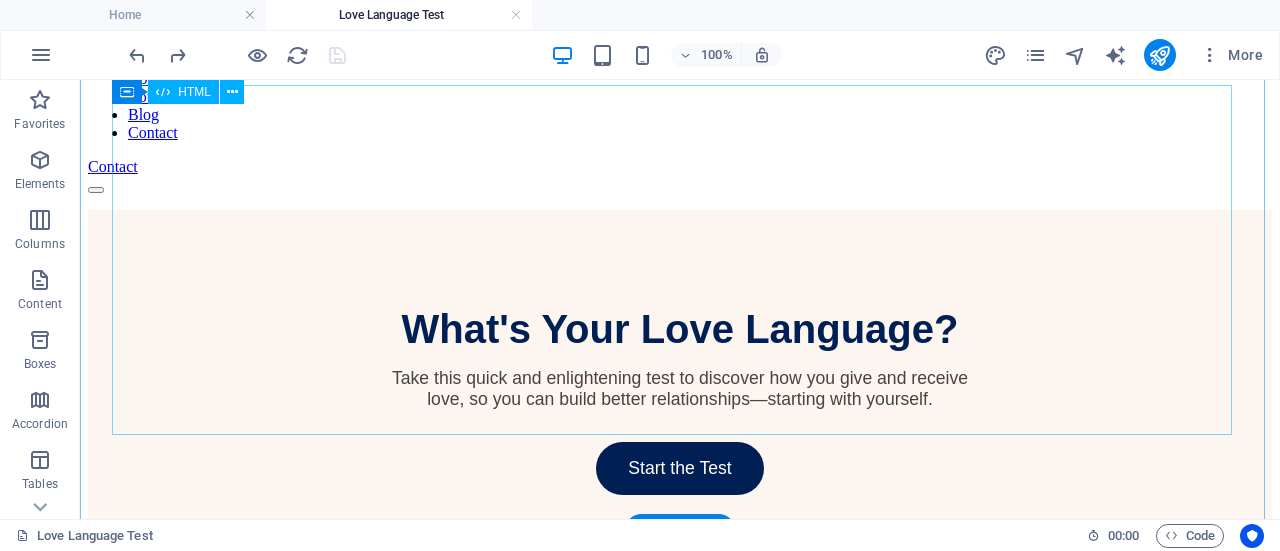 scroll, scrollTop: 213, scrollLeft: 0, axis: vertical 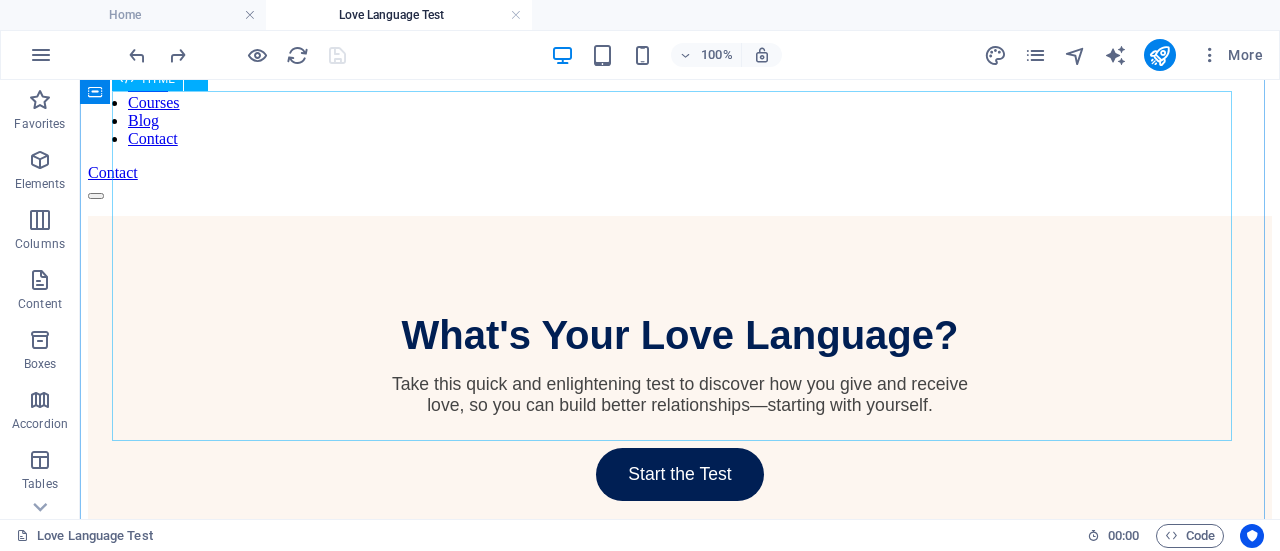 click on "What's Your Love Language?
Take this quick and enlightening test to discover how you give and receive love, so you can build better relationships—starting with yourself.
Start the Test
Tell us about yourself
Male
Female
Prefer Not to Say
Discover Your Love Language
Answer each question honestly to find out how you naturally express and receive love." at bounding box center (680, 390) 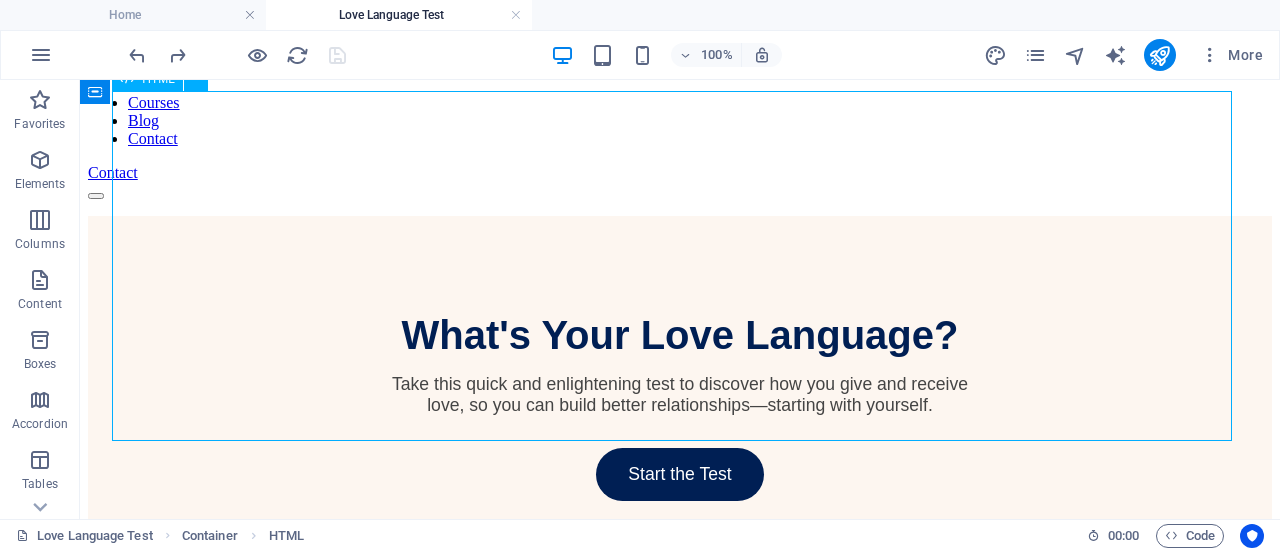 click on "What's Your Love Language?
Take this quick and enlightening test to discover how you give and receive love, so you can build better relationships—starting with yourself.
Start the Test
Tell us about yourself
Male
Female
Prefer Not to Say
Discover Your Love Language
Answer each question honestly to find out how you naturally express and receive love." at bounding box center [680, 390] 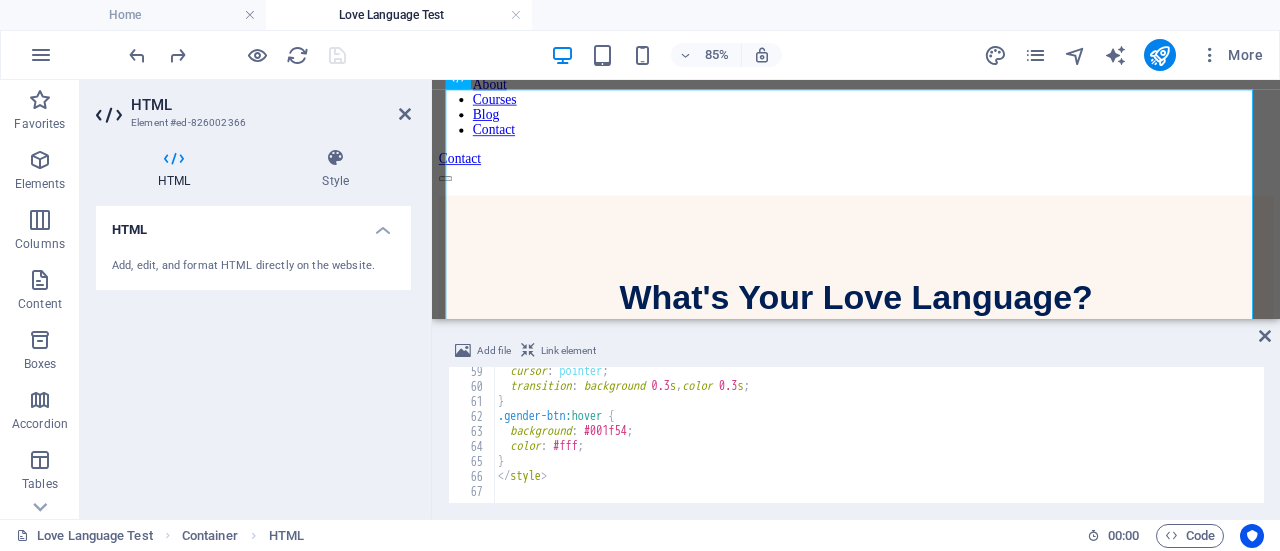 scroll, scrollTop: 873, scrollLeft: 0, axis: vertical 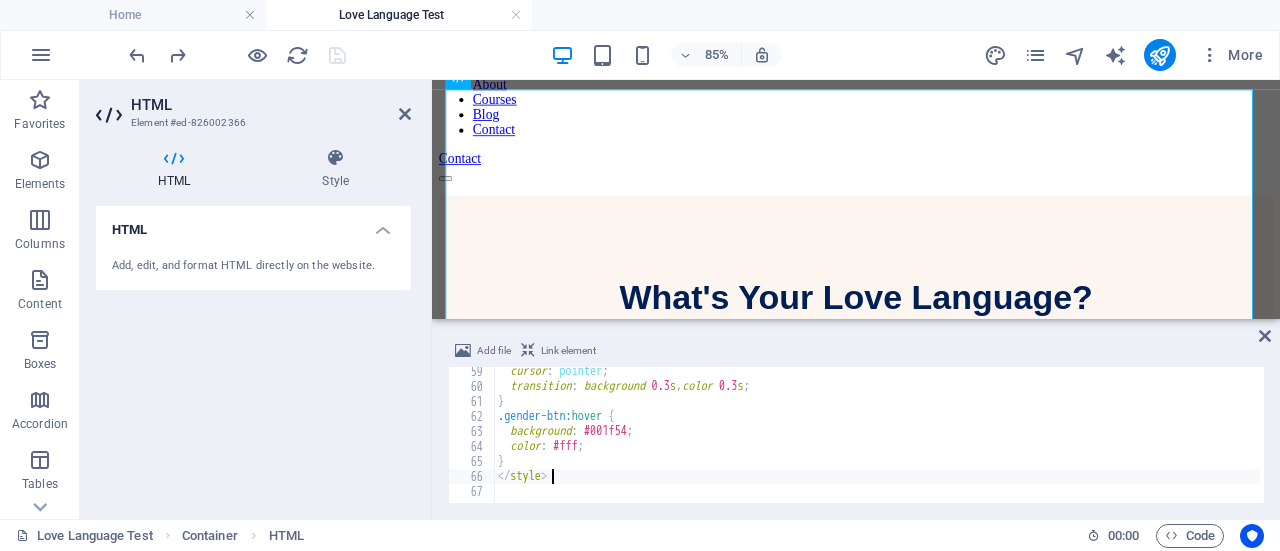 type 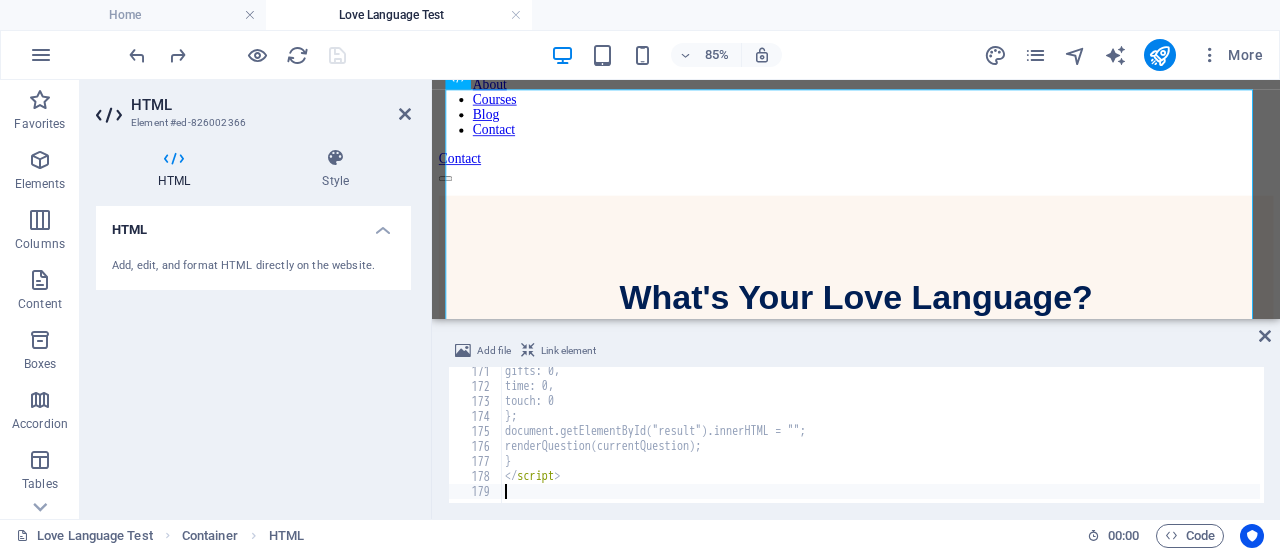 scroll, scrollTop: 2553, scrollLeft: 0, axis: vertical 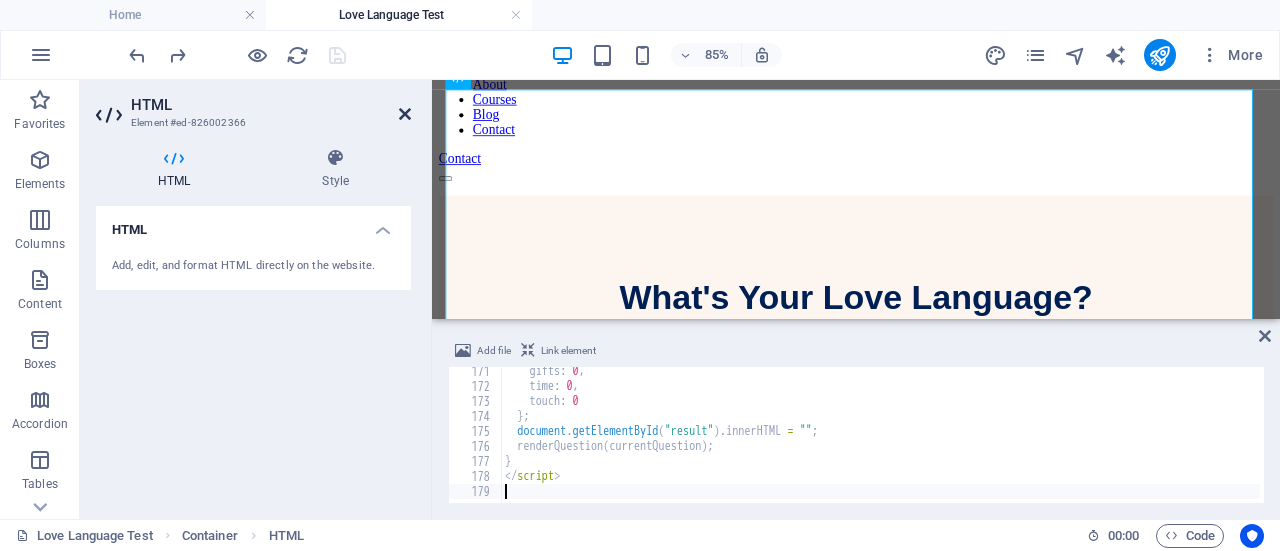click at bounding box center [405, 114] 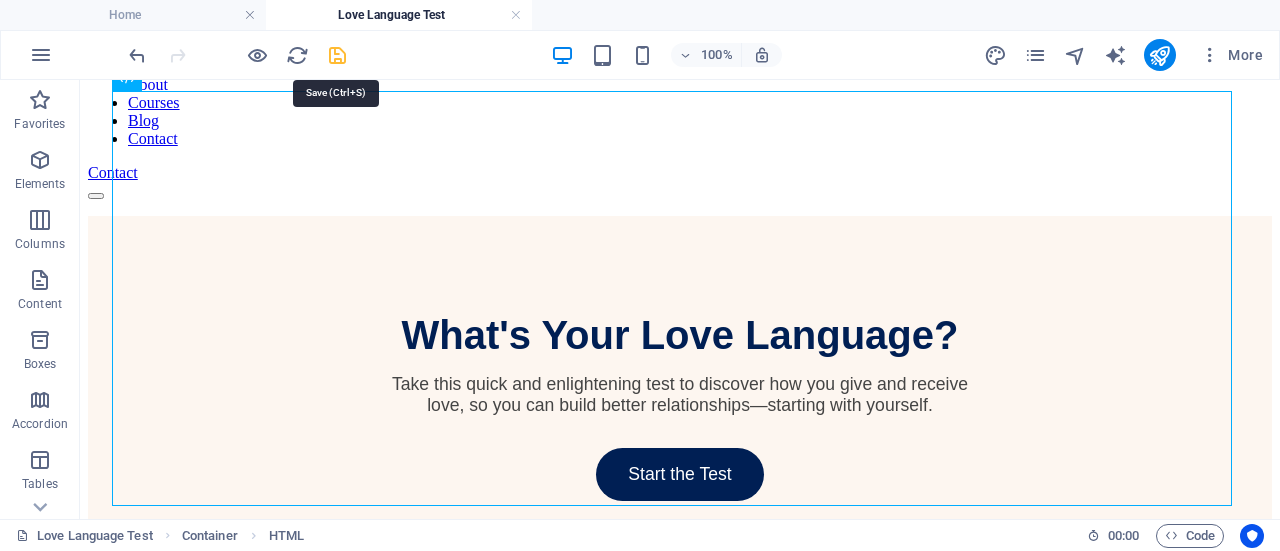 click at bounding box center (337, 55) 